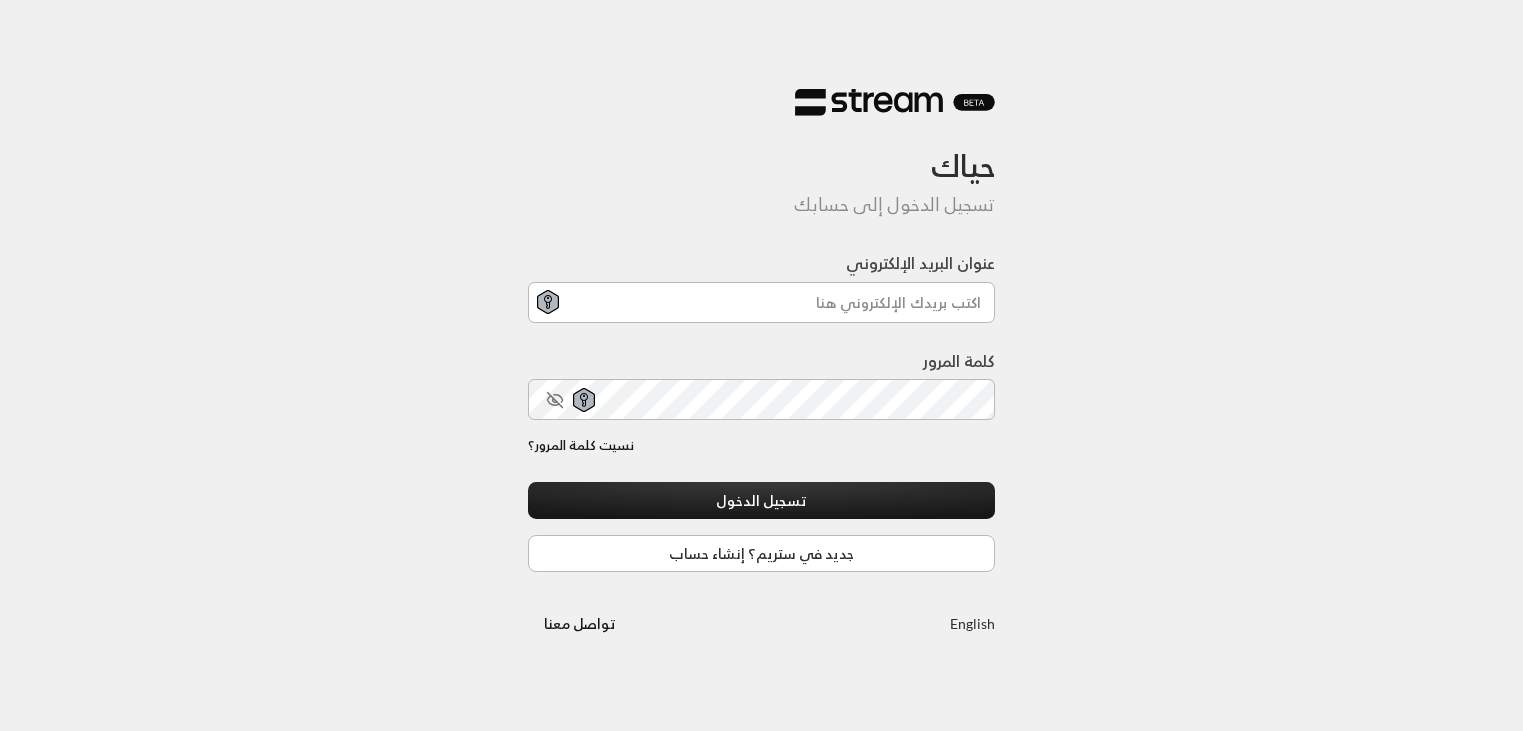 scroll, scrollTop: 0, scrollLeft: 0, axis: both 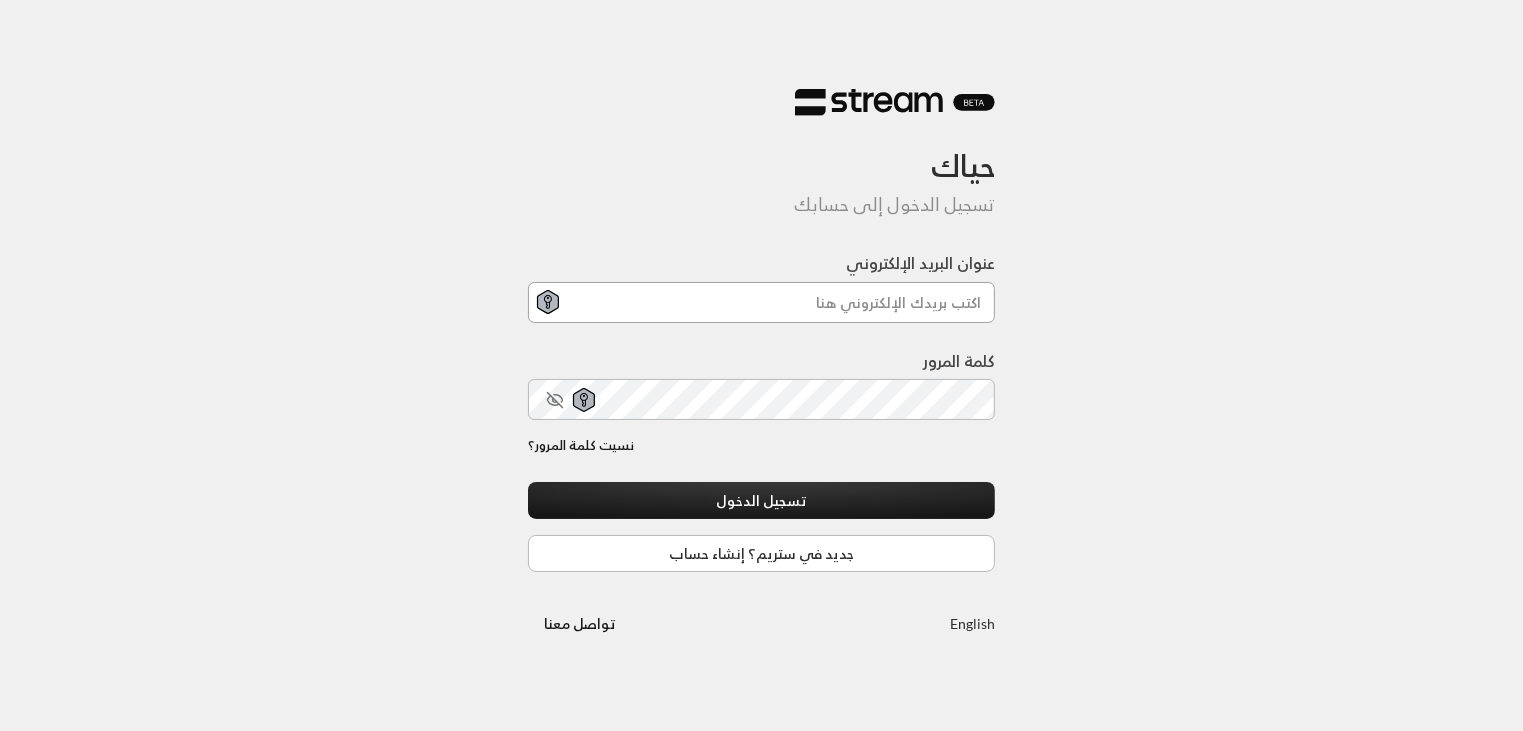 click on "عنوان البريد الإلكتروني" at bounding box center [762, 302] 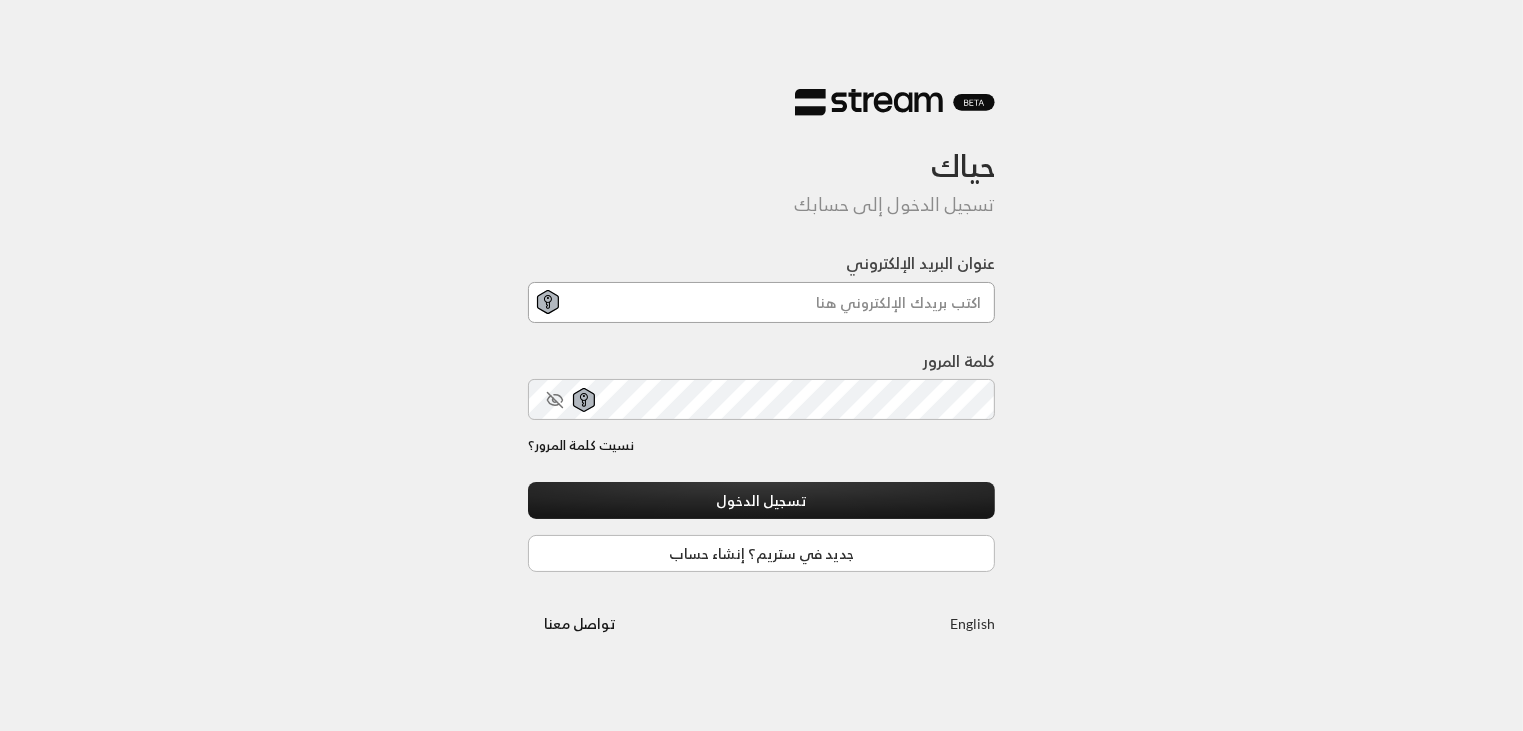 click on "عنوان البريد الإلكتروني" at bounding box center [762, 302] 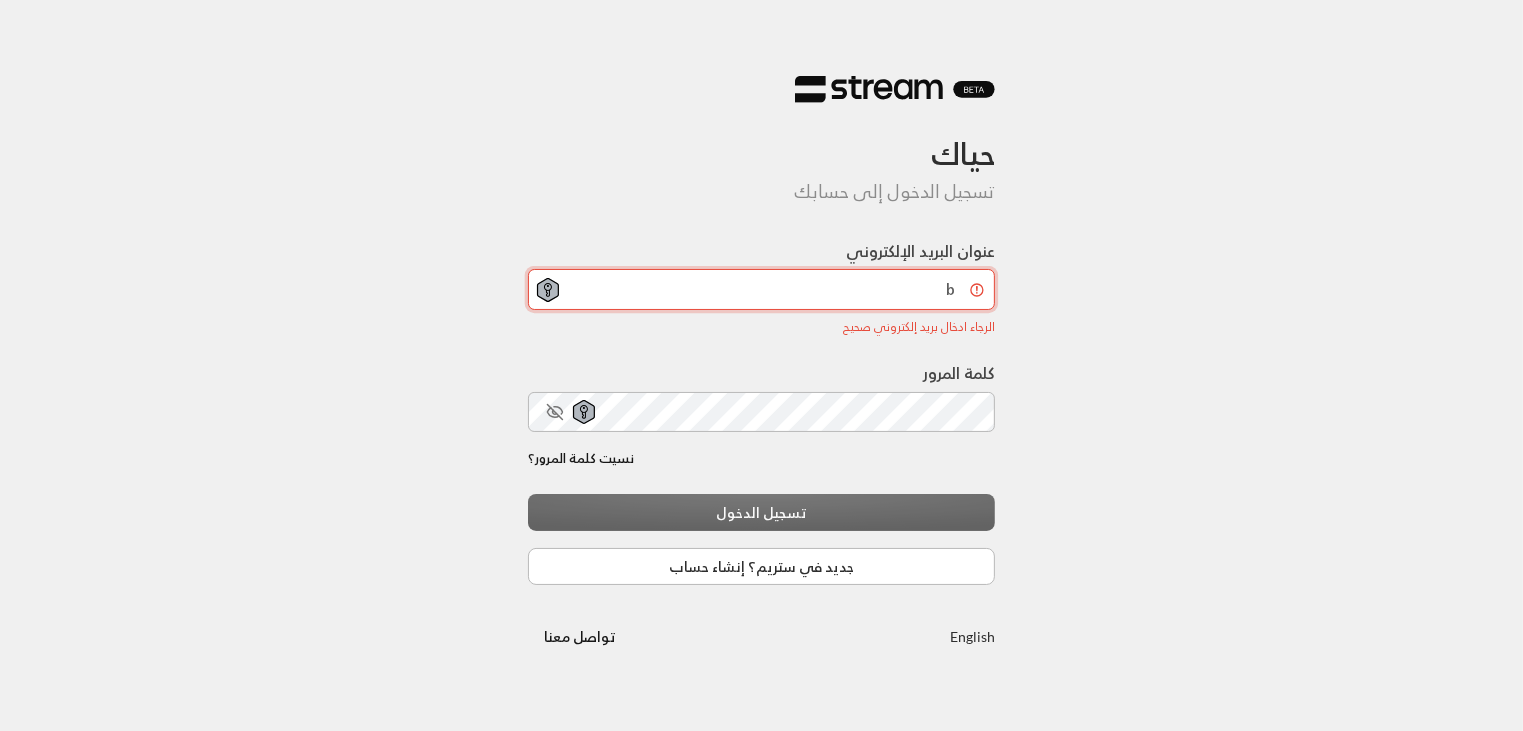 type on "ba" 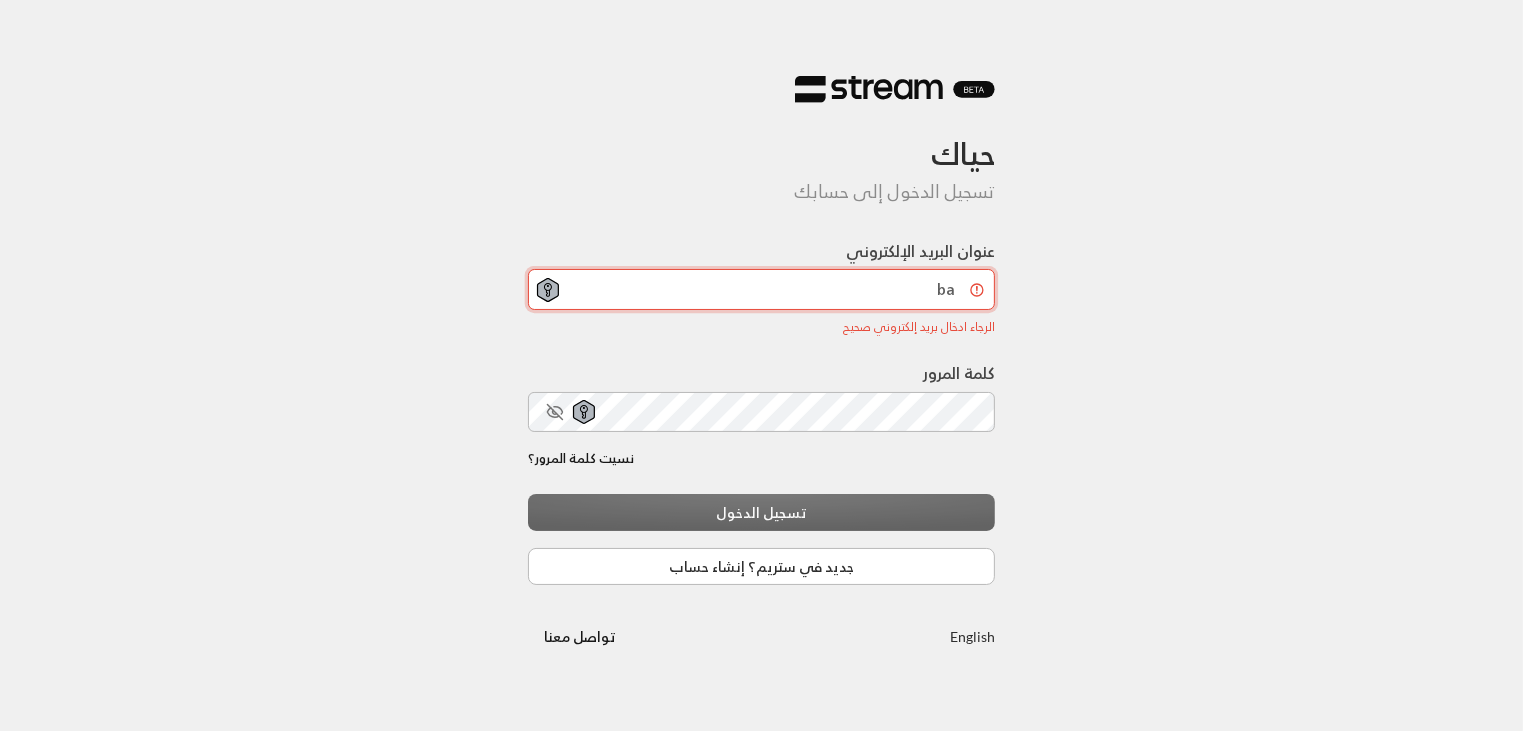 click on "ba" at bounding box center (762, 289) 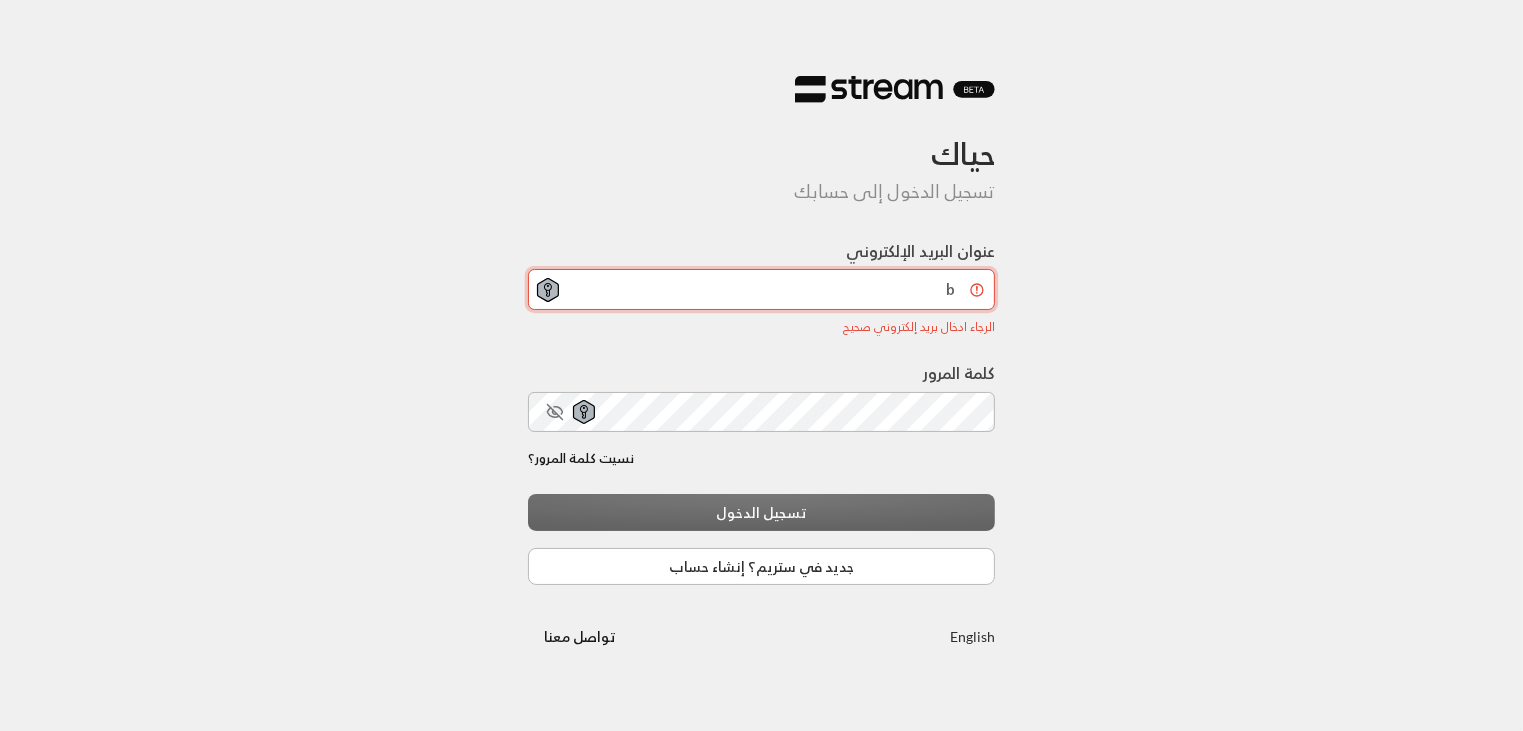 type on "ba" 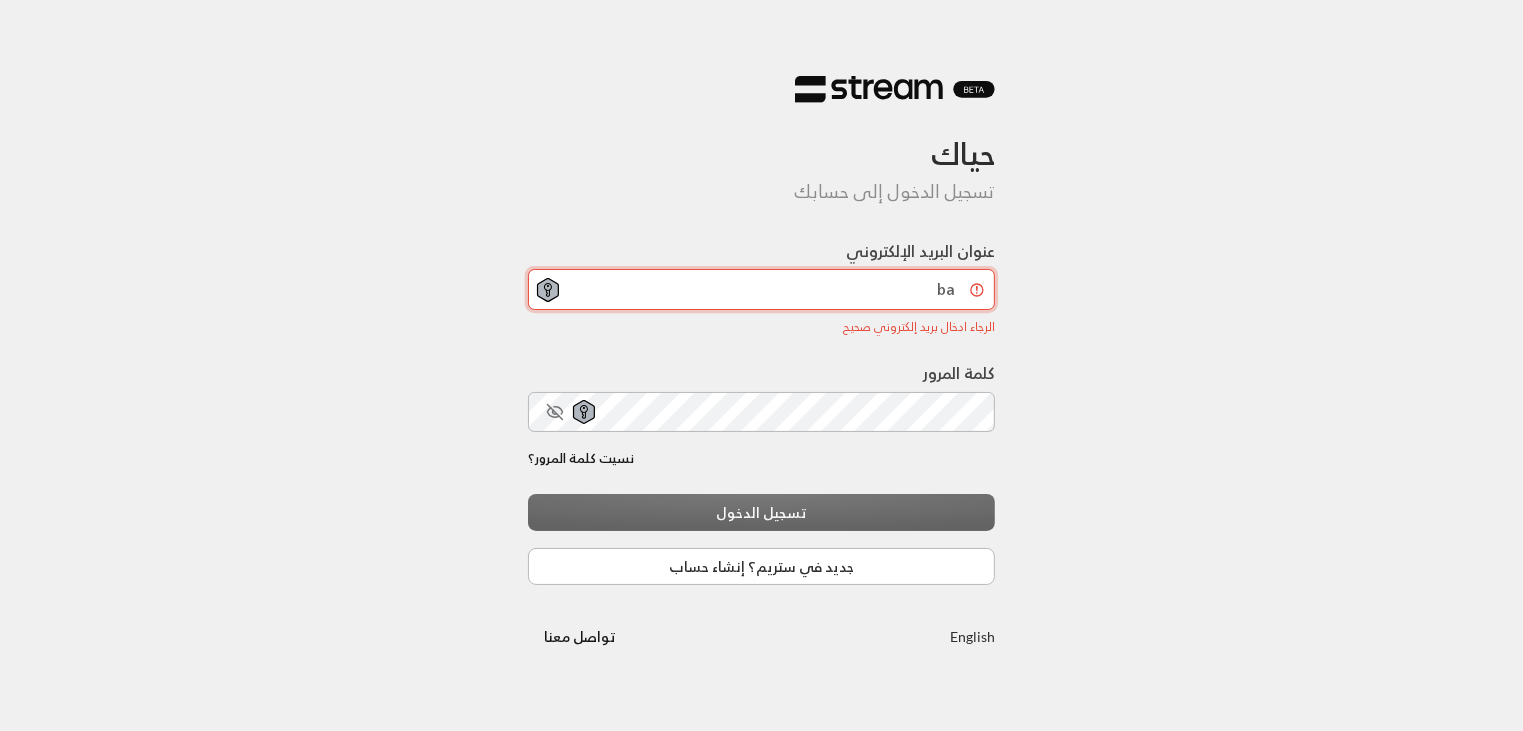 click on "ba" at bounding box center [762, 289] 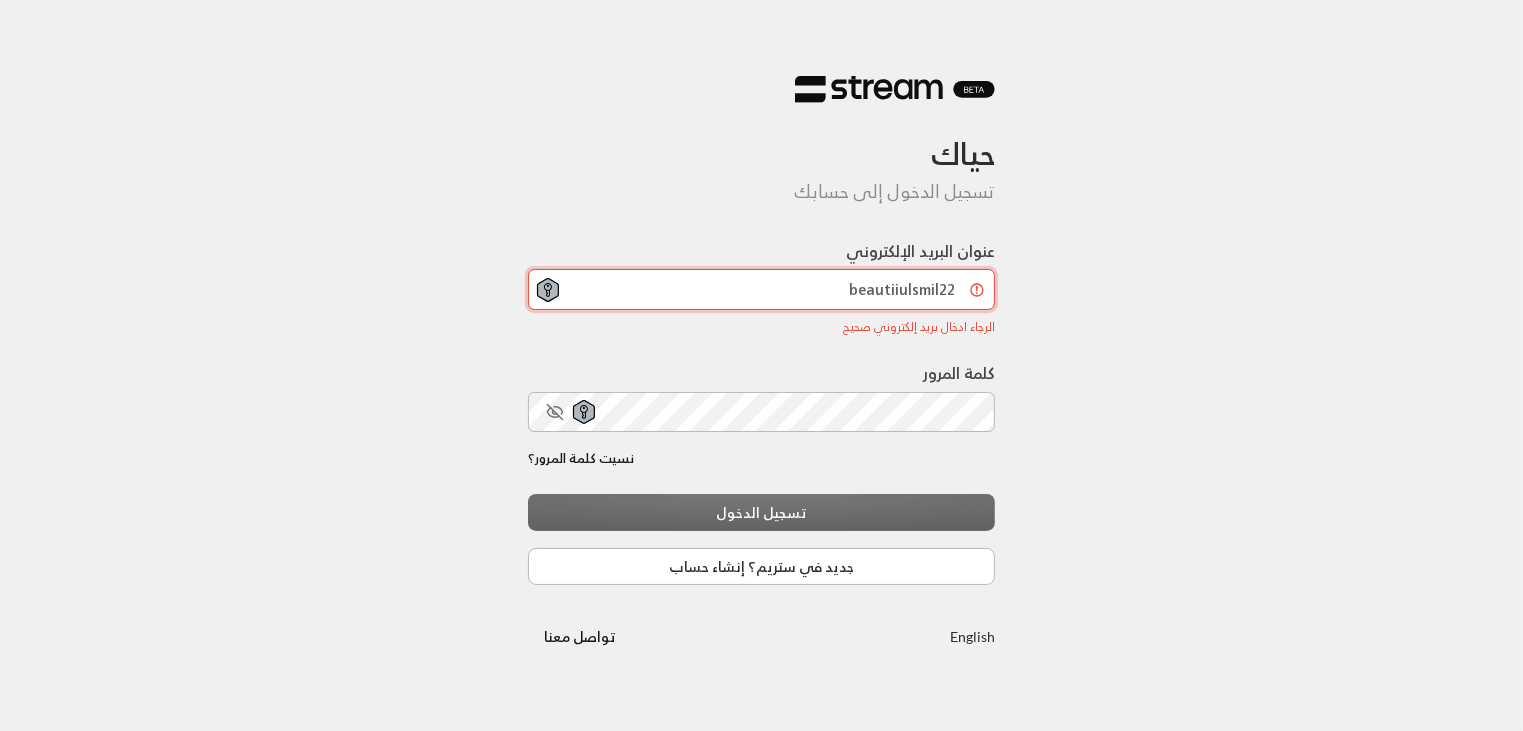 click on "beautiiulsmil22" at bounding box center [762, 289] 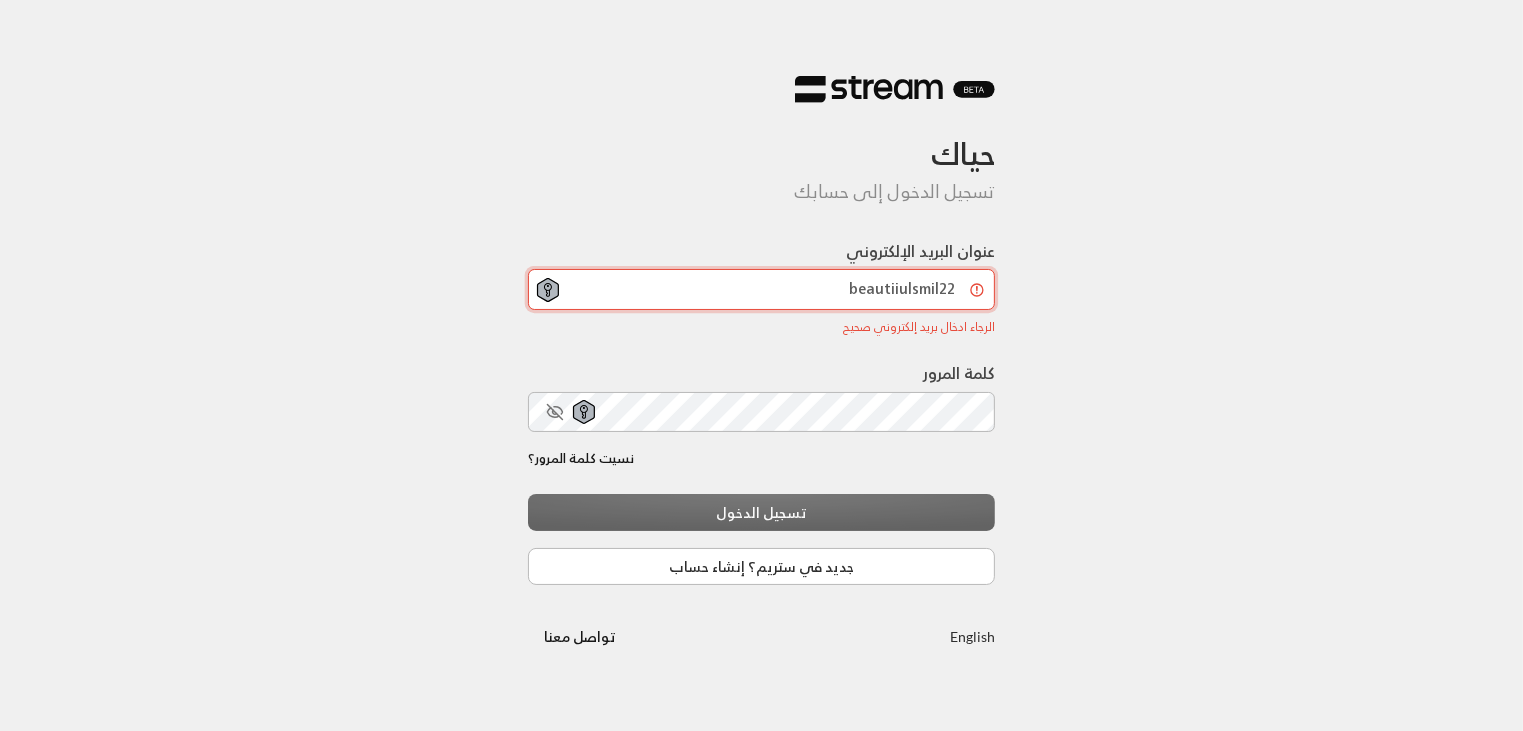 drag, startPoint x: 960, startPoint y: 287, endPoint x: 912, endPoint y: 309, distance: 52.801514 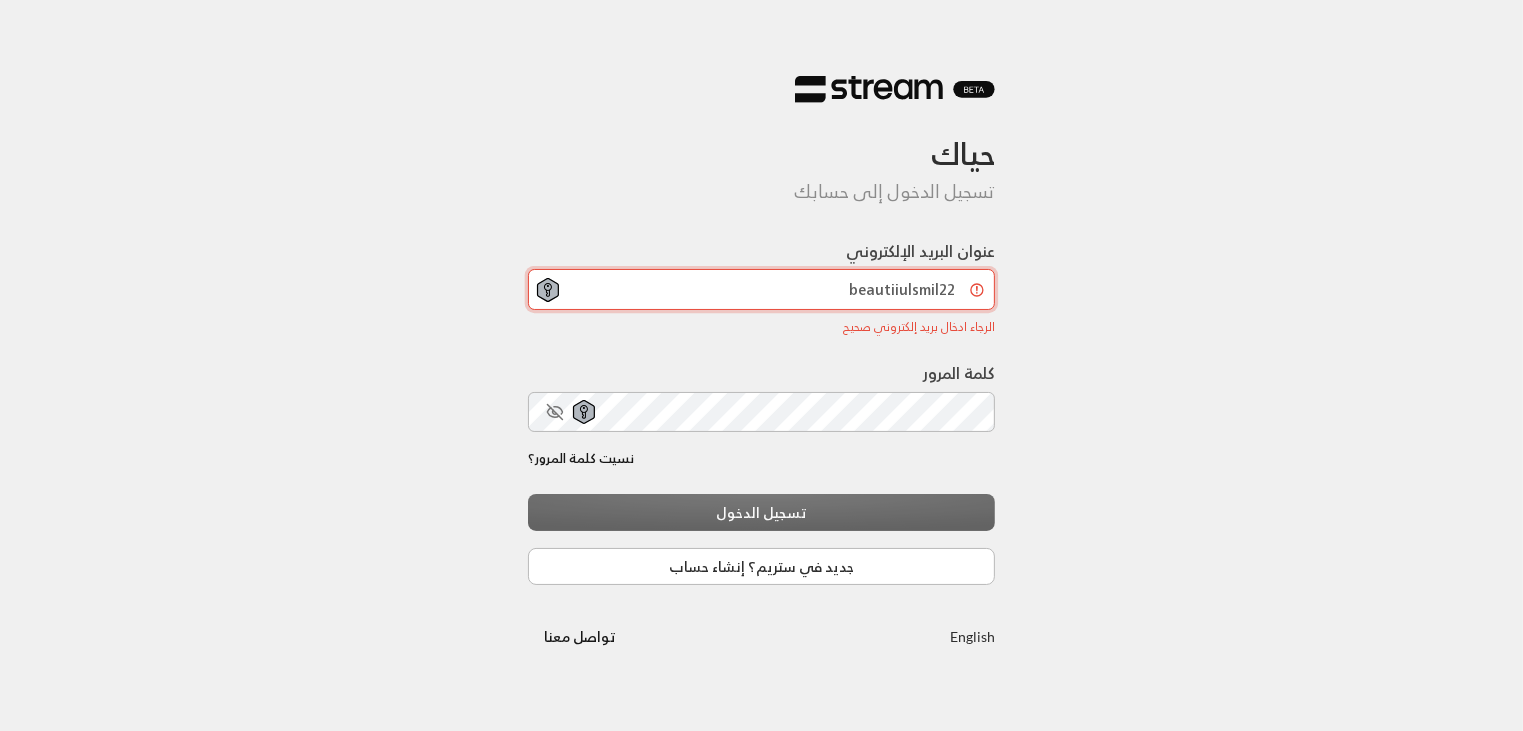 click on "beautiiulsmil22" at bounding box center (762, 289) 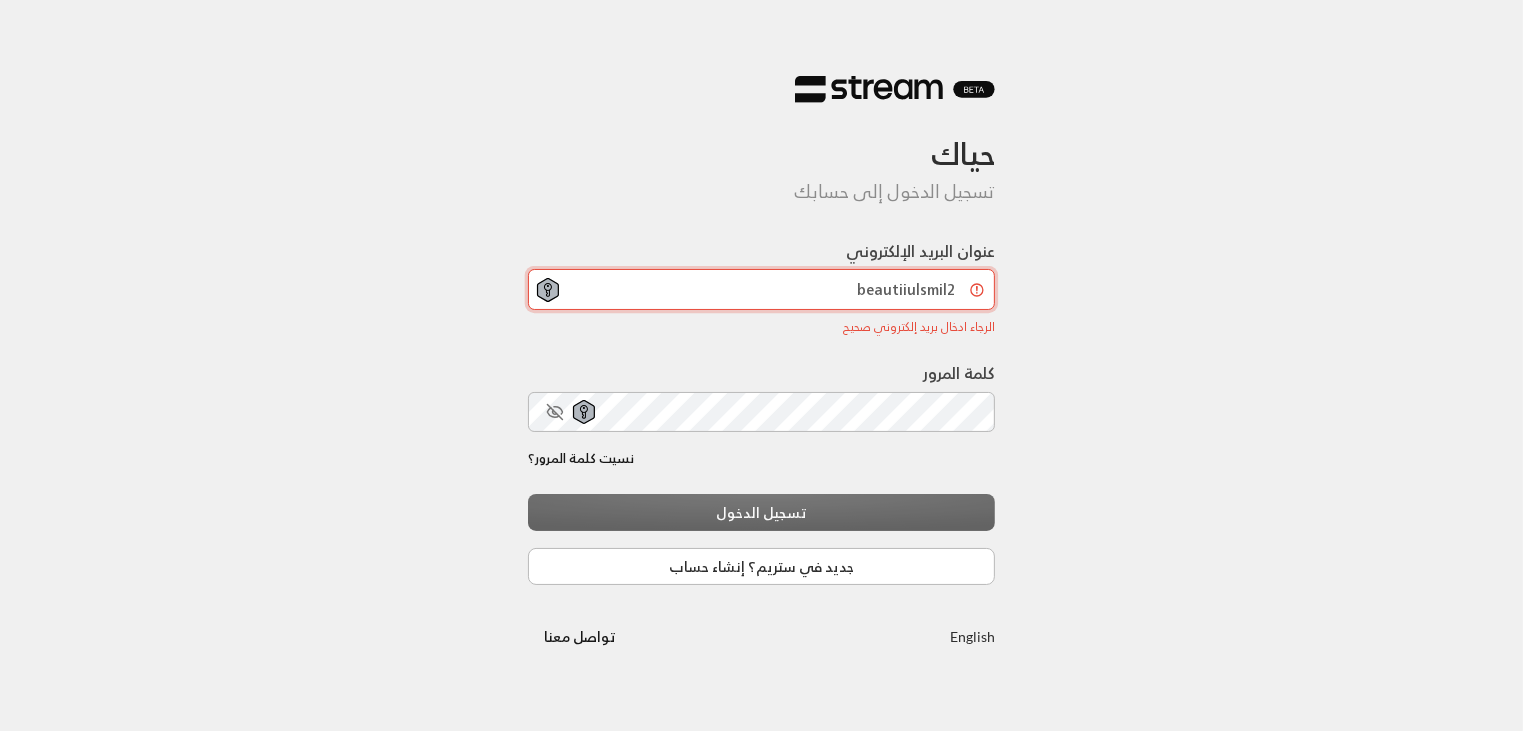 click on "beautiiulsmil2" at bounding box center (762, 289) 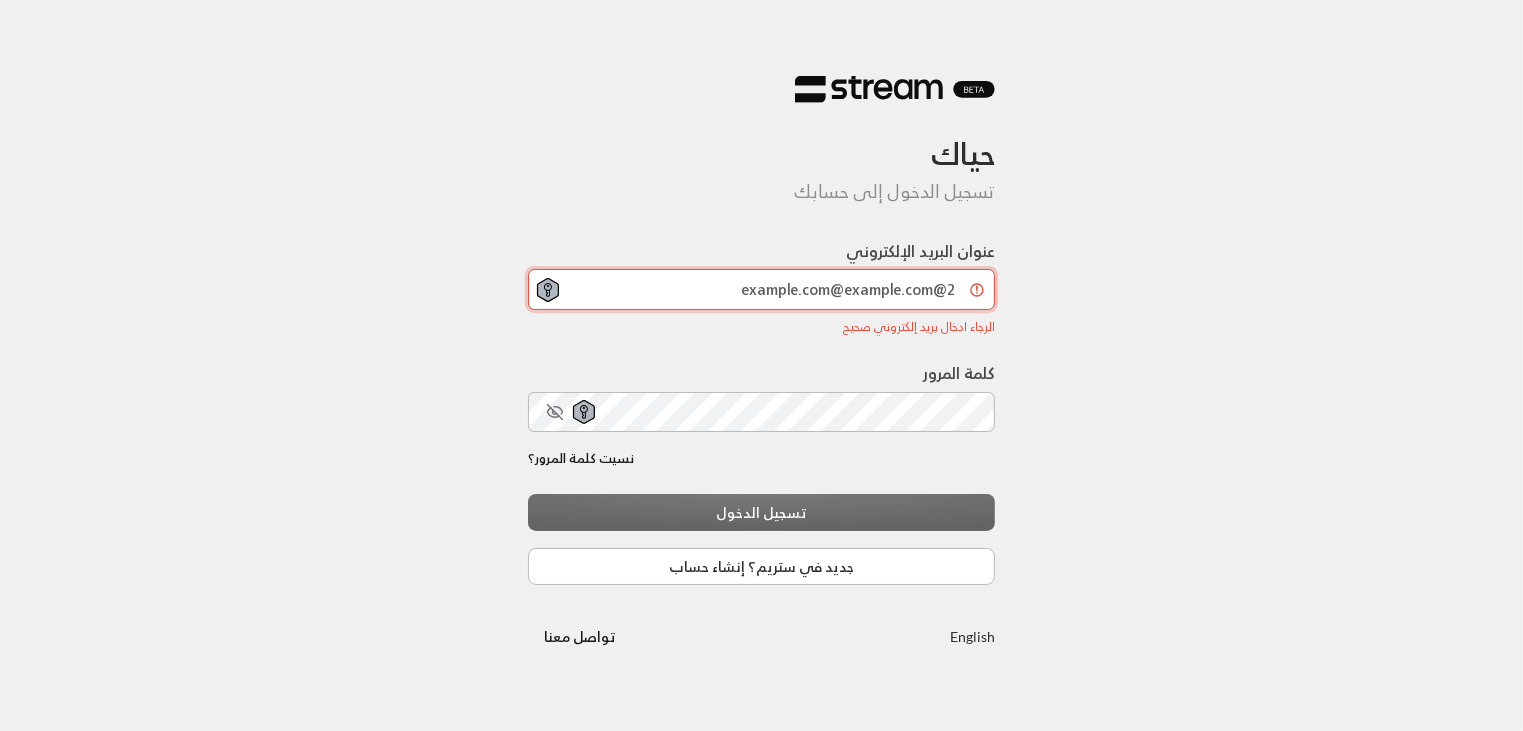 click on "2@example.com@example.com" at bounding box center [762, 289] 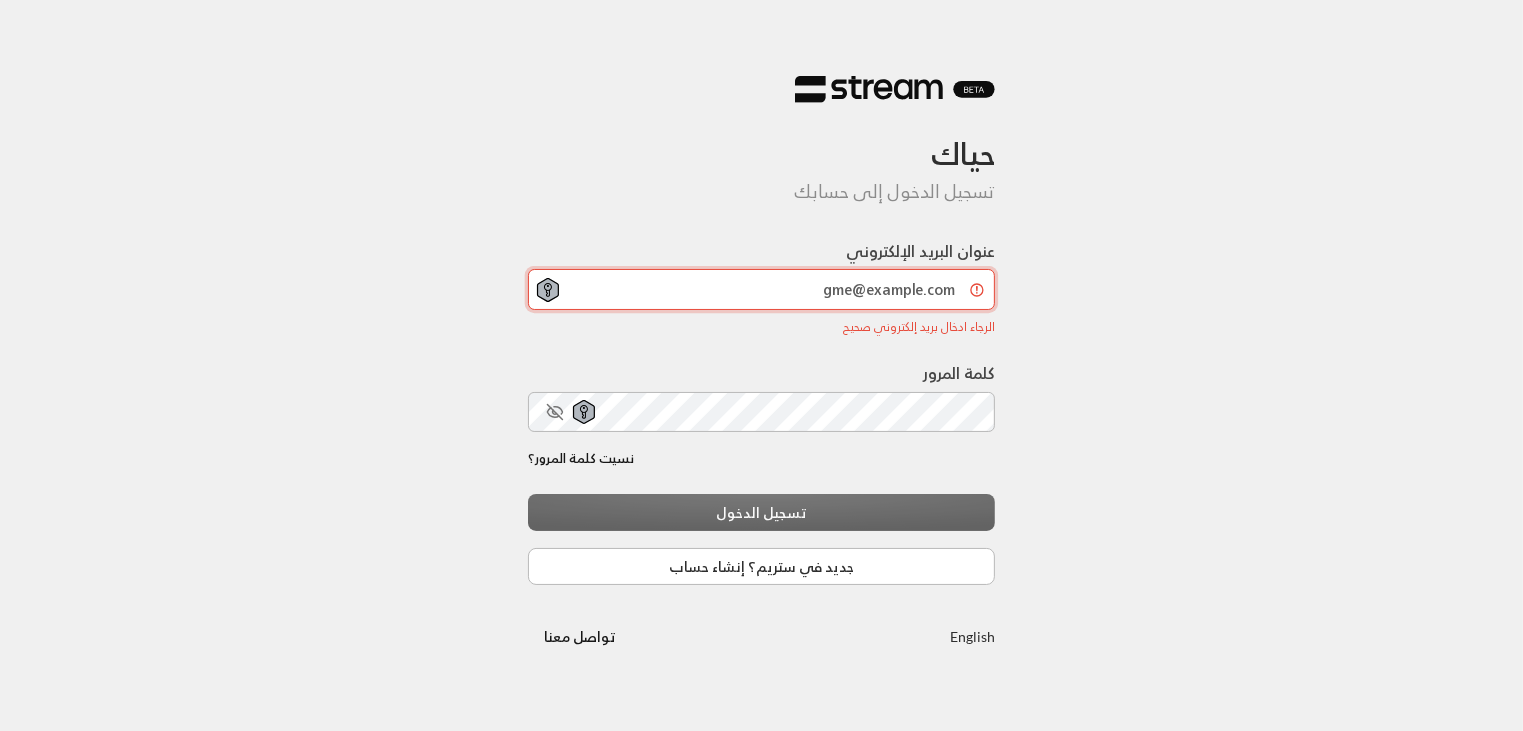 click on "gme@example.com" at bounding box center [762, 289] 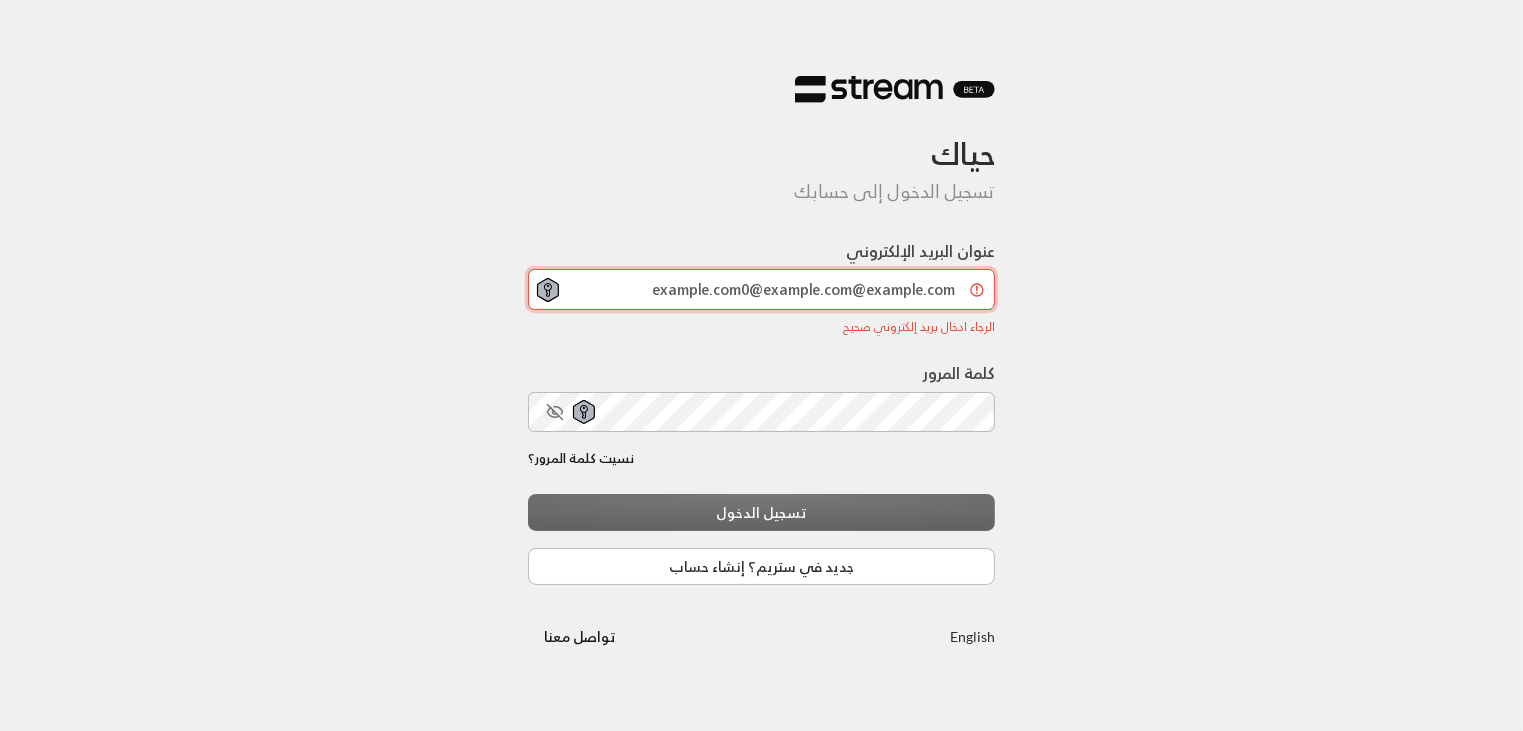 click on "example.com0@example.com@example.com" at bounding box center (762, 289) 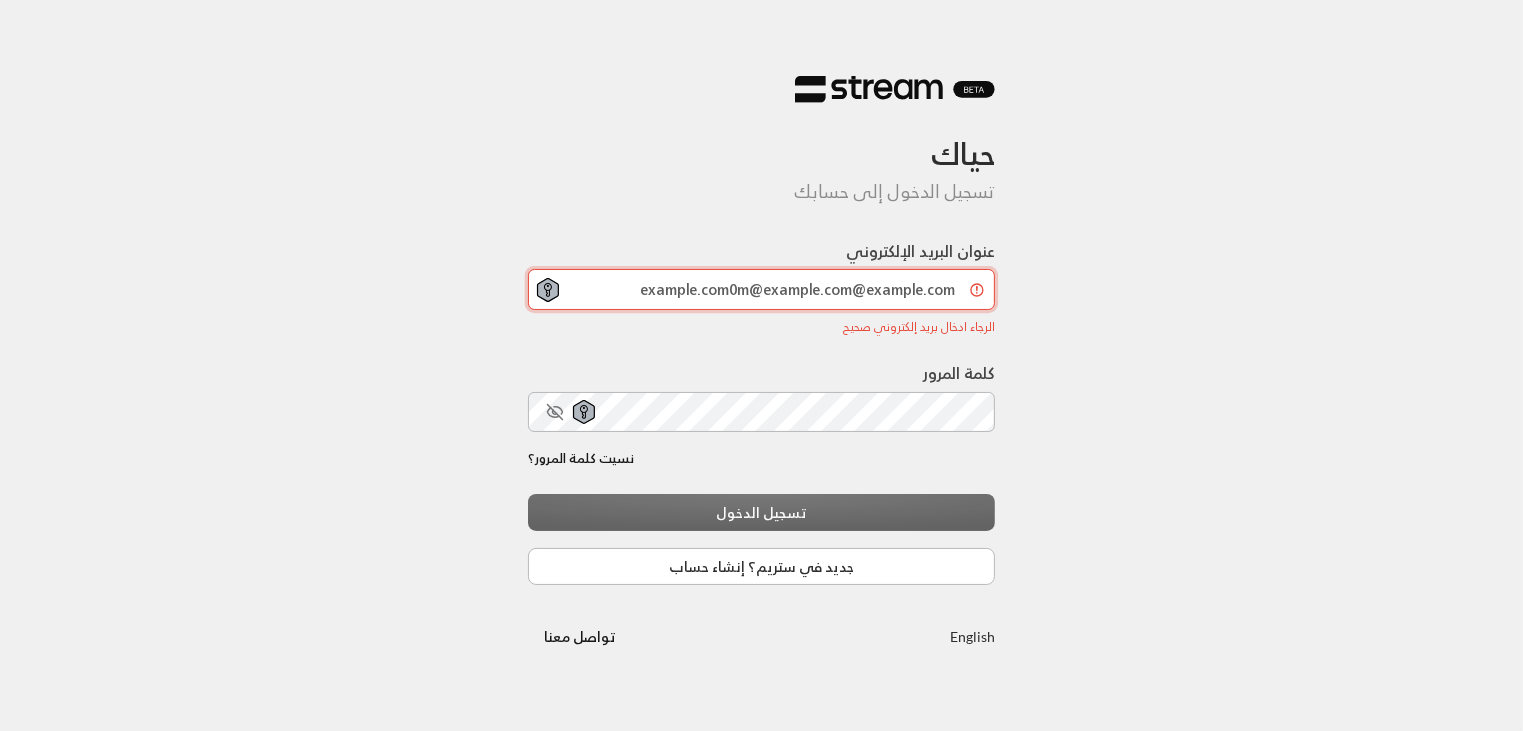 click on "example.com0m@example.com@example.com" at bounding box center (762, 289) 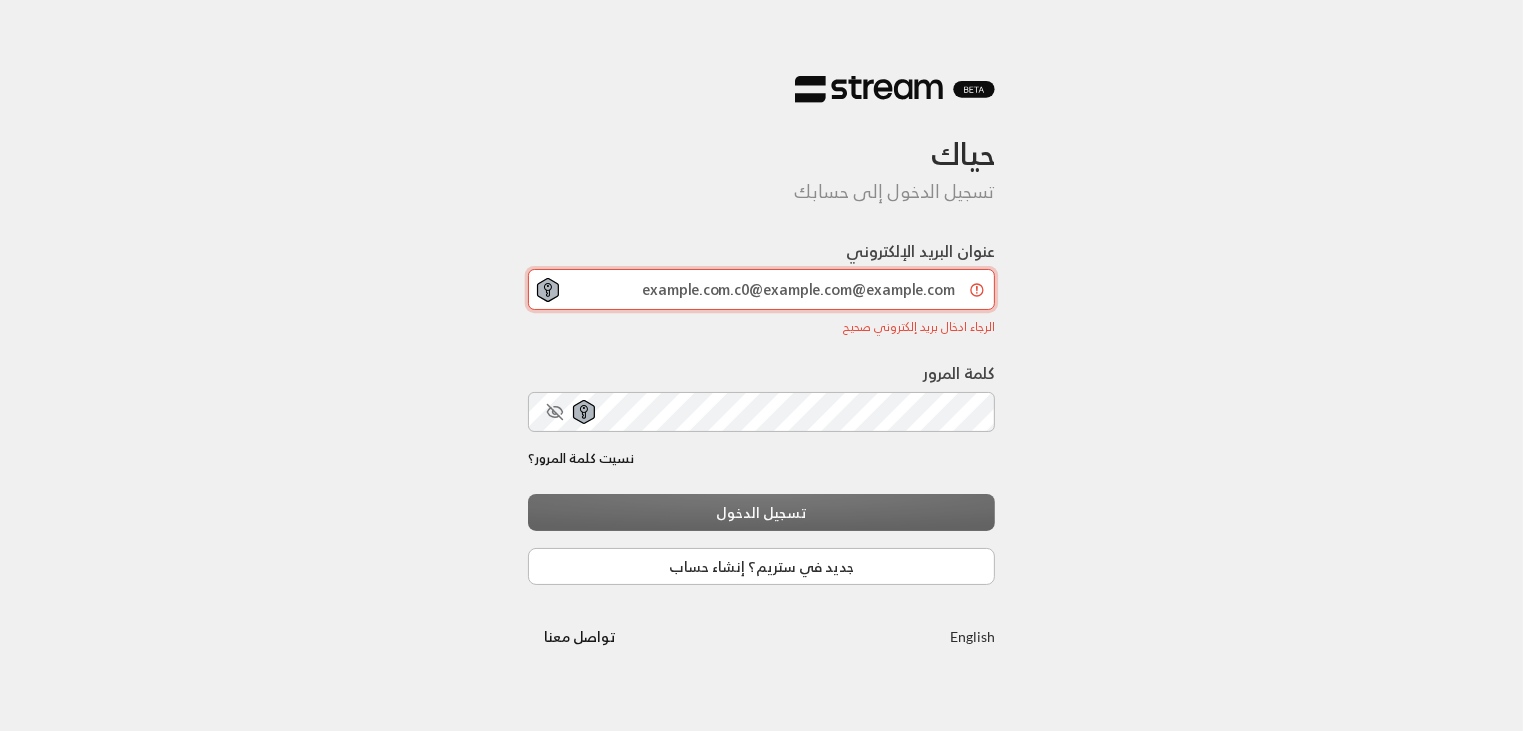 click on "example.com.c0@example.com@example.com" at bounding box center [762, 289] 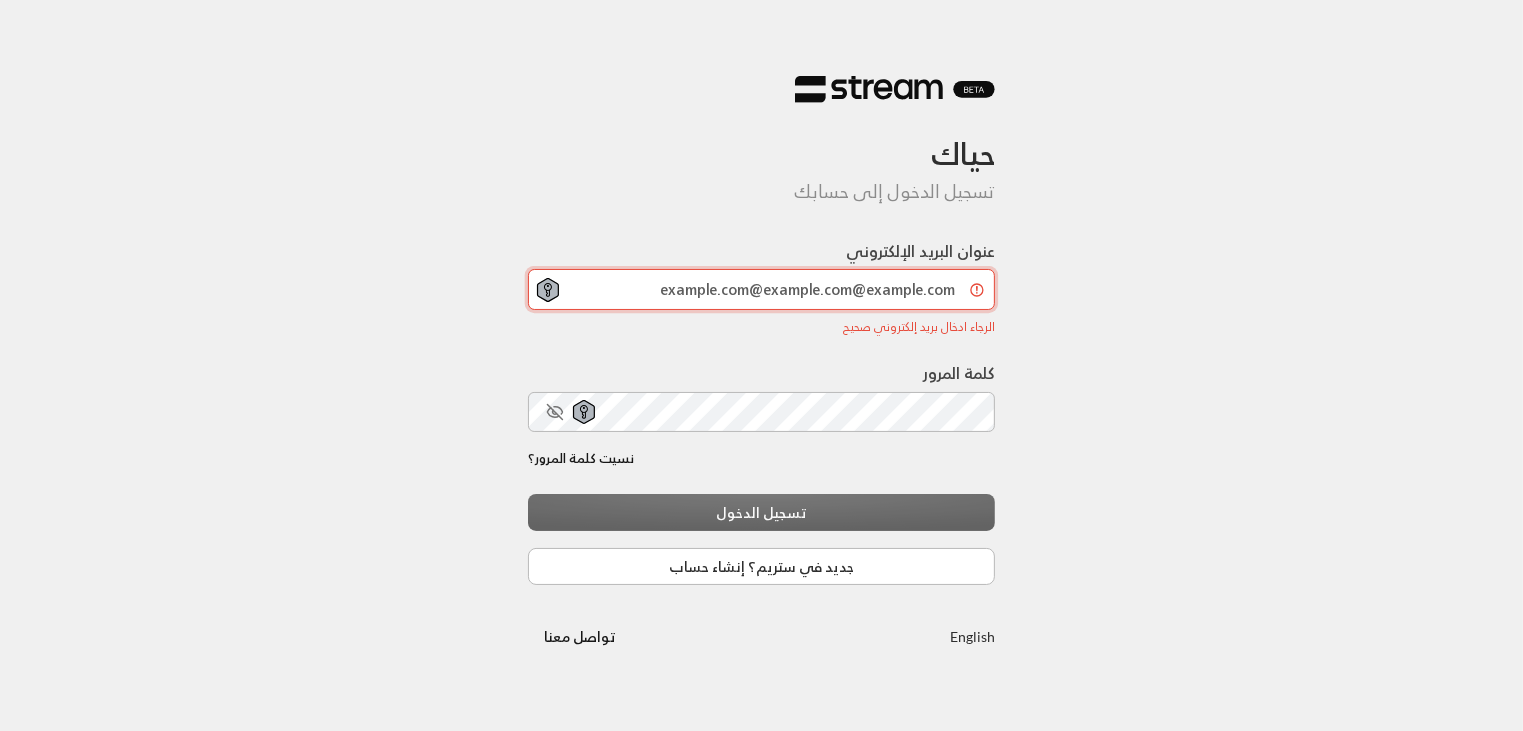 click on "example.com@example.com@example.com" at bounding box center (762, 289) 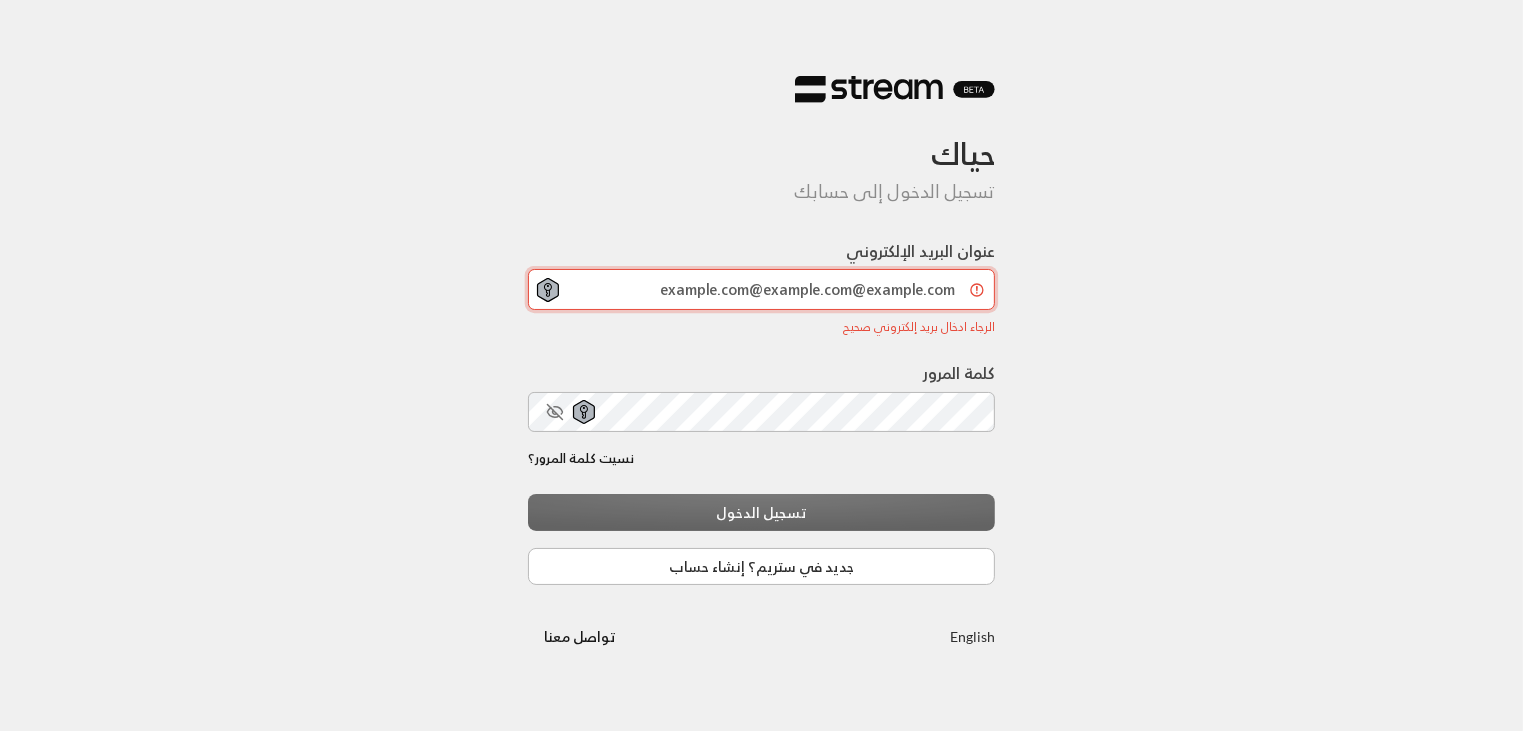 click on "example.com@example.com@example.com" at bounding box center (762, 289) 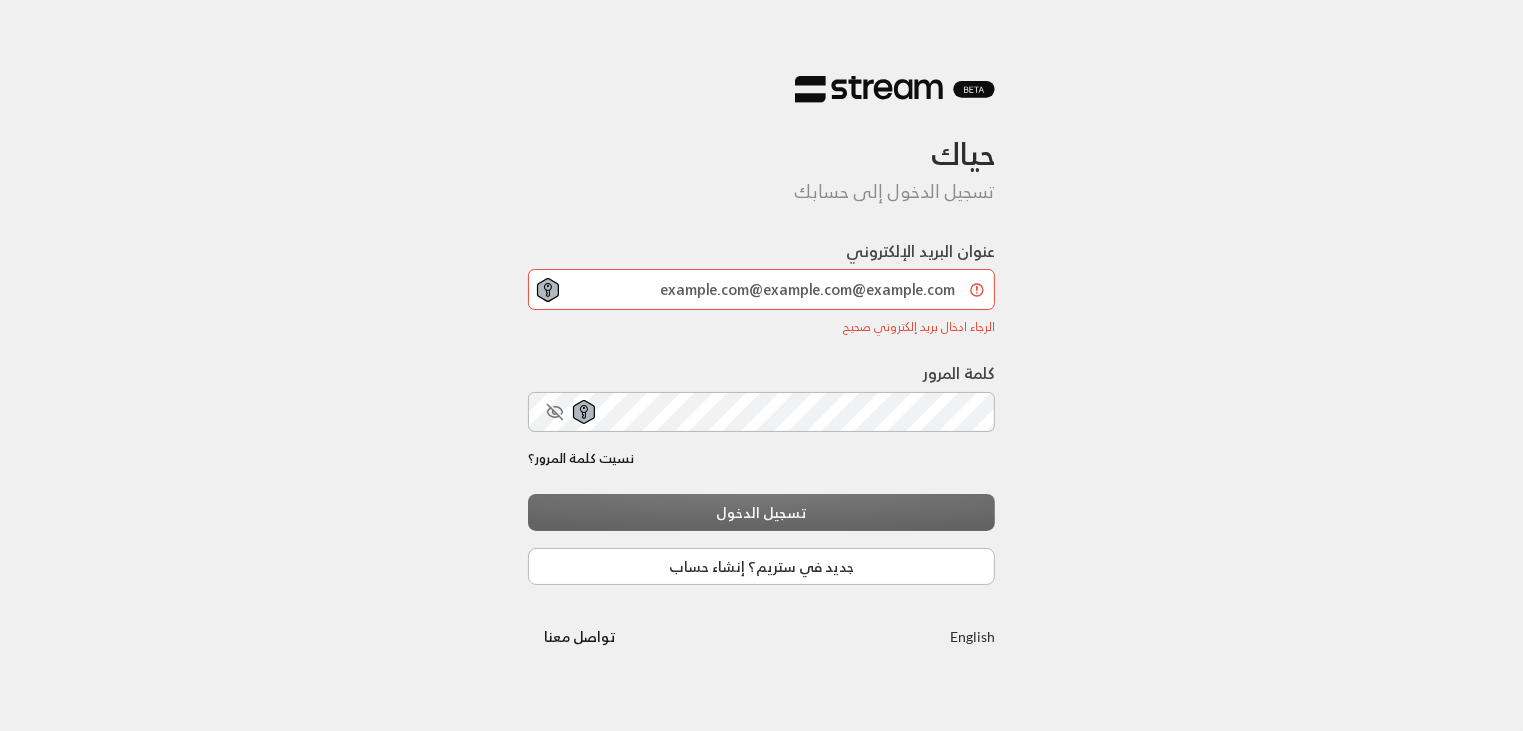 click on "English     تواصل معنا" at bounding box center [762, 620] 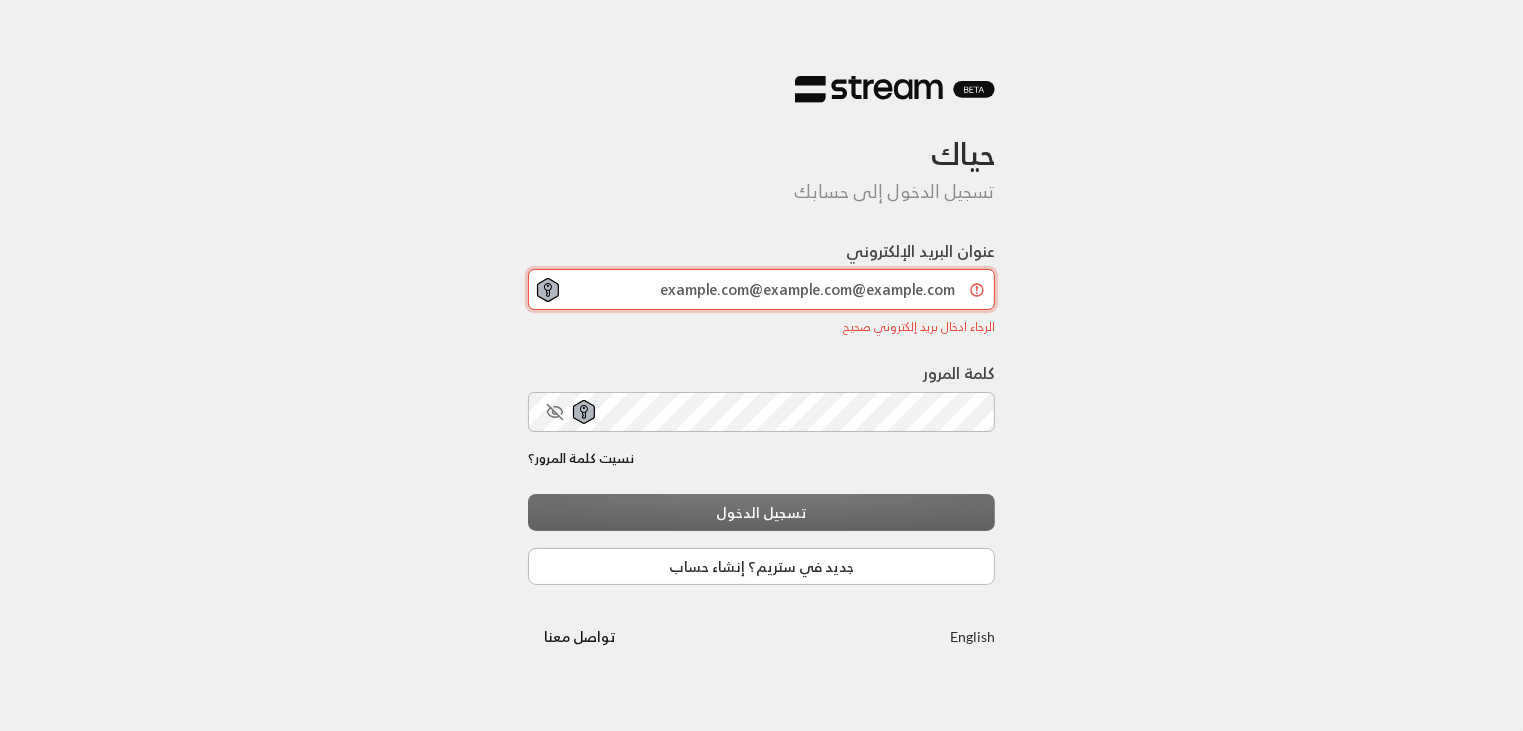 click on "example.com@example.com@example.com" at bounding box center [762, 289] 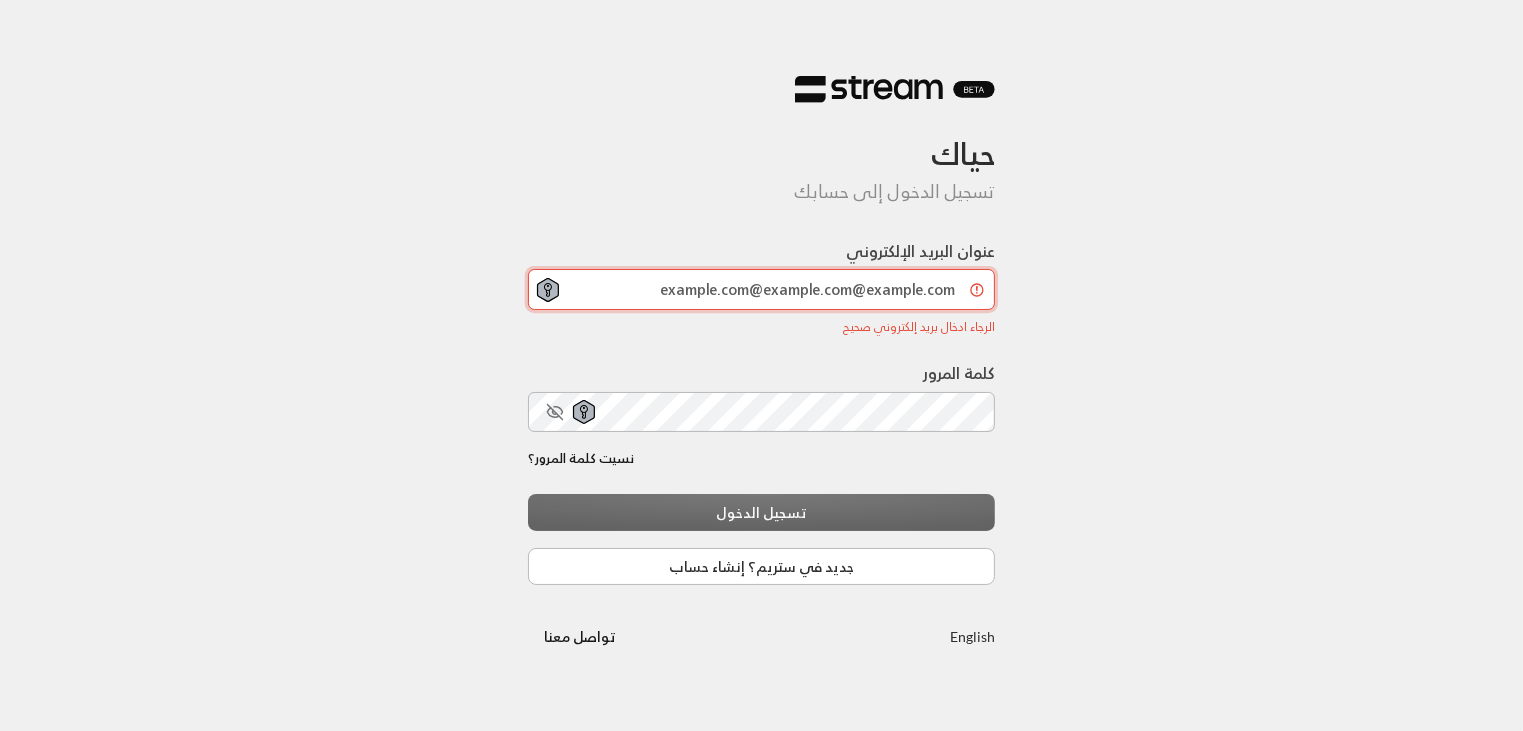 click on "example.com@example.com@example.com" at bounding box center [762, 289] 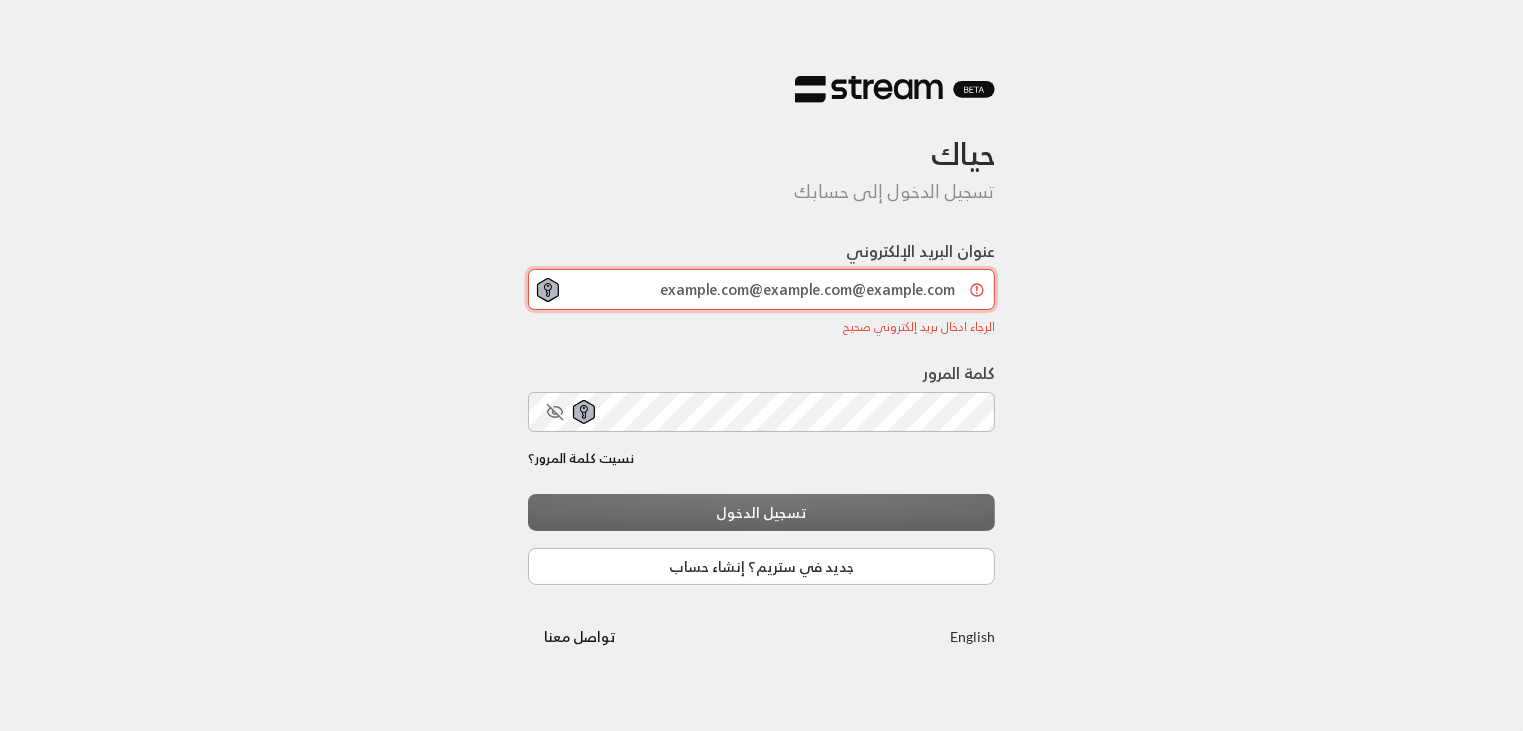 click on "example.com@example.com@example.com" at bounding box center (762, 289) 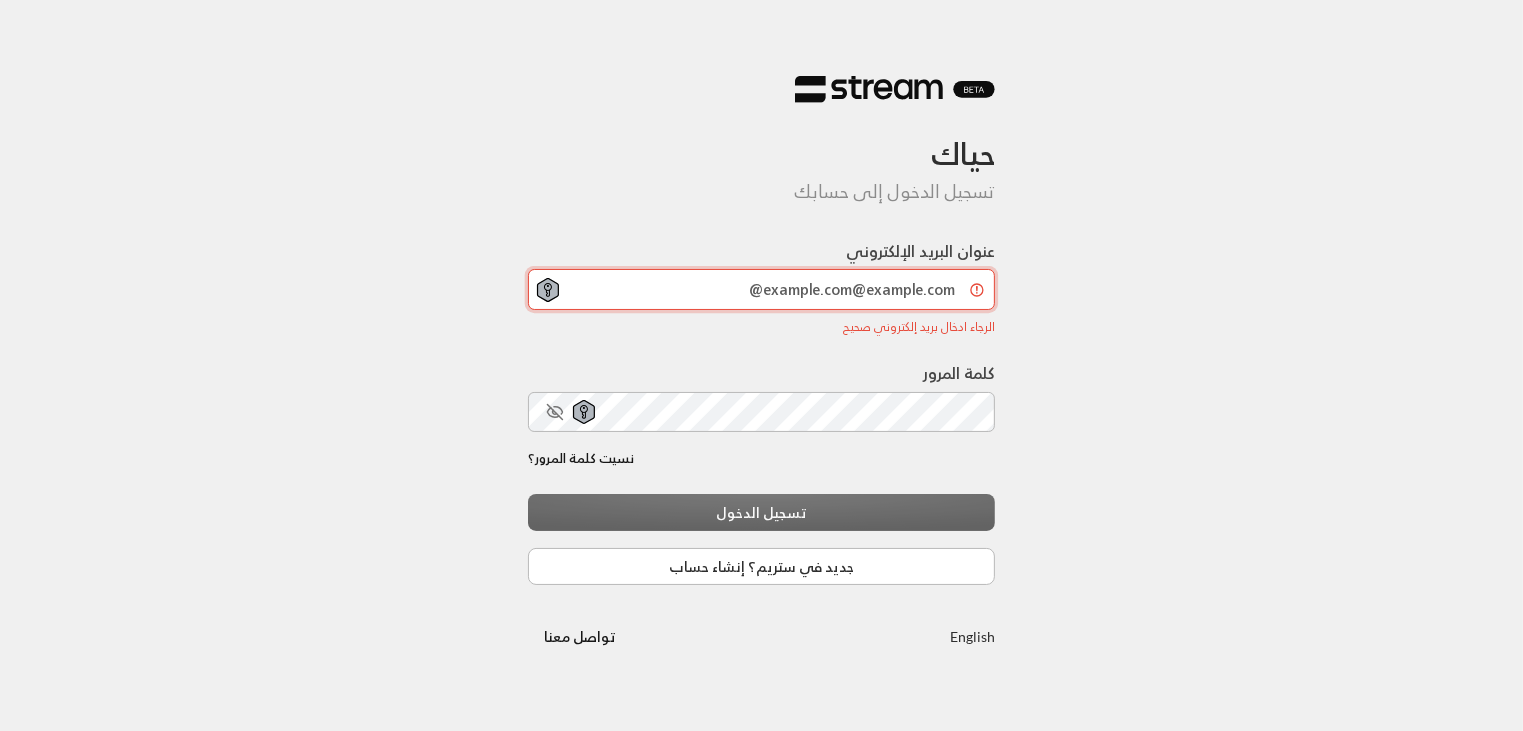 click on "example.com@example.com@" at bounding box center (762, 289) 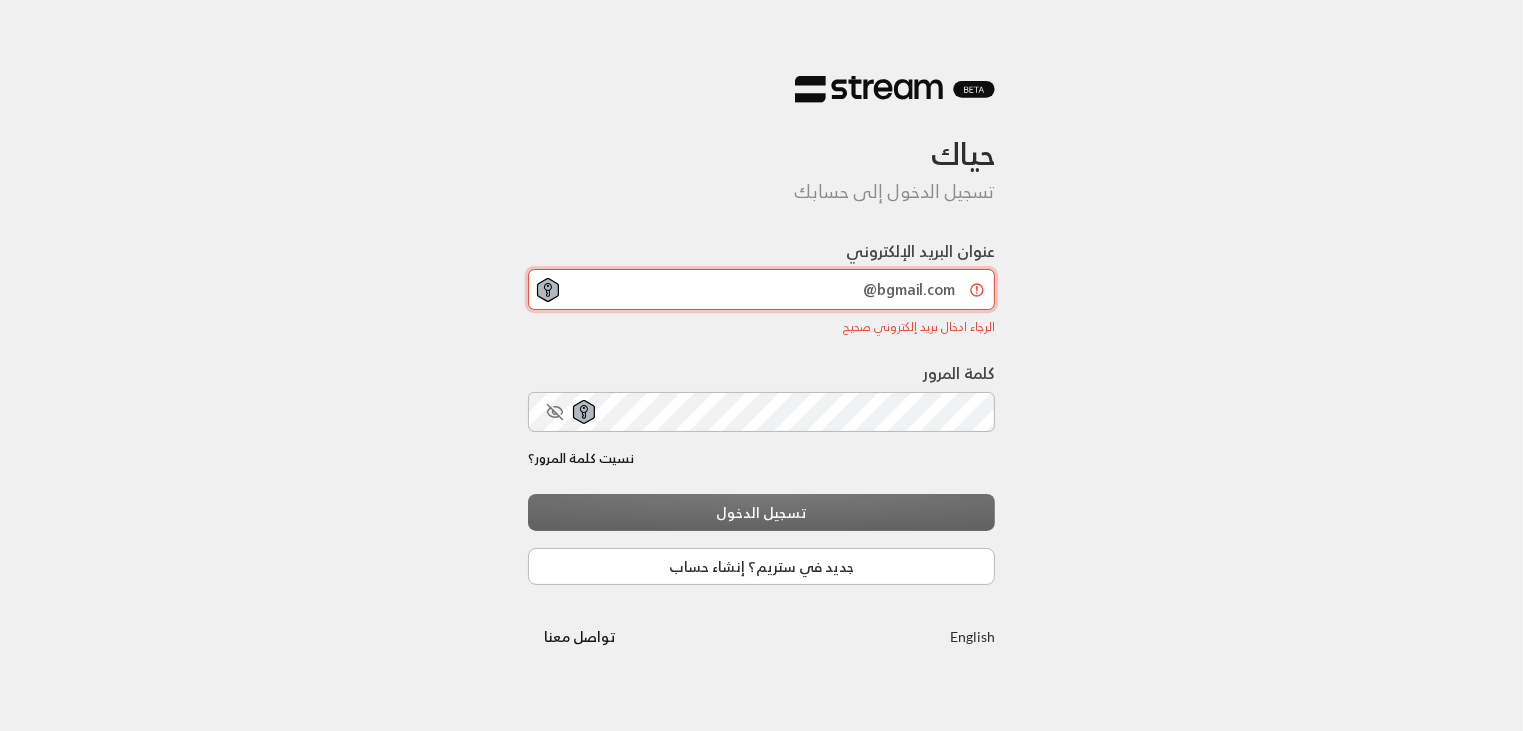 click on "bgmail.com@" at bounding box center [762, 289] 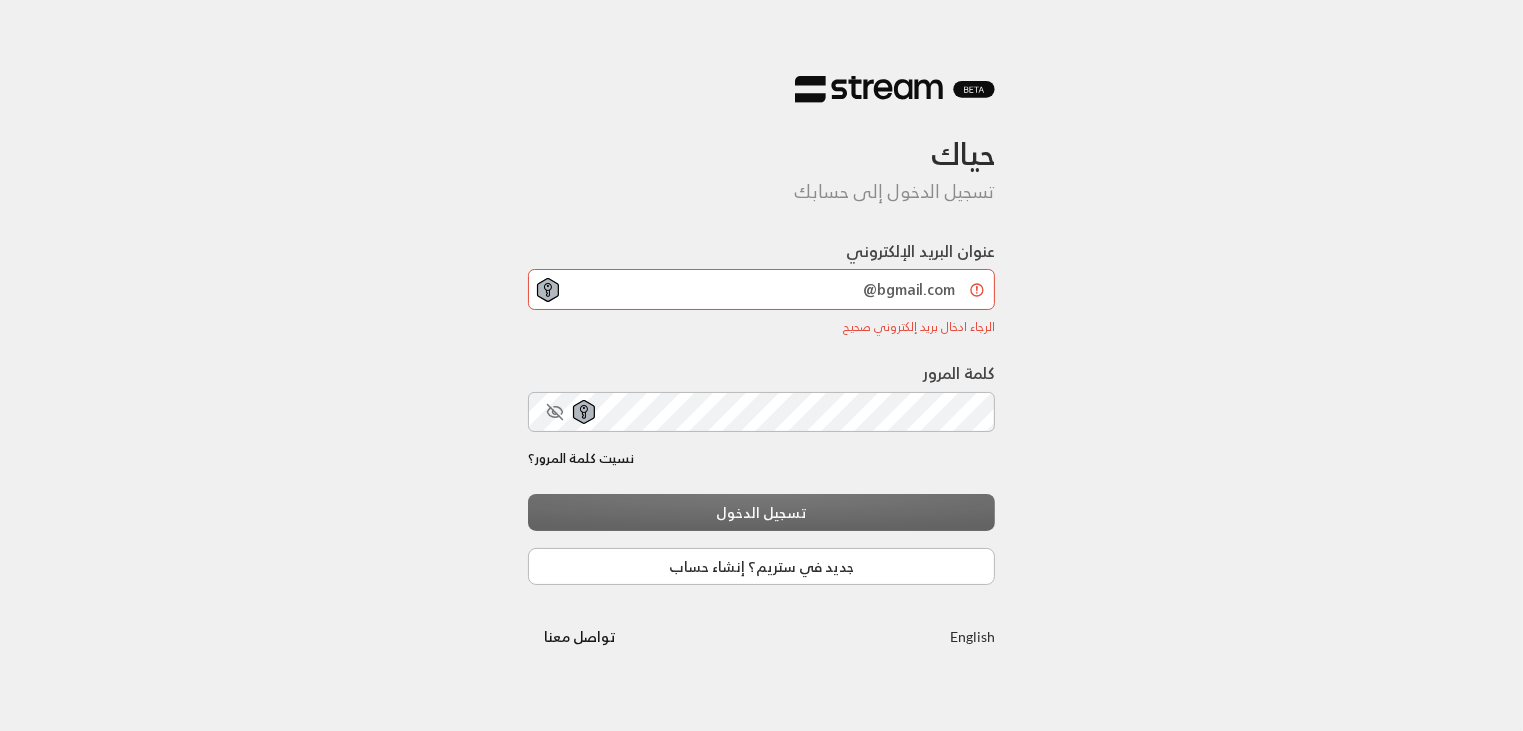 click on "عنوان البريد الإلكتروني" at bounding box center [920, 251] 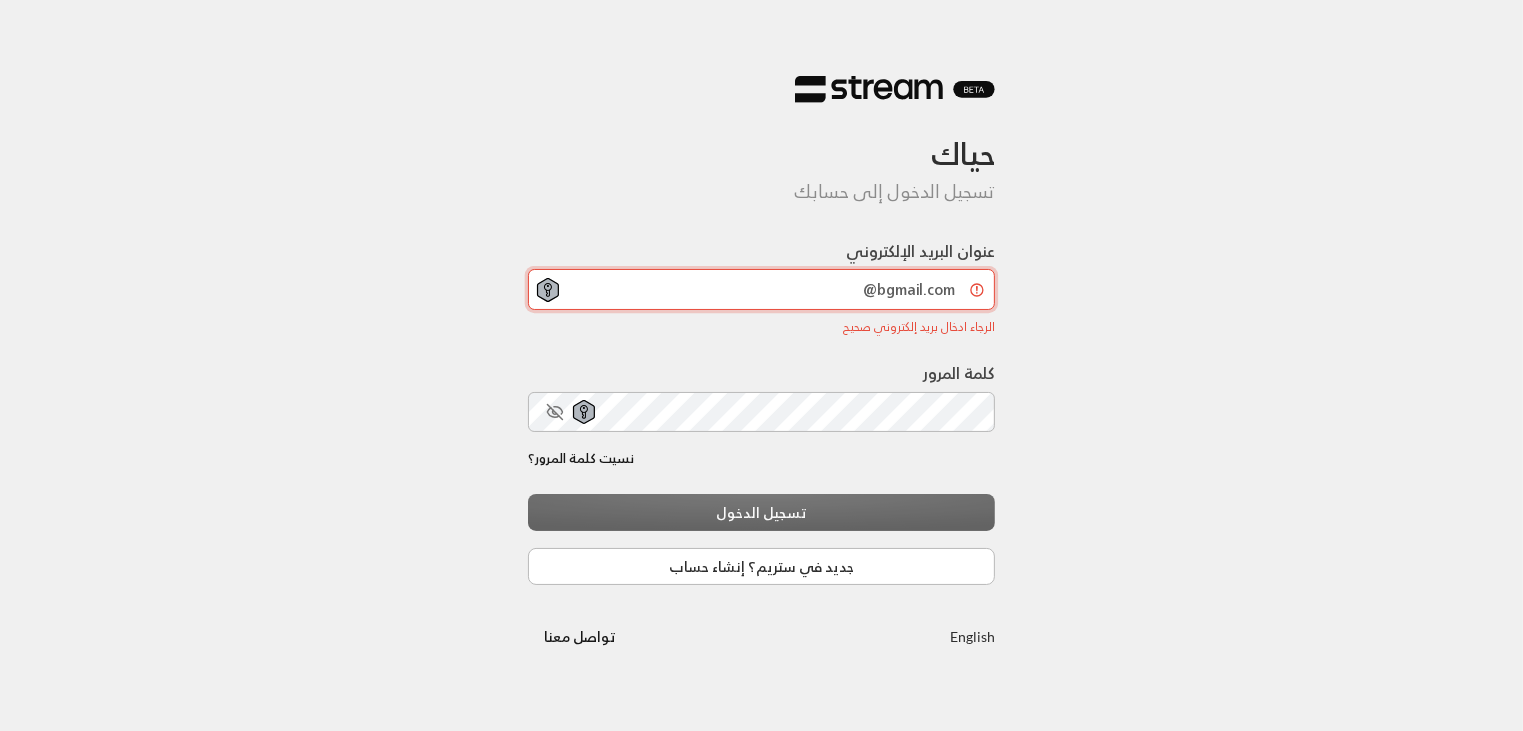 click on "bgmail.com@" at bounding box center (762, 289) 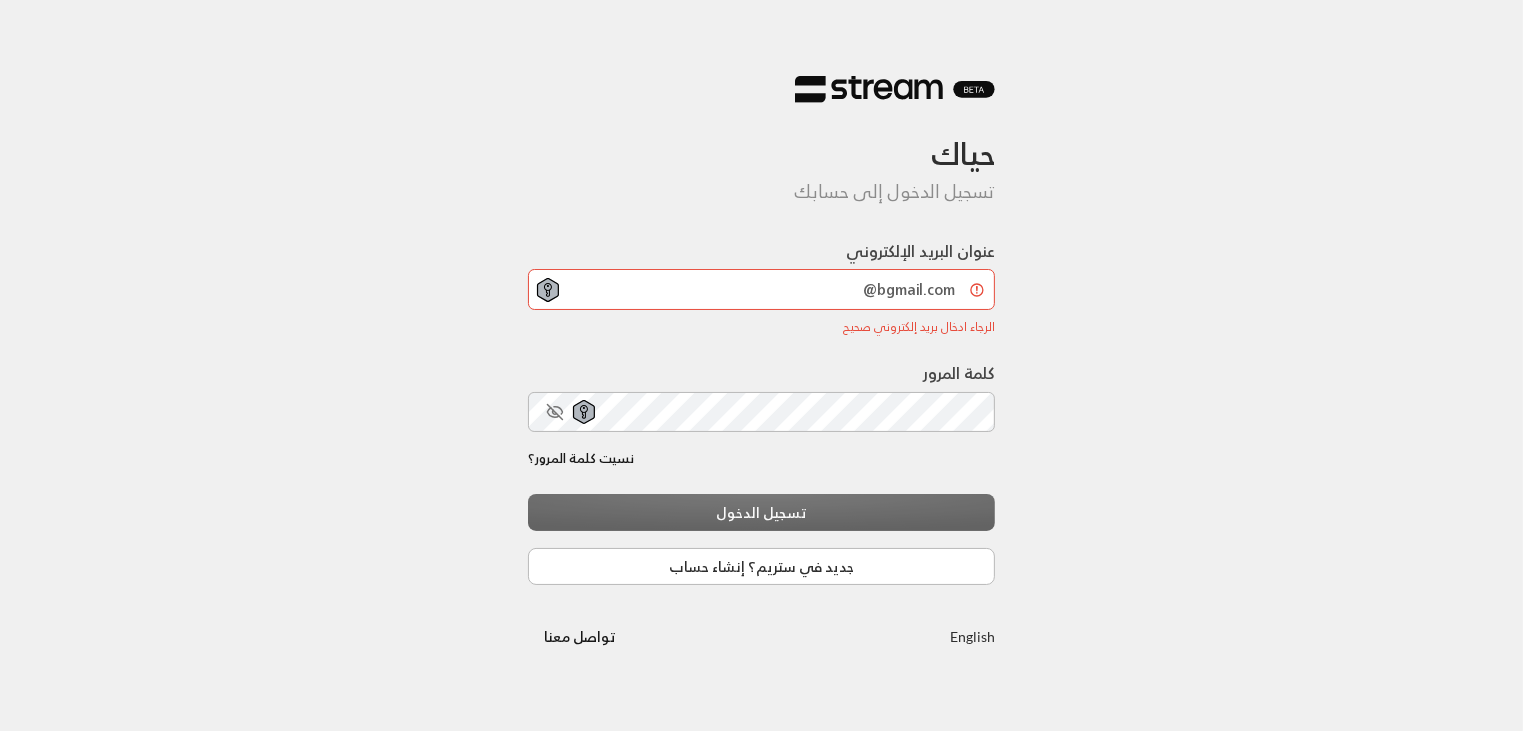 click on "عنوان البريد الإلكتروني" at bounding box center [920, 251] 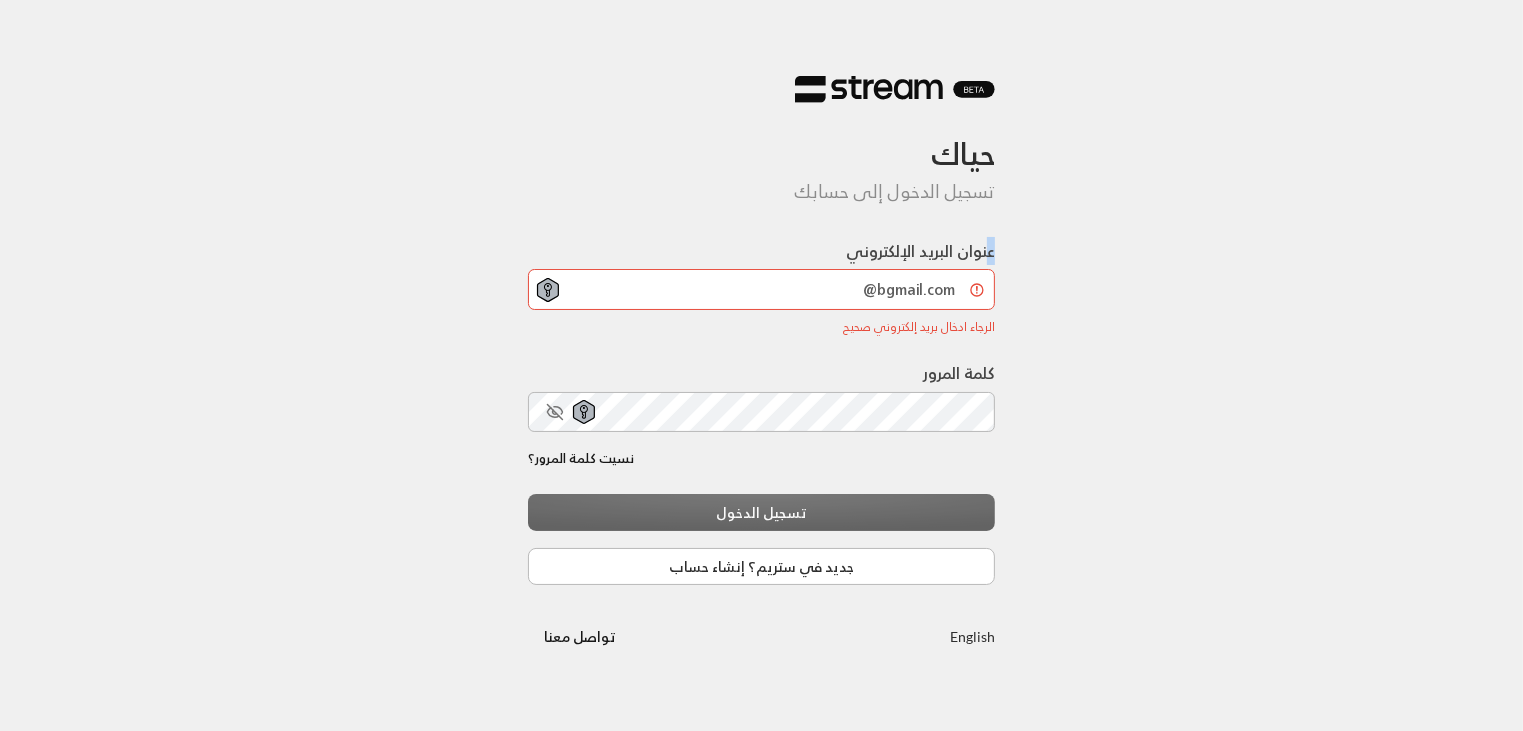 click on "عنوان البريد الإلكتروني" at bounding box center (920, 251) 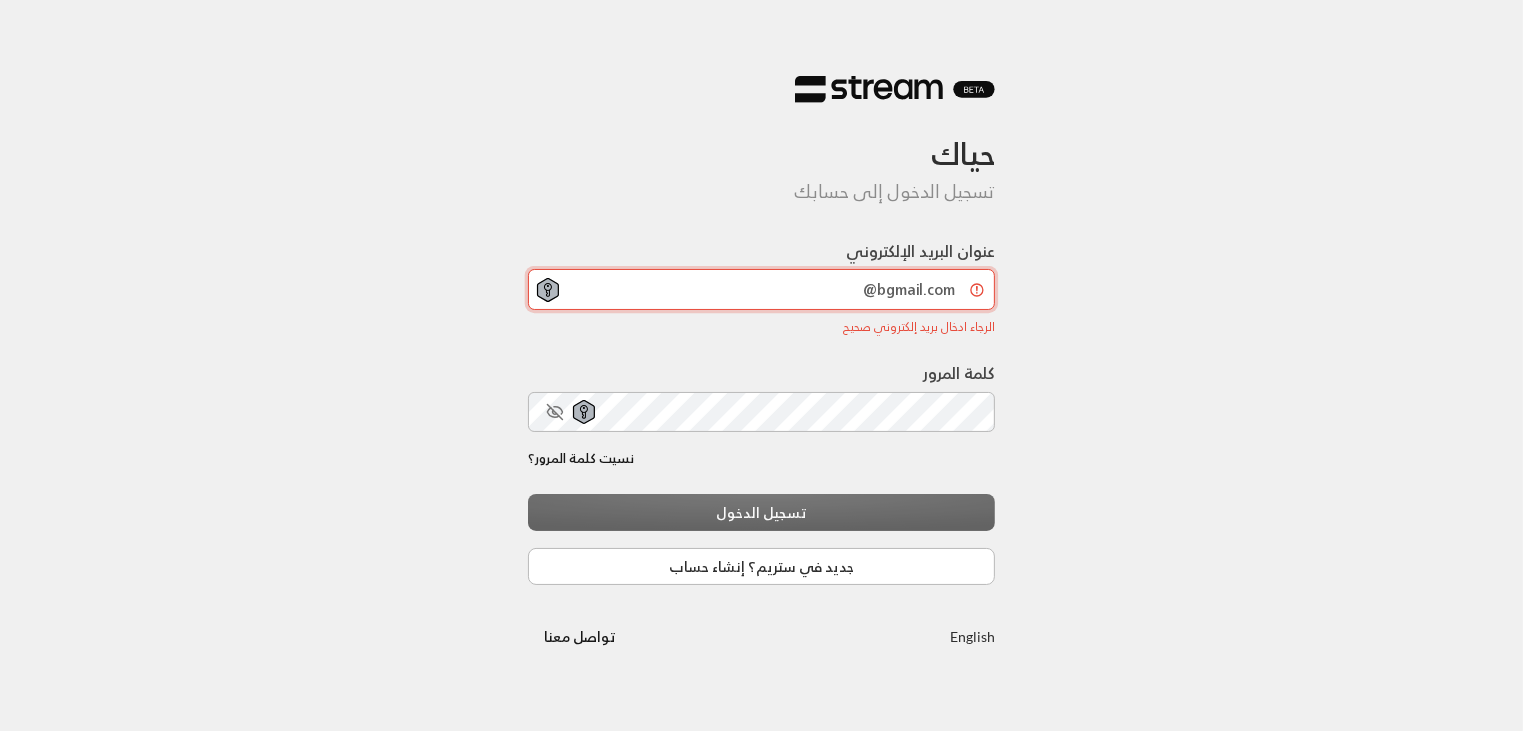 click on "bgmail.com@" at bounding box center [762, 289] 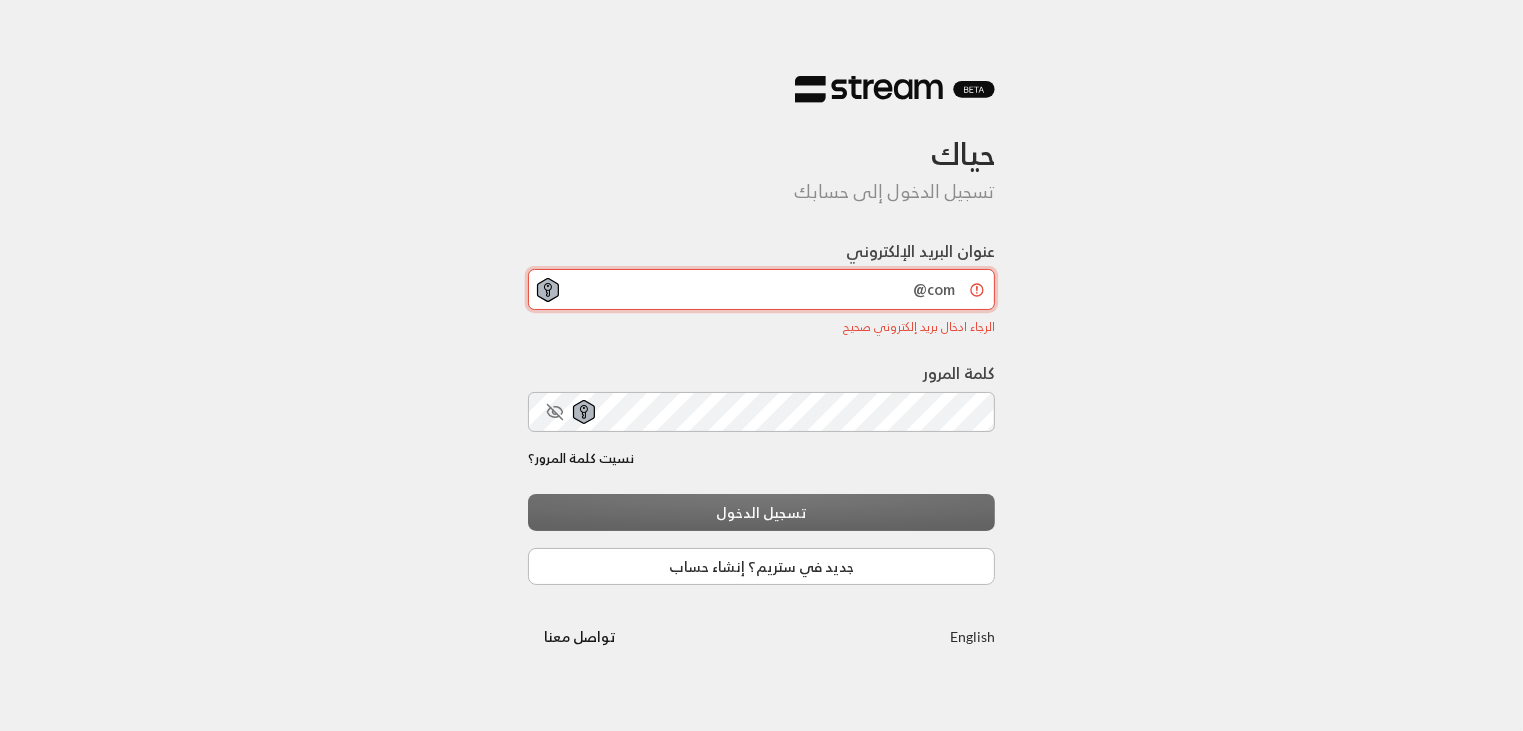 click on "com@" at bounding box center [762, 289] 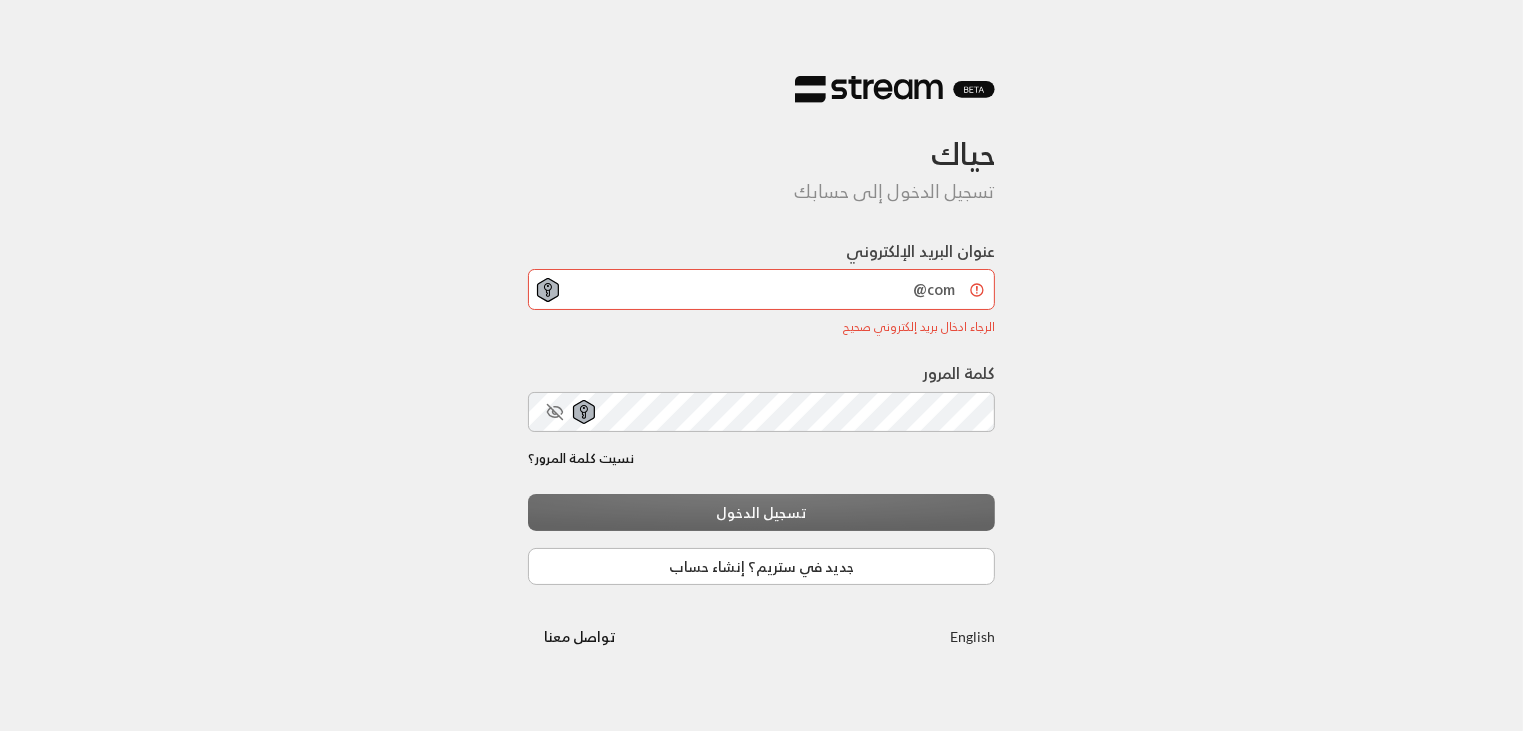 click on "عنوان البريد الإلكتروني example.com@ الرجاء ادخال بريد إلكتروني صحيح الرجاء ادخال بريد إلكتروني صحيح" at bounding box center [762, 287] 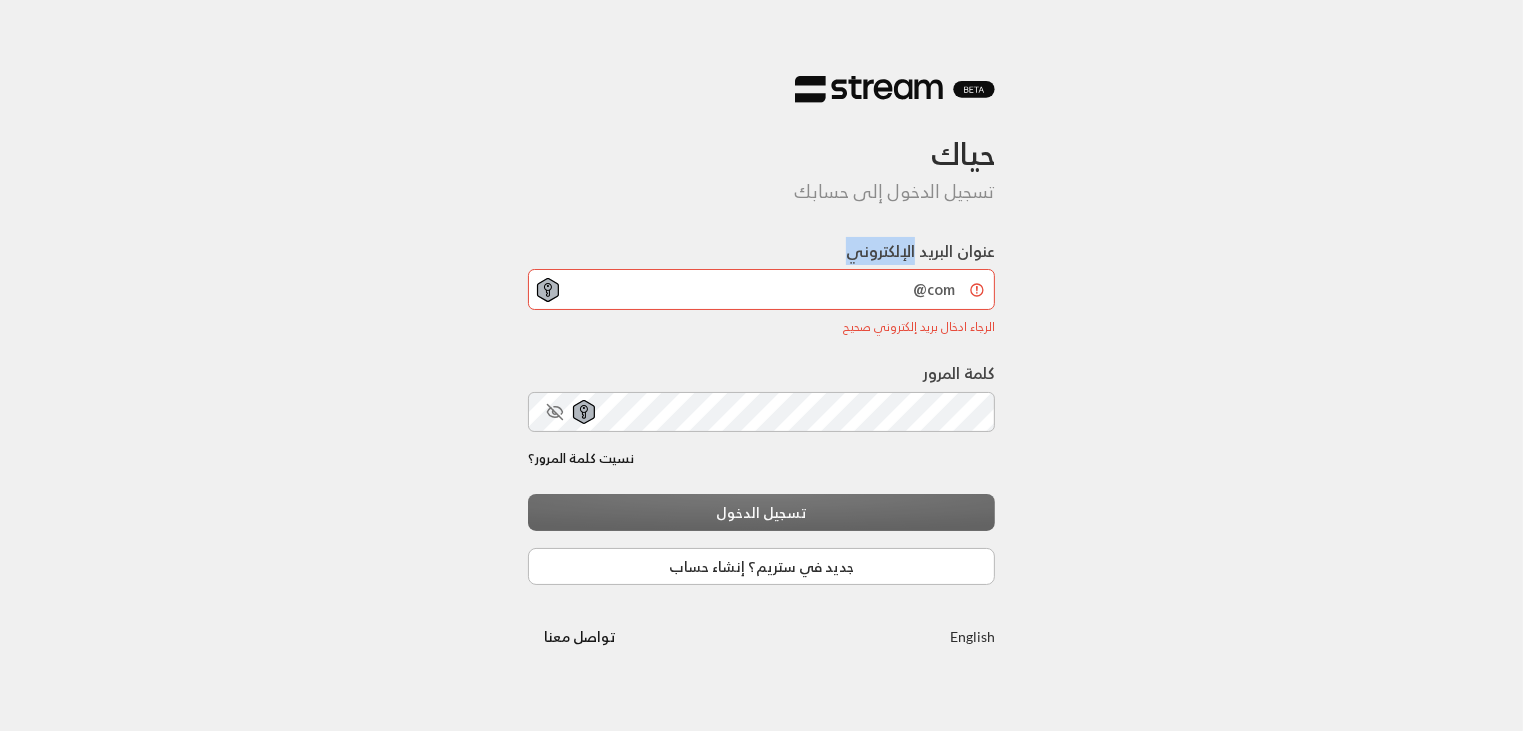 click on "عنوان البريد الإلكتروني example.com@ الرجاء ادخال بريد إلكتروني صحيح الرجاء ادخال بريد إلكتروني صحيح" at bounding box center (762, 287) 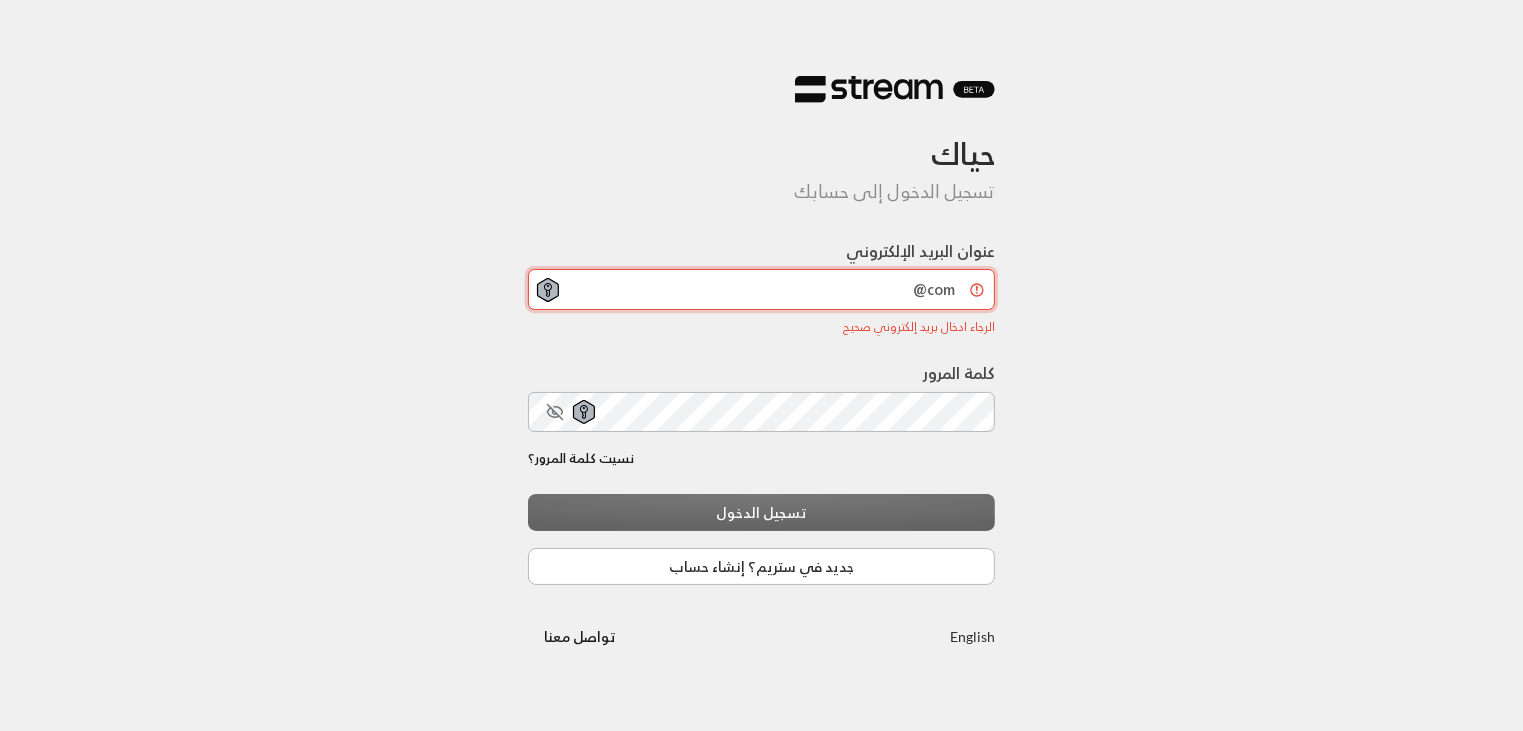click on "com@" at bounding box center (762, 289) 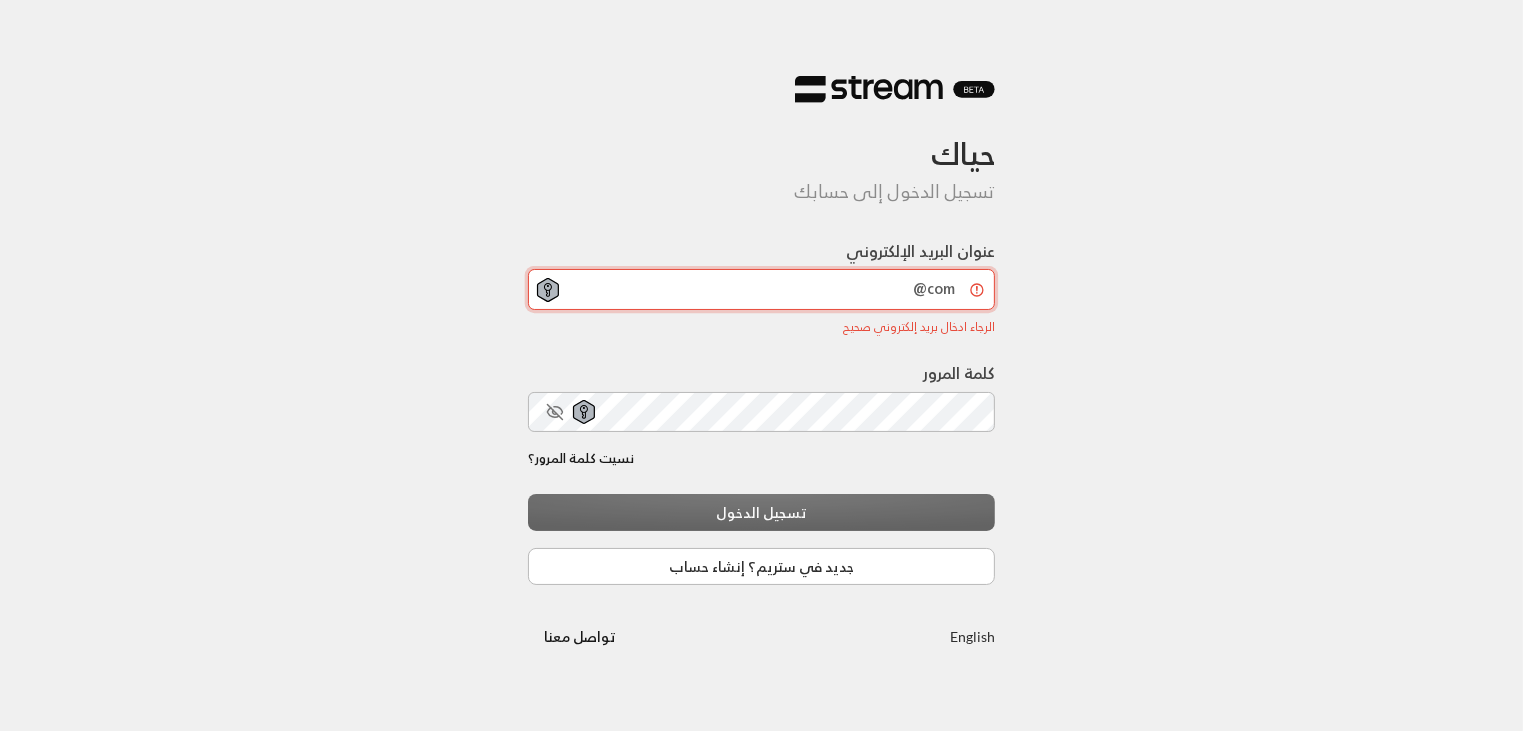 click on "com@" at bounding box center [762, 289] 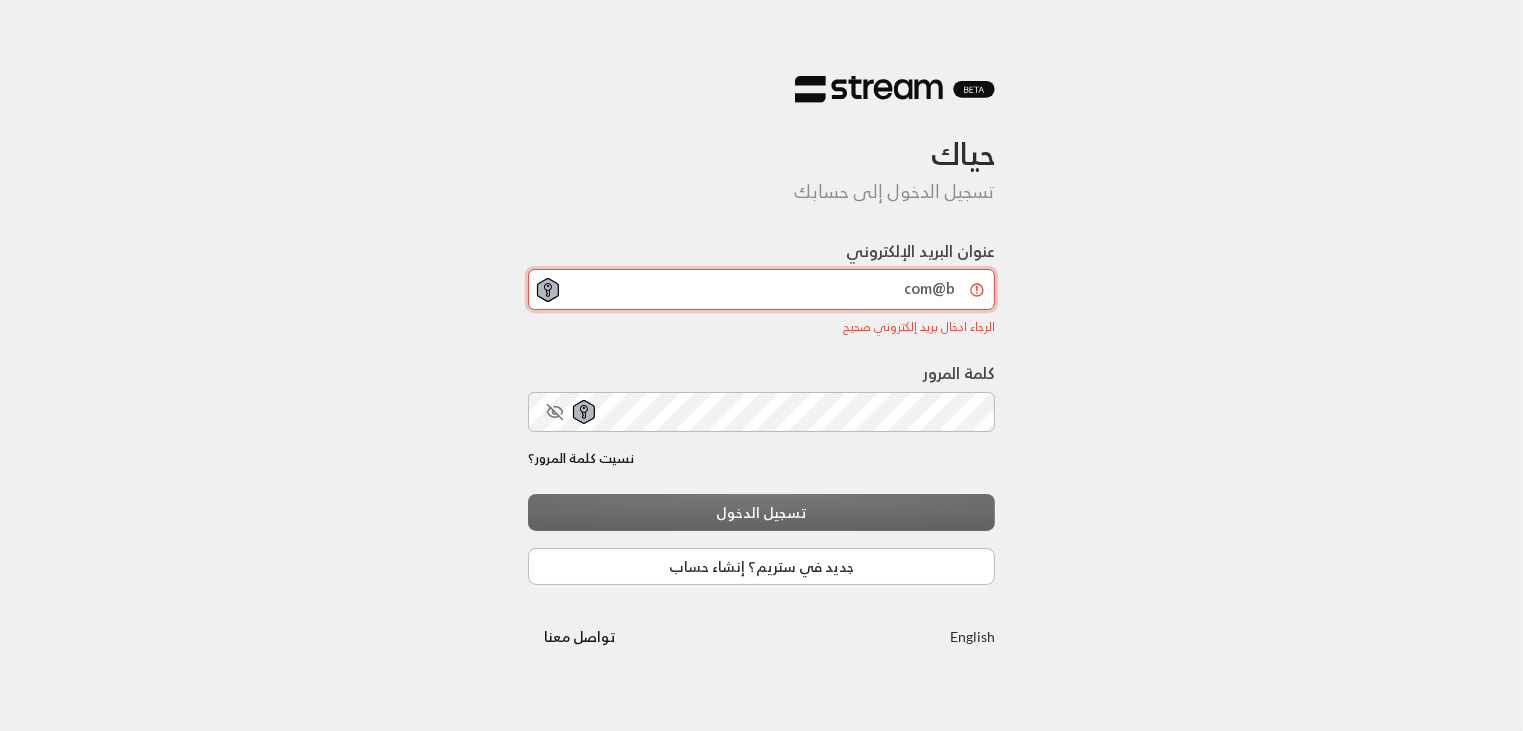 click on "com@b" at bounding box center (762, 289) 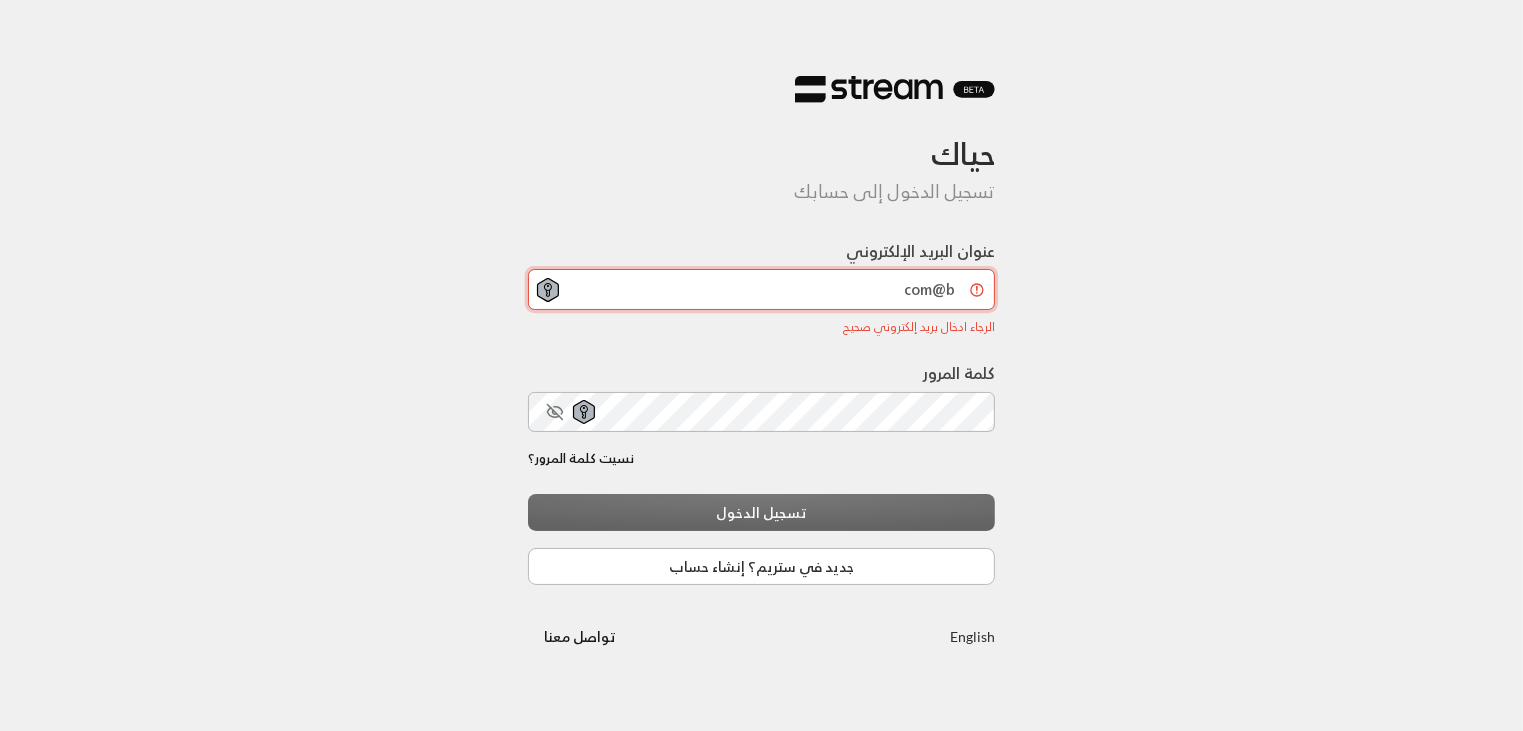 click on "com@b" at bounding box center [762, 289] 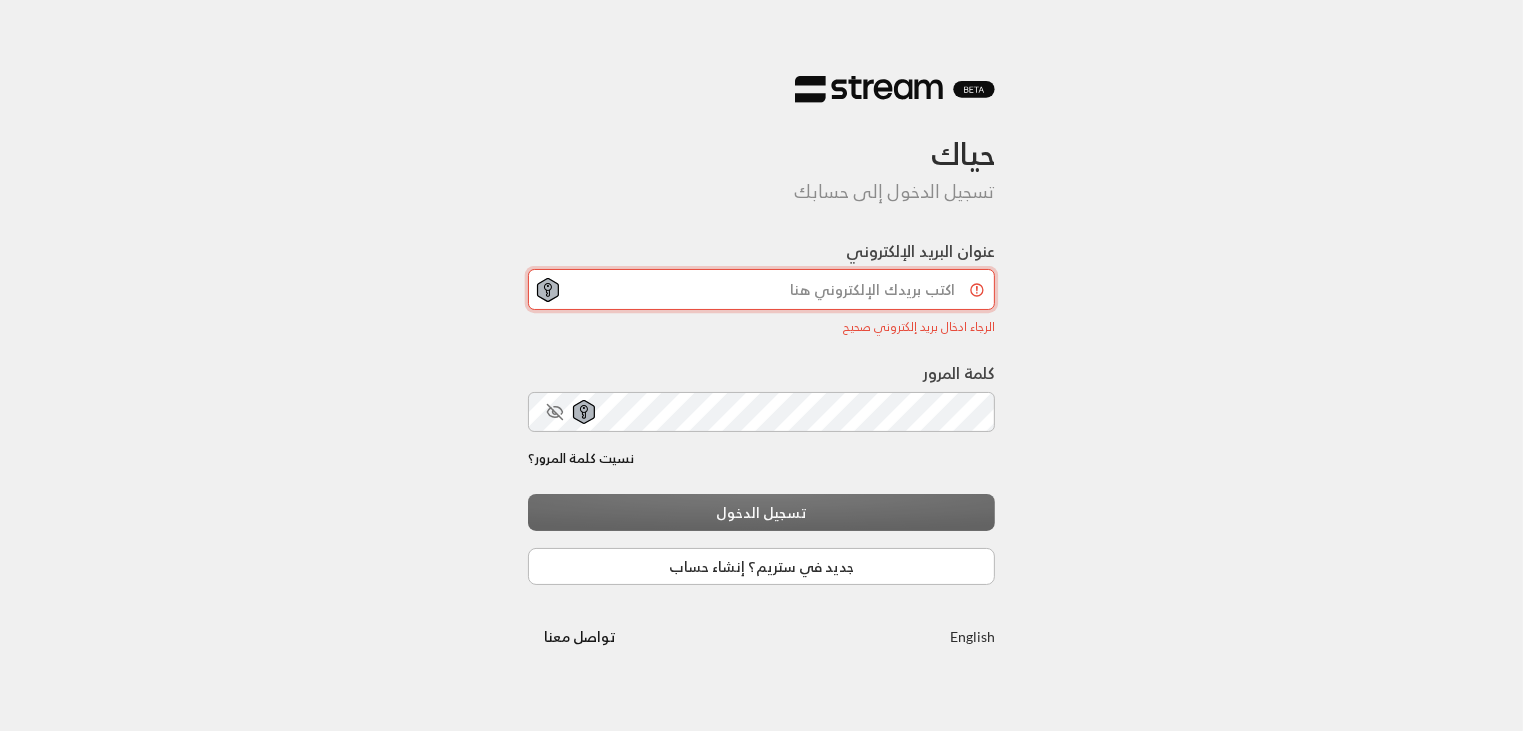 click on "عنوان البريد الإلكتروني" at bounding box center [762, 289] 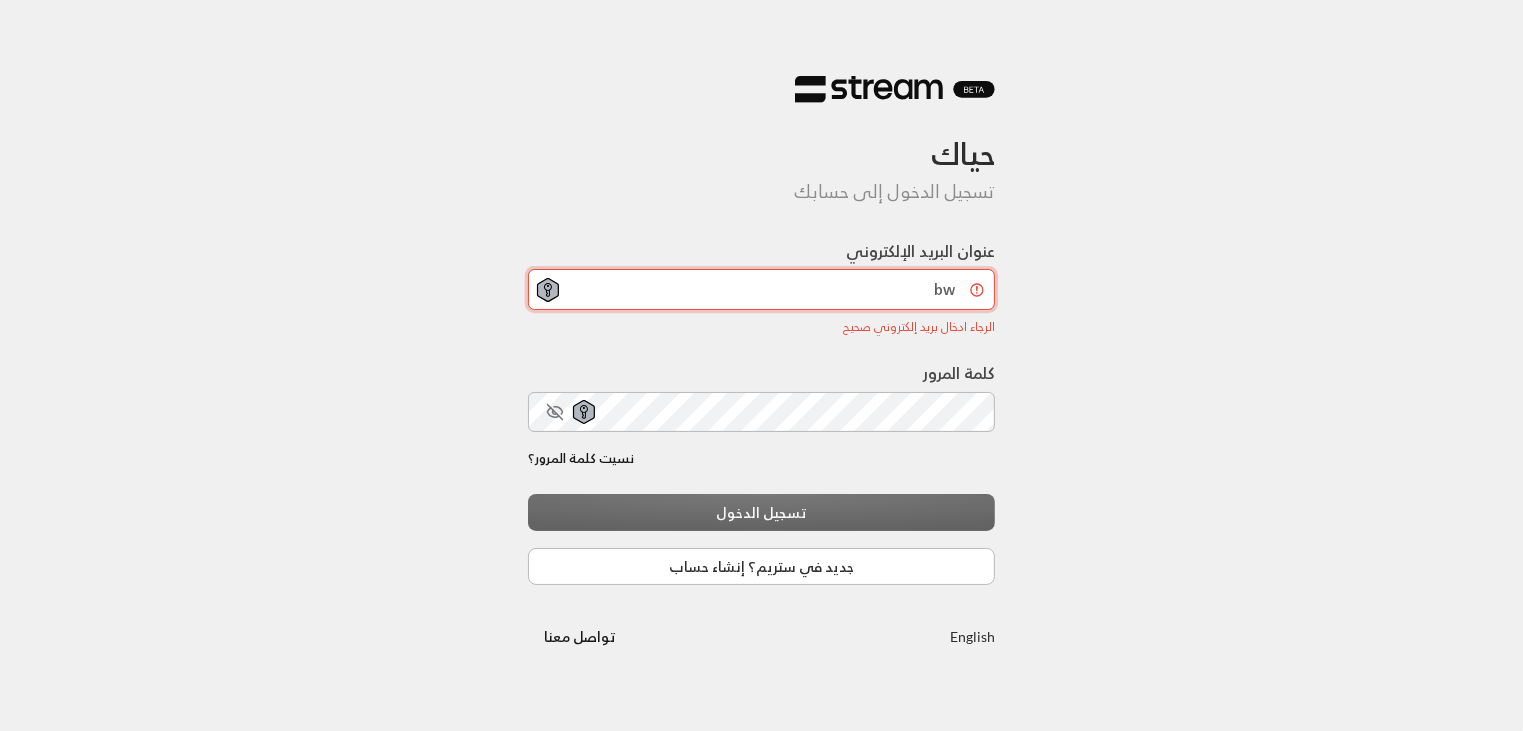 type on "w" 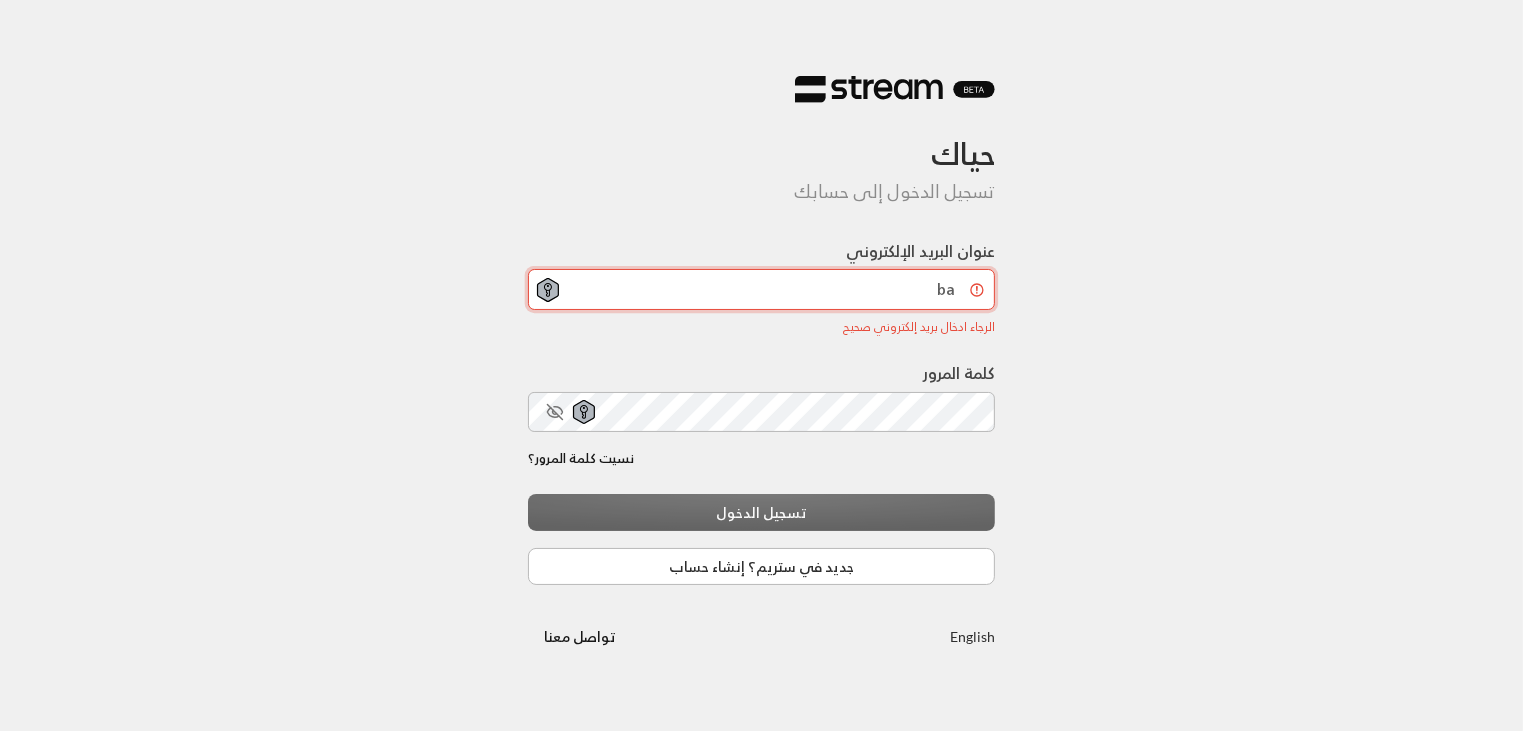 click on "ba" at bounding box center (762, 289) 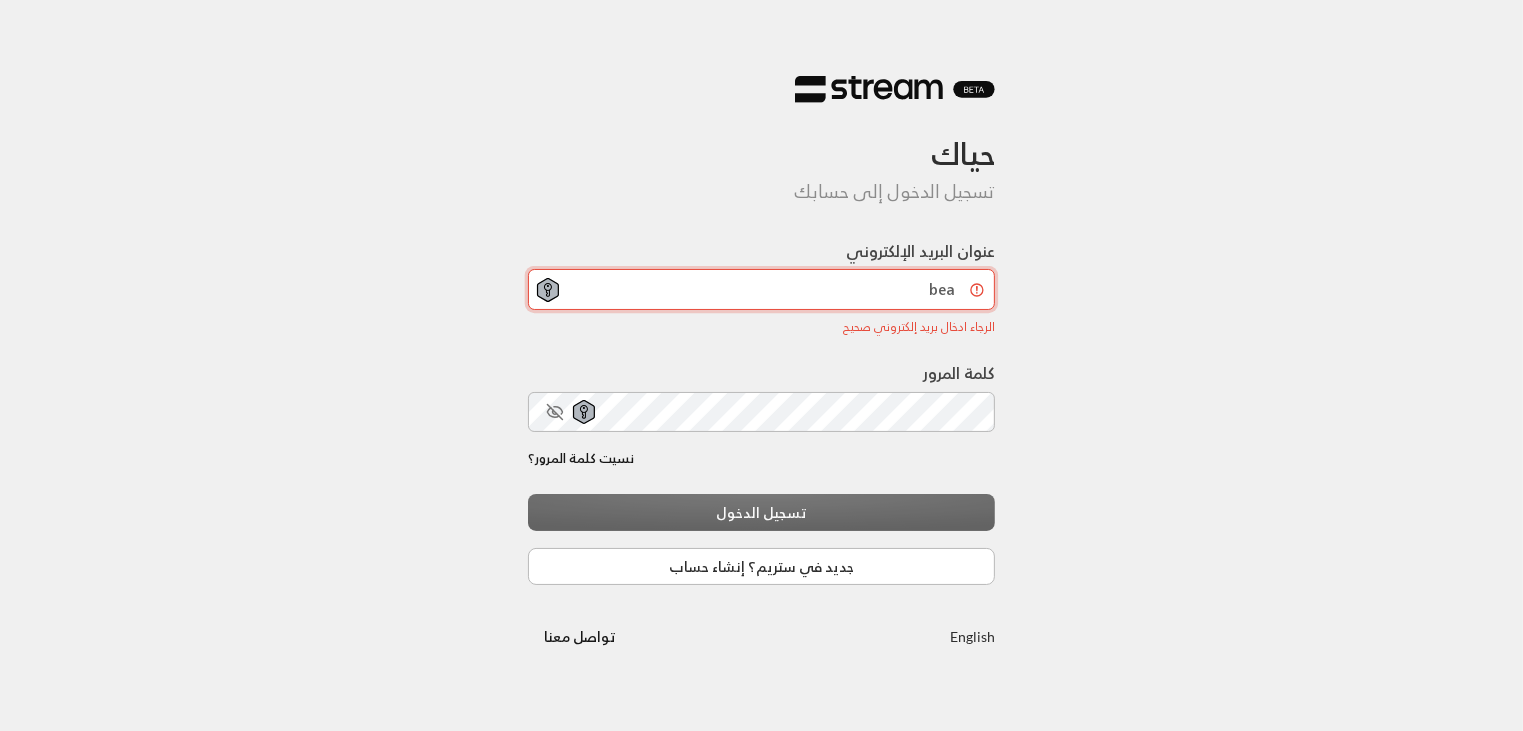 click on "bea" at bounding box center [762, 289] 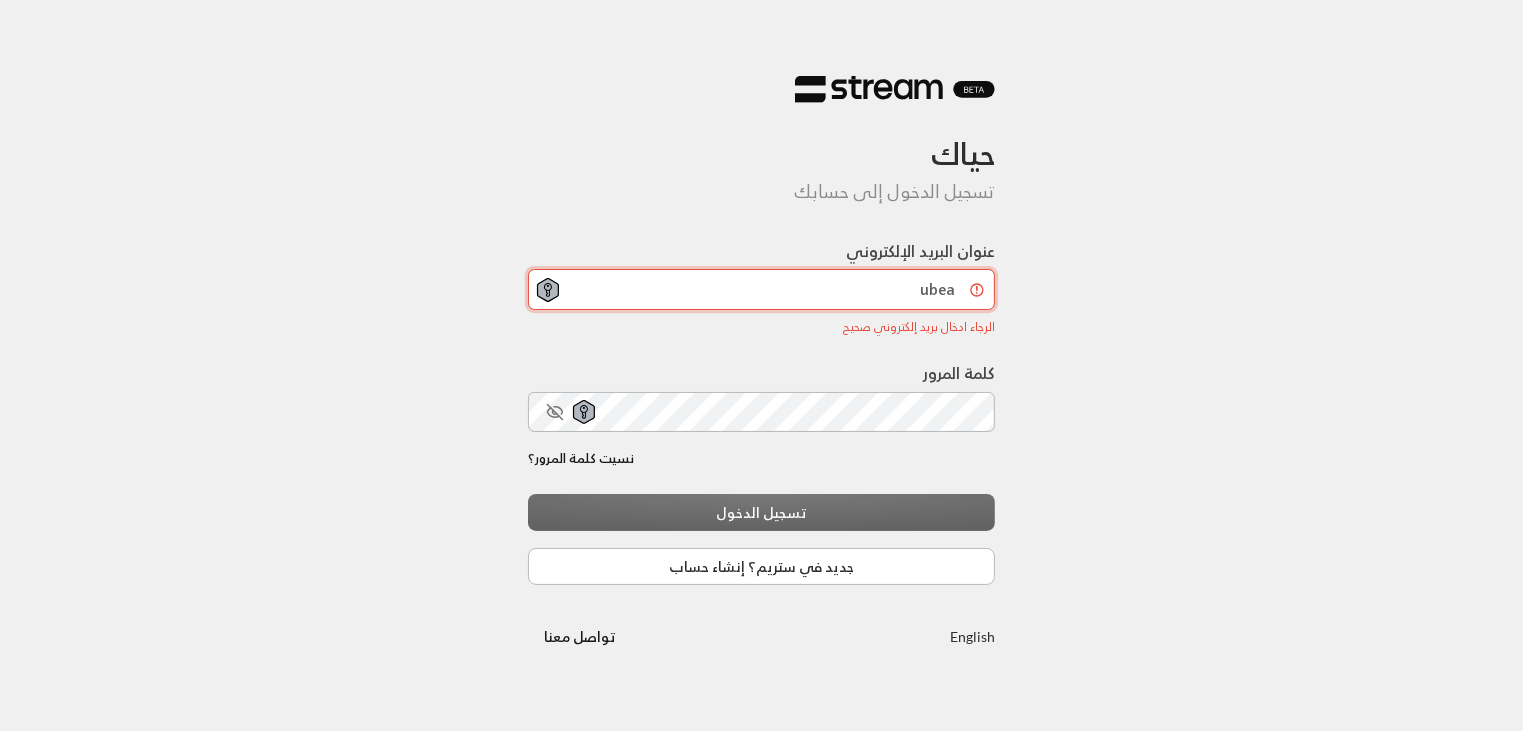 click on "ubea" at bounding box center [762, 289] 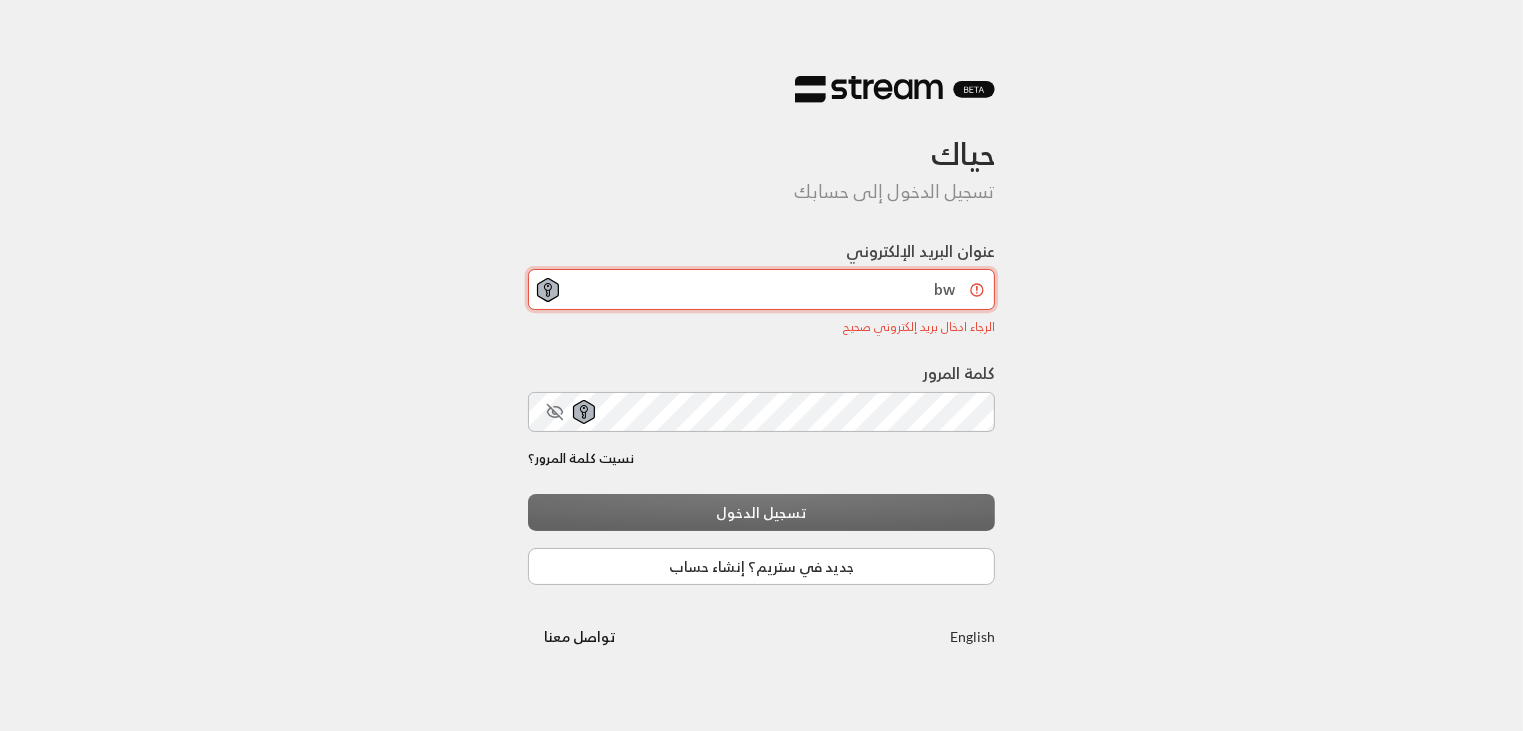 type on "w" 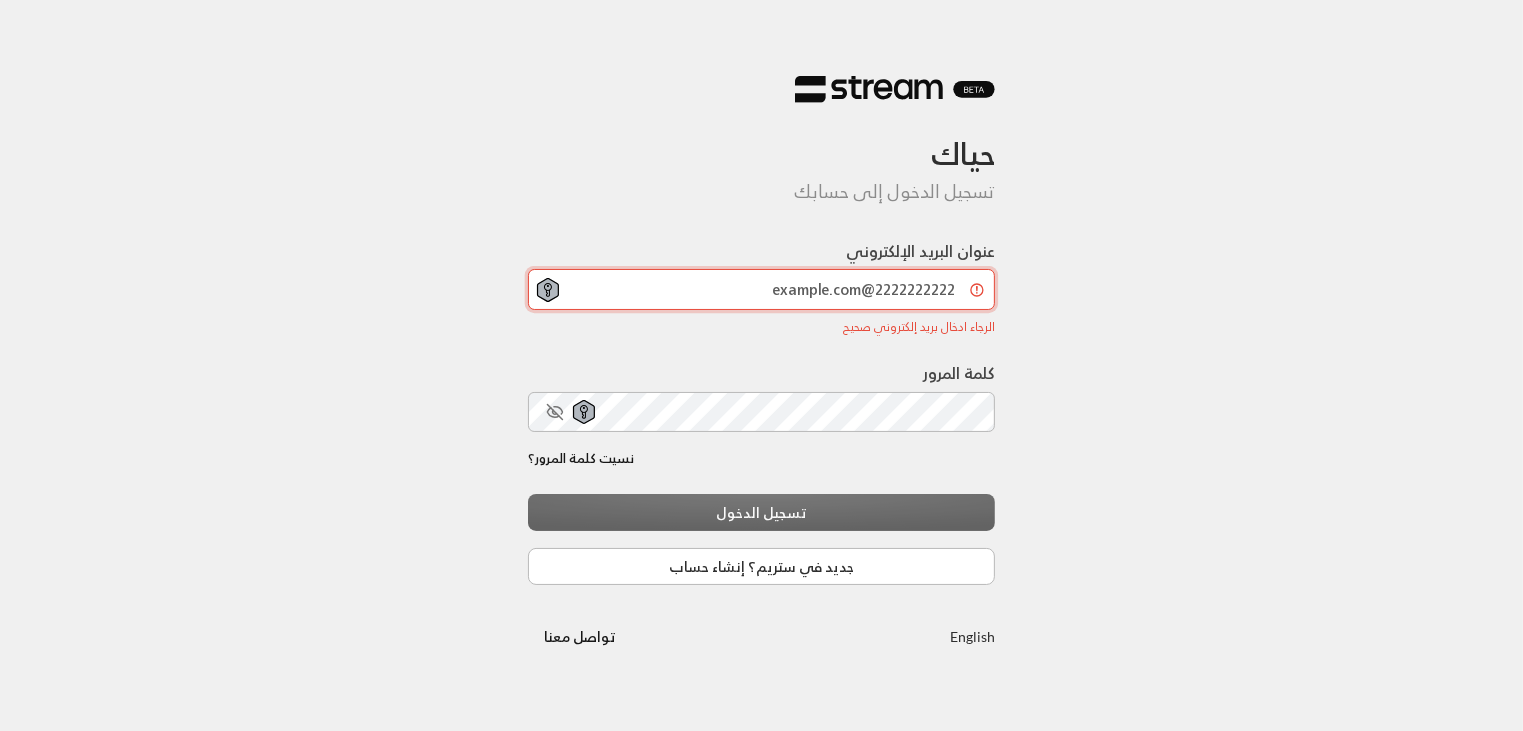click on "example.com@2222222222" at bounding box center (762, 289) 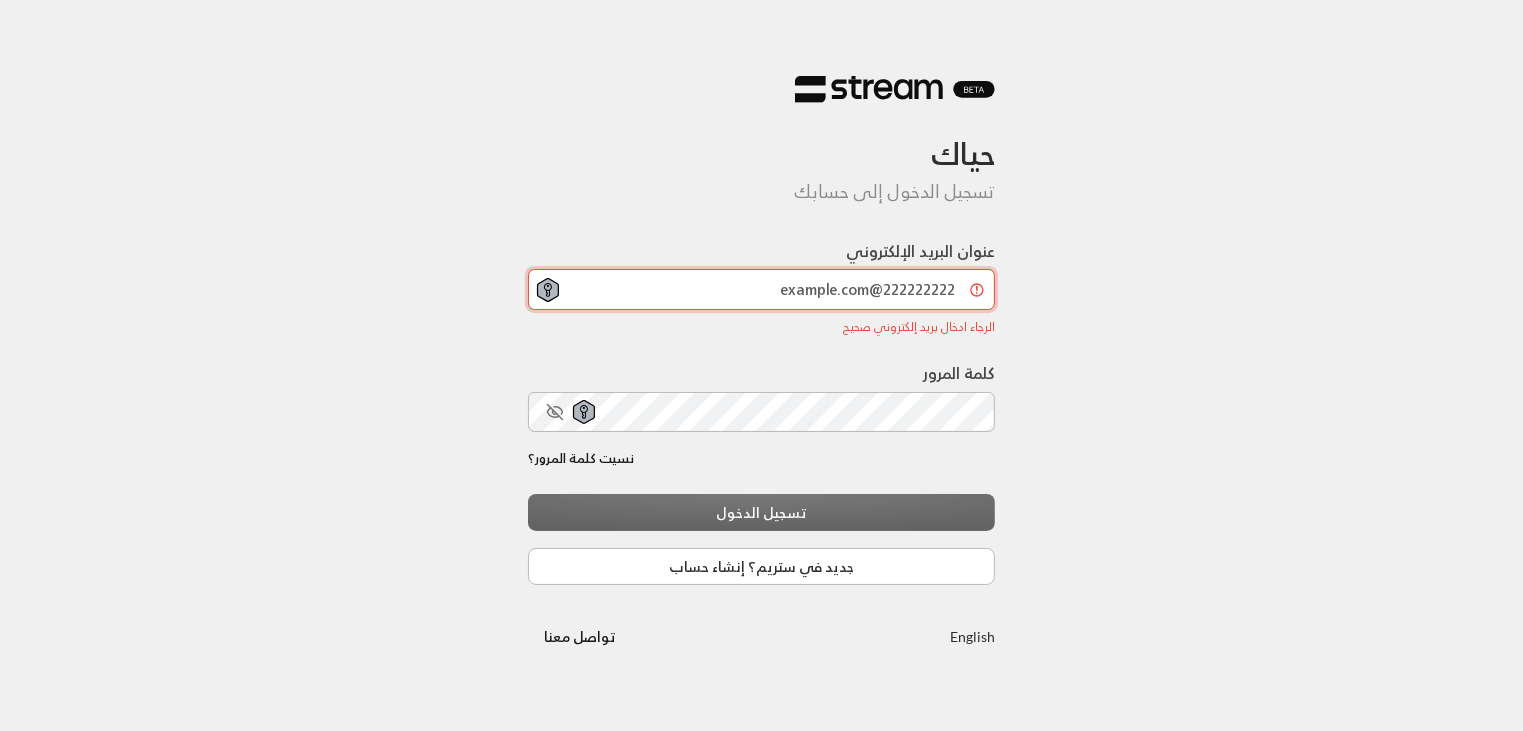 click on "example.com@222222222" at bounding box center (762, 289) 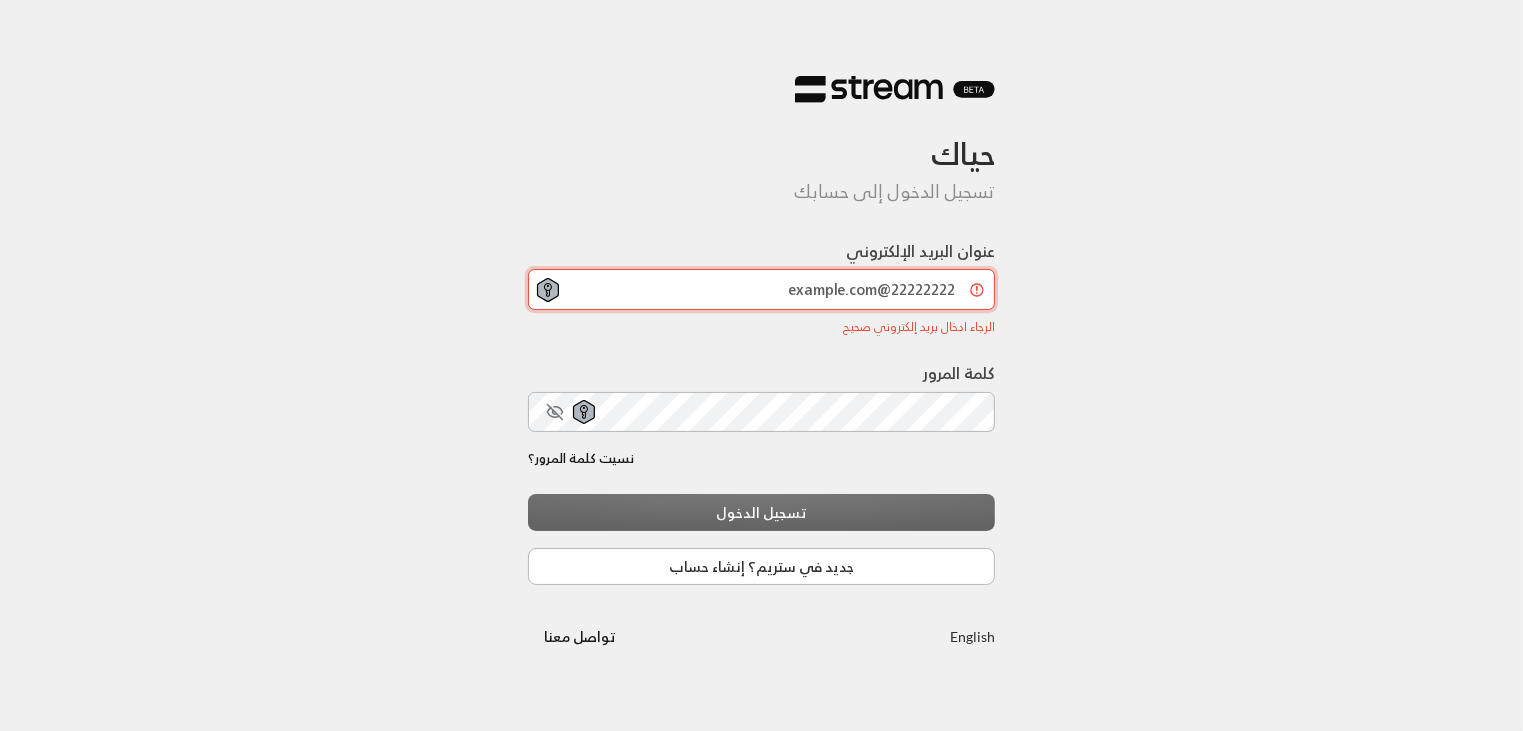 click on "example.com@22222222" at bounding box center (762, 289) 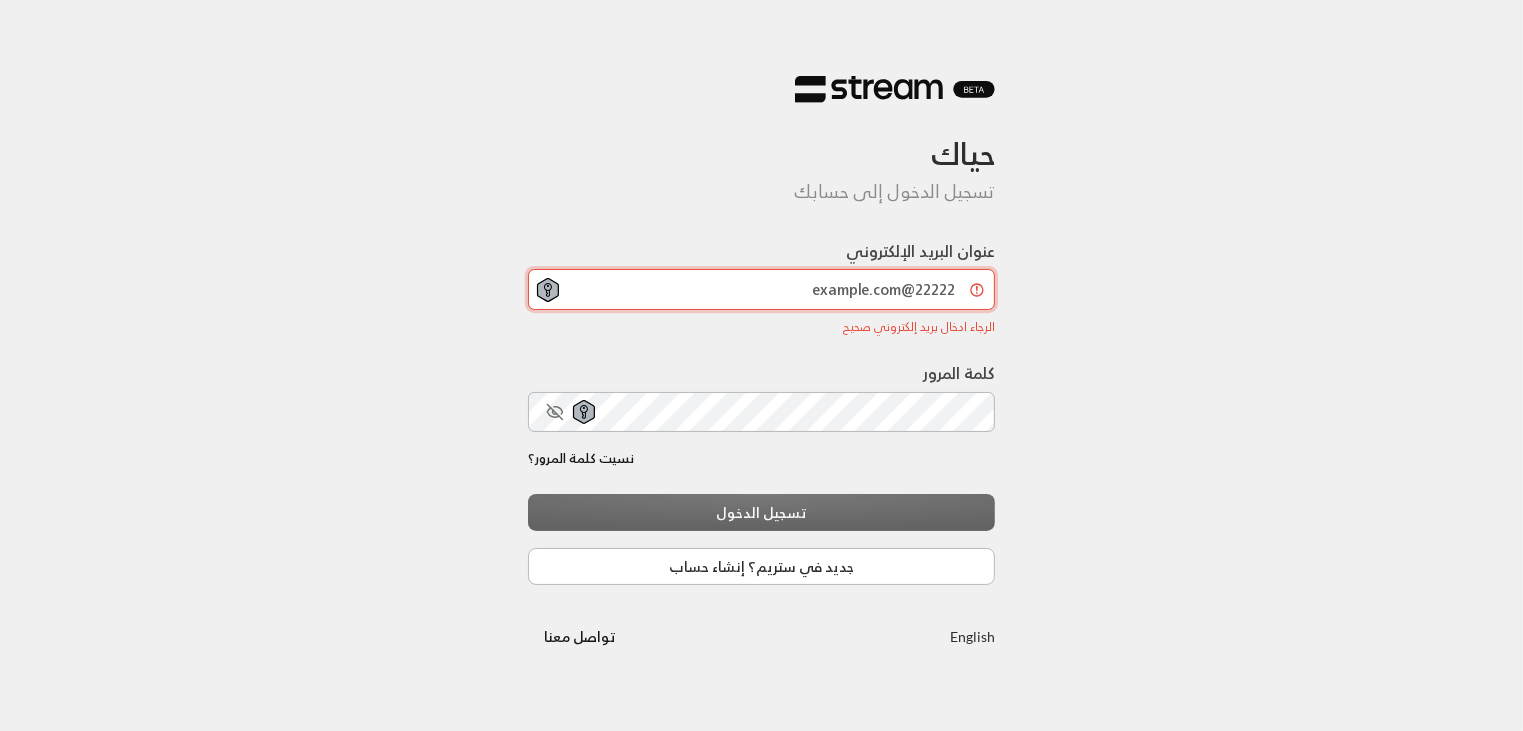 click on "example.com@22222" at bounding box center (762, 289) 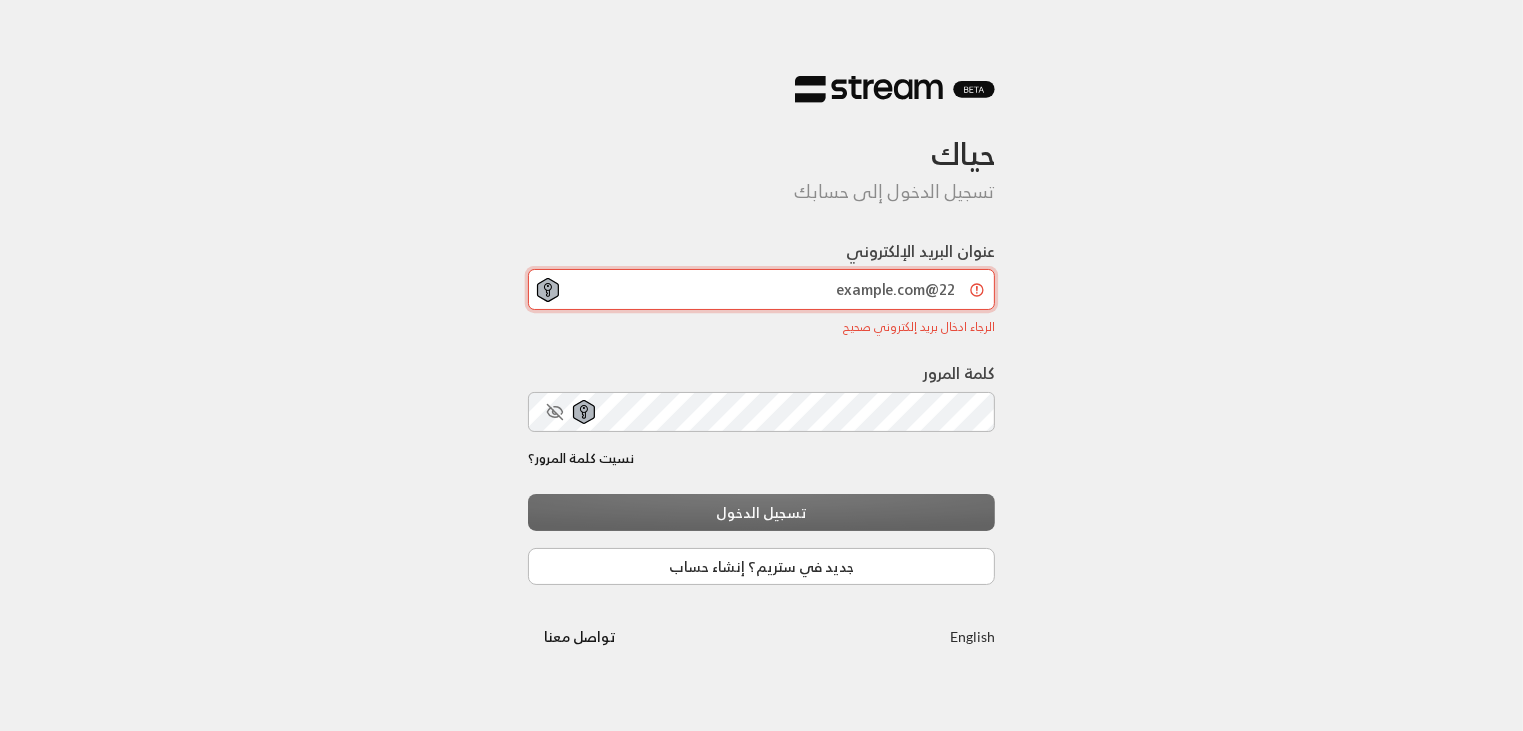 click on "example.com@22" at bounding box center [762, 289] 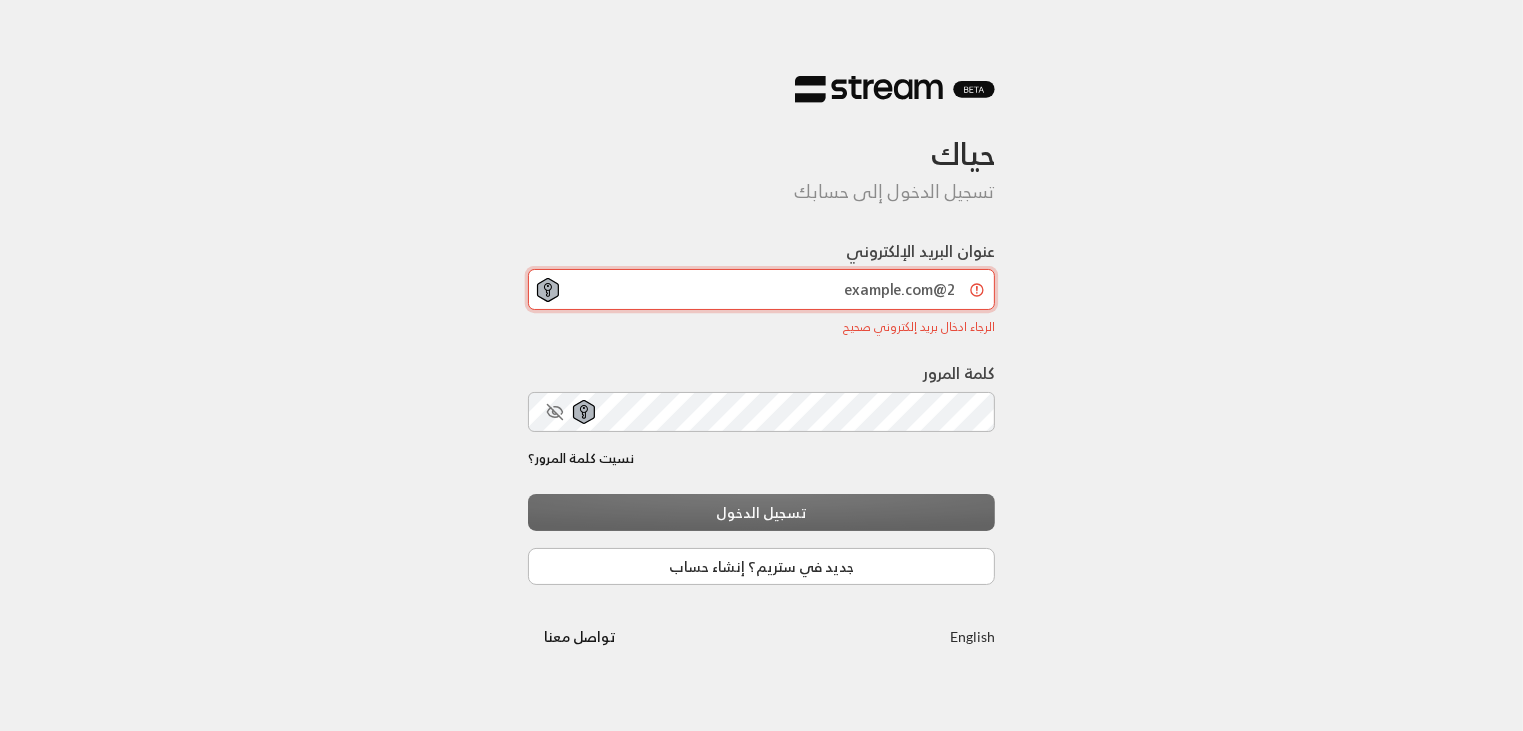 click on "example.com@2" at bounding box center [762, 289] 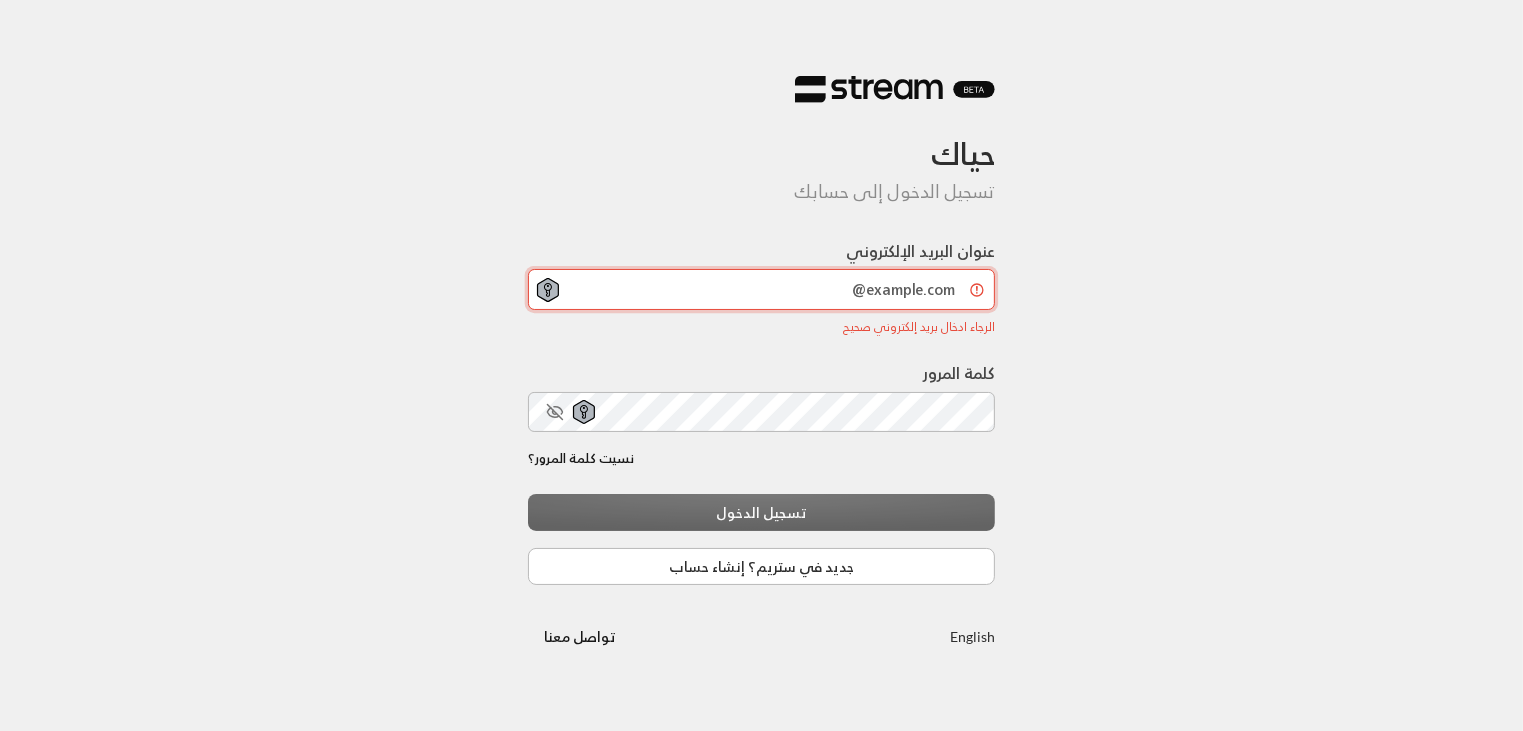 click on "example.com@" at bounding box center (762, 289) 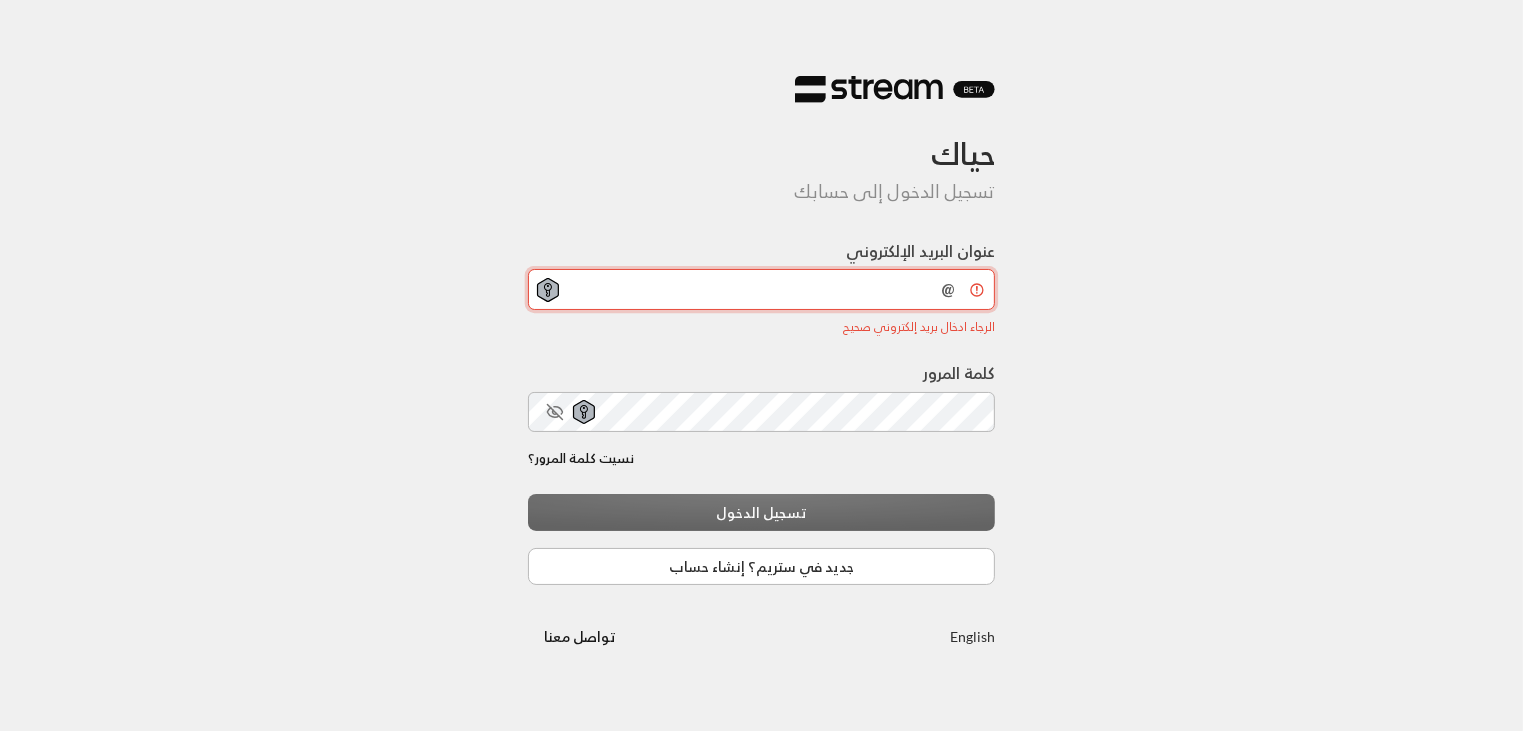click on "@" at bounding box center (762, 289) 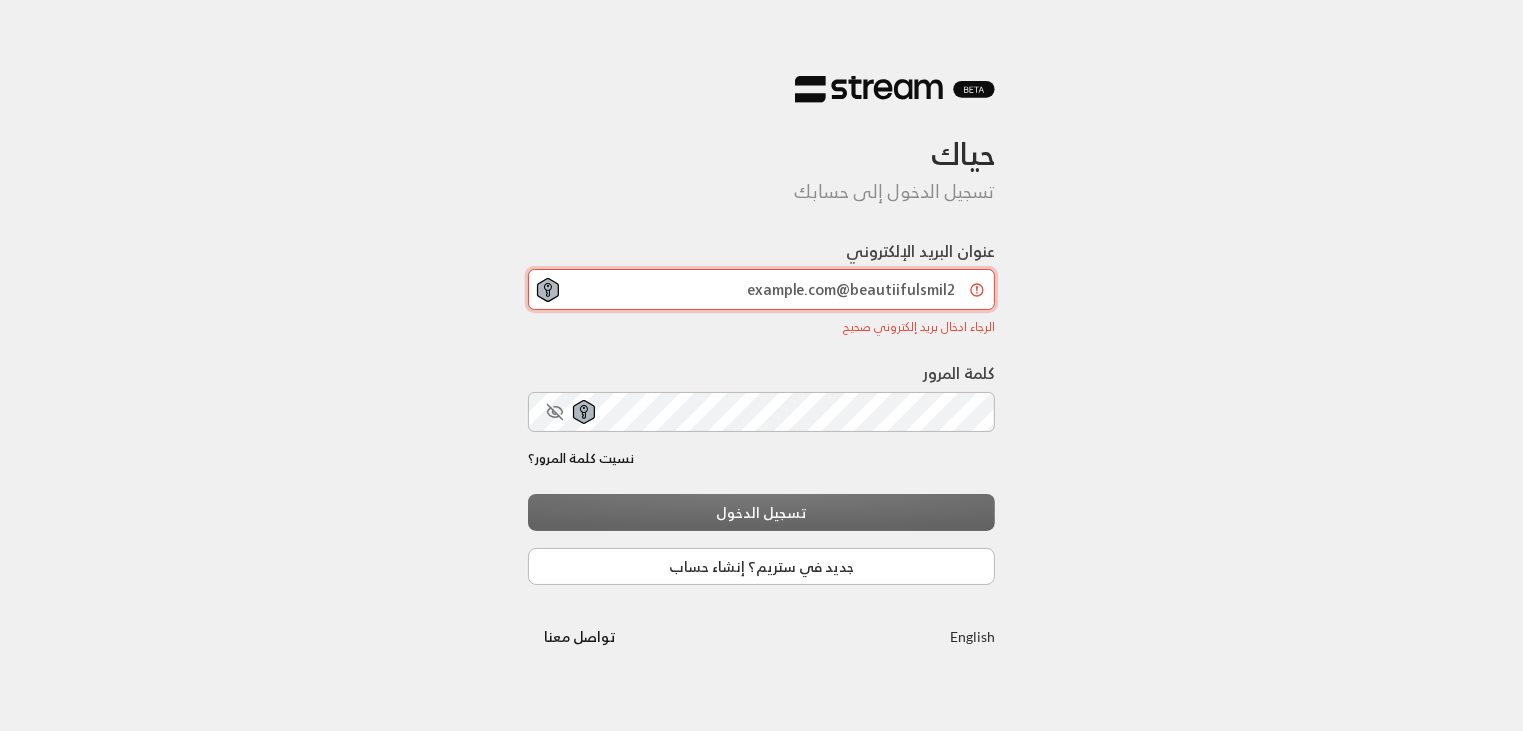 click on "example.com@beautiifulsmil2" at bounding box center (762, 289) 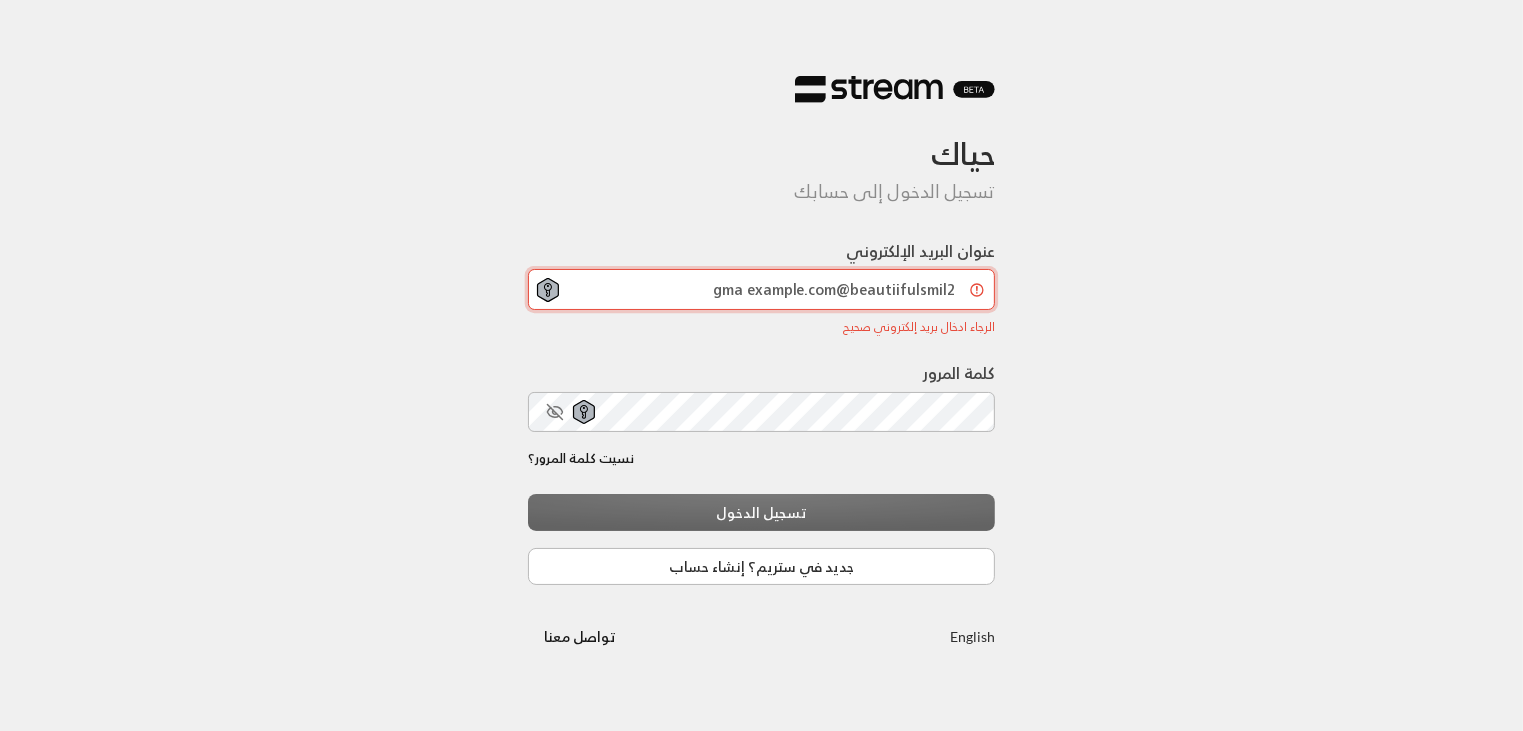 click on "gma example.com@beautiifulsmil2" at bounding box center (762, 289) 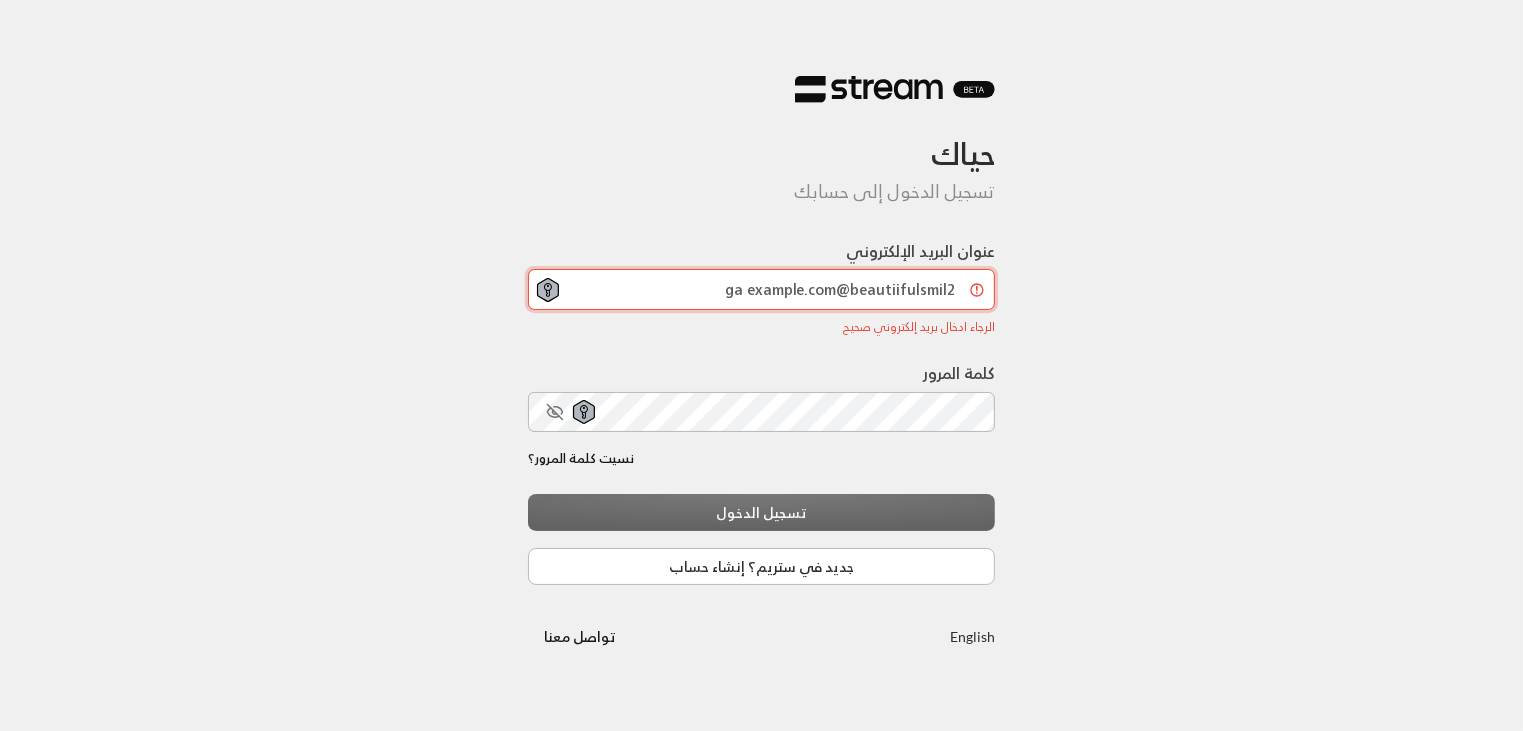 click on "ga example.com@beautiifulsmil2" at bounding box center [762, 289] 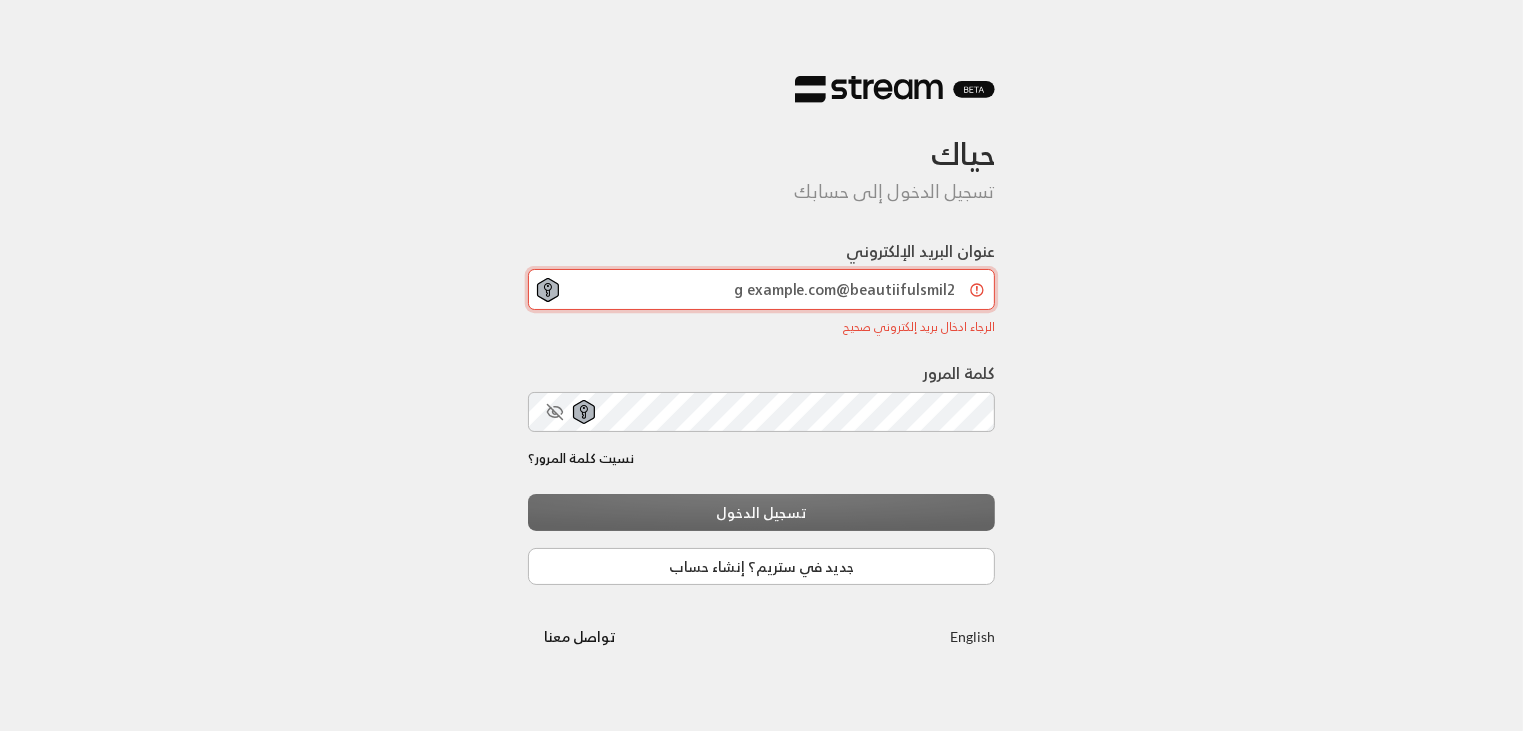click on "g example.com@beautiifulsmil2" at bounding box center (762, 289) 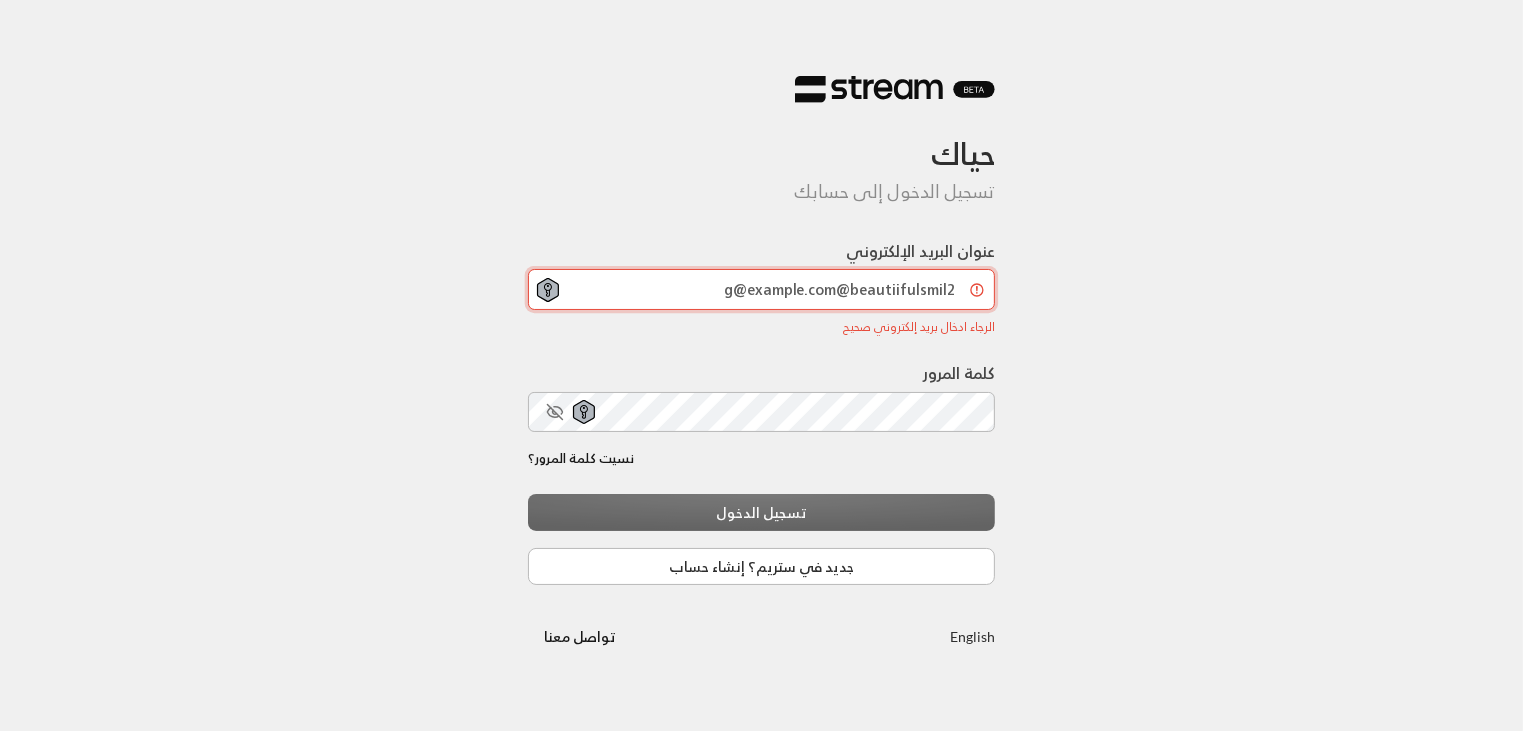 type on "gexample.com@beautiifulsmil2" 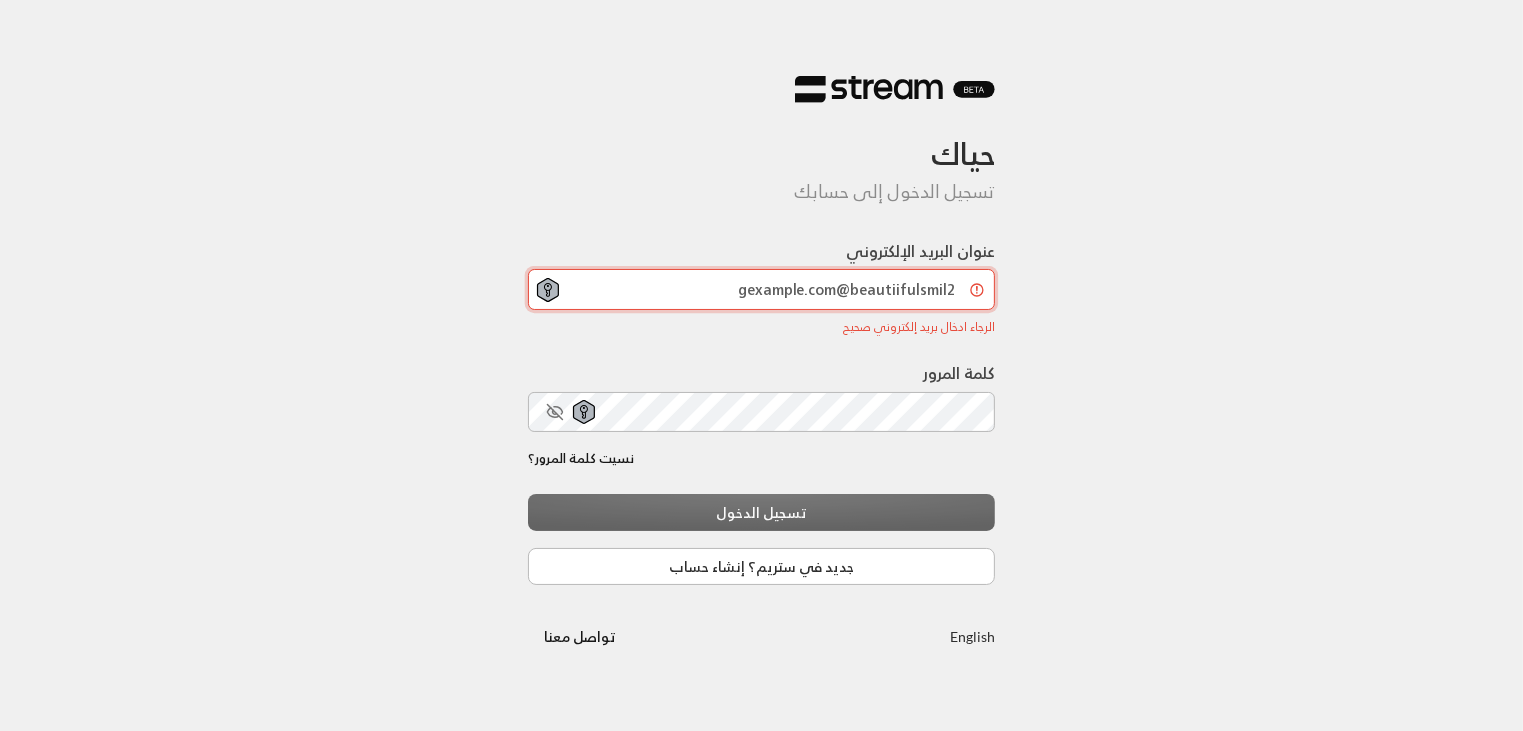 click on "gexample.com@beautiifulsmil2" at bounding box center (762, 289) 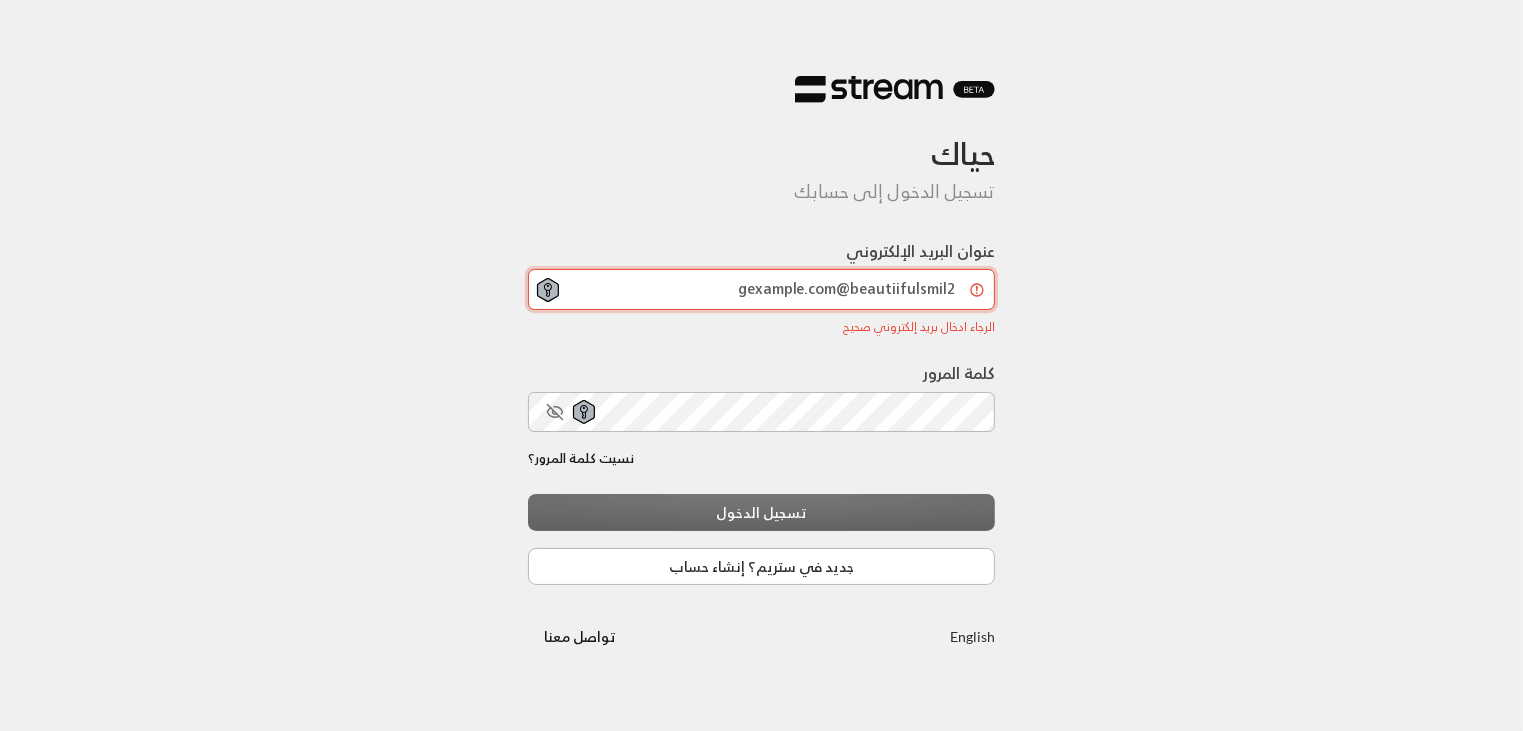 click on "gexample.com@beautiifulsmil2" at bounding box center [762, 289] 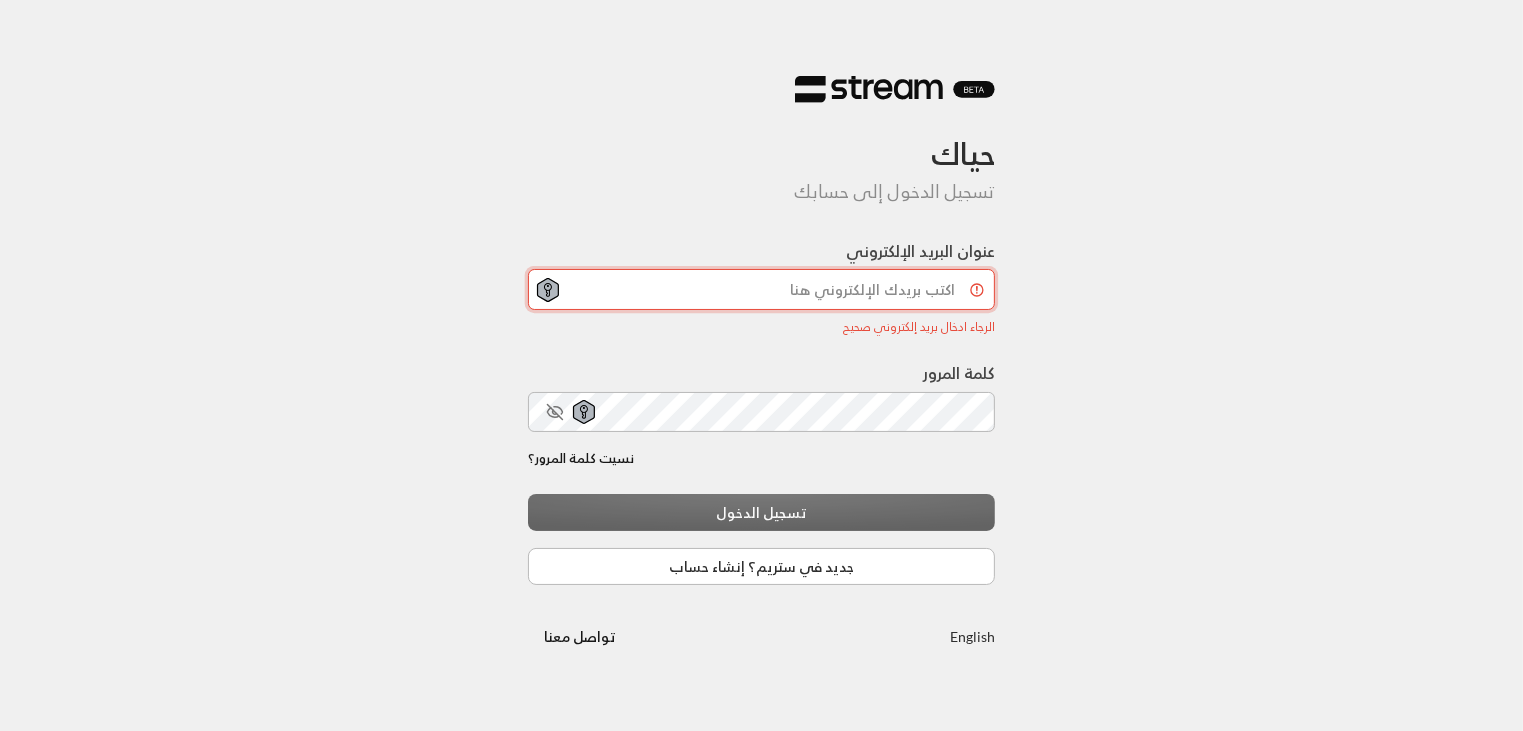 scroll, scrollTop: 0, scrollLeft: 0, axis: both 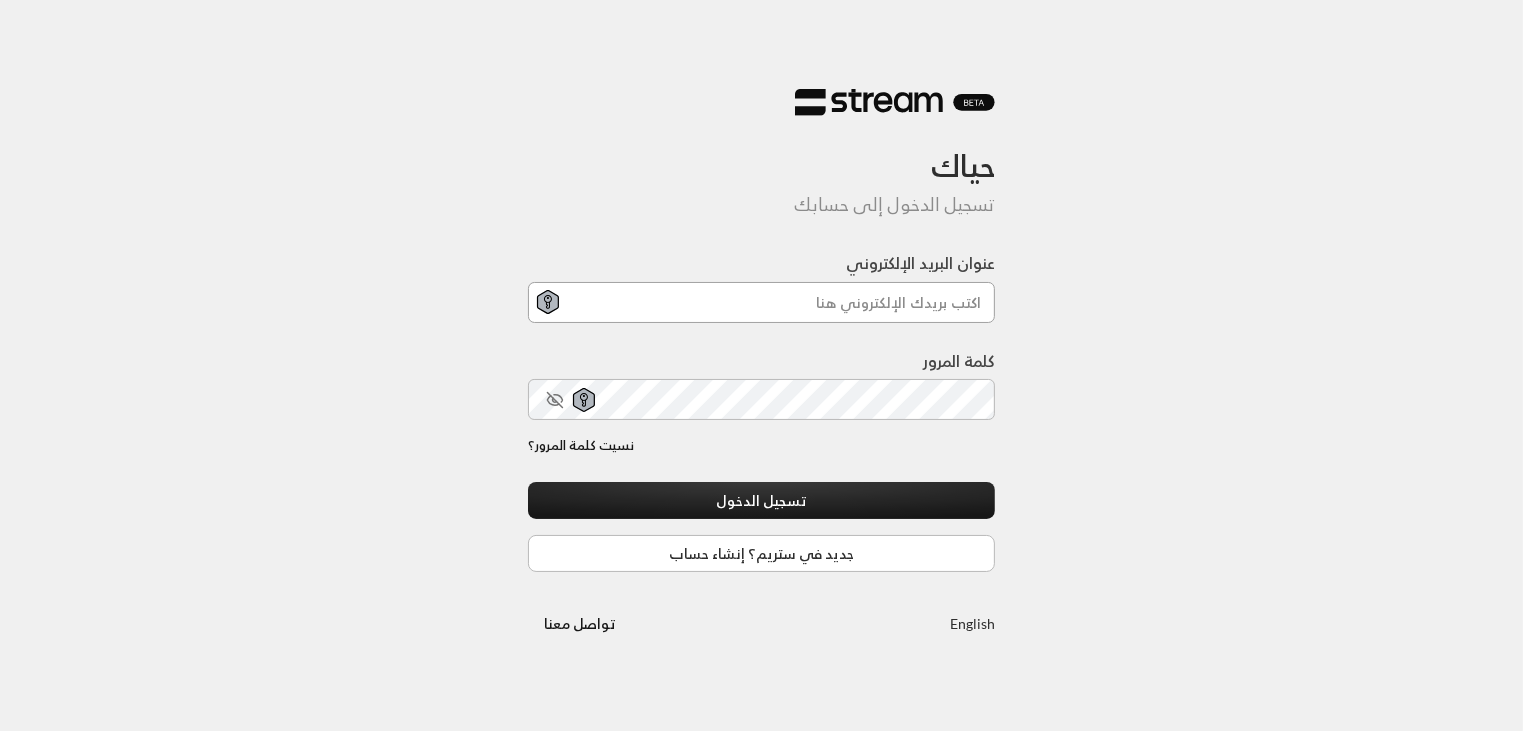 click on "عنوان البريد الإلكتروني" at bounding box center (762, 302) 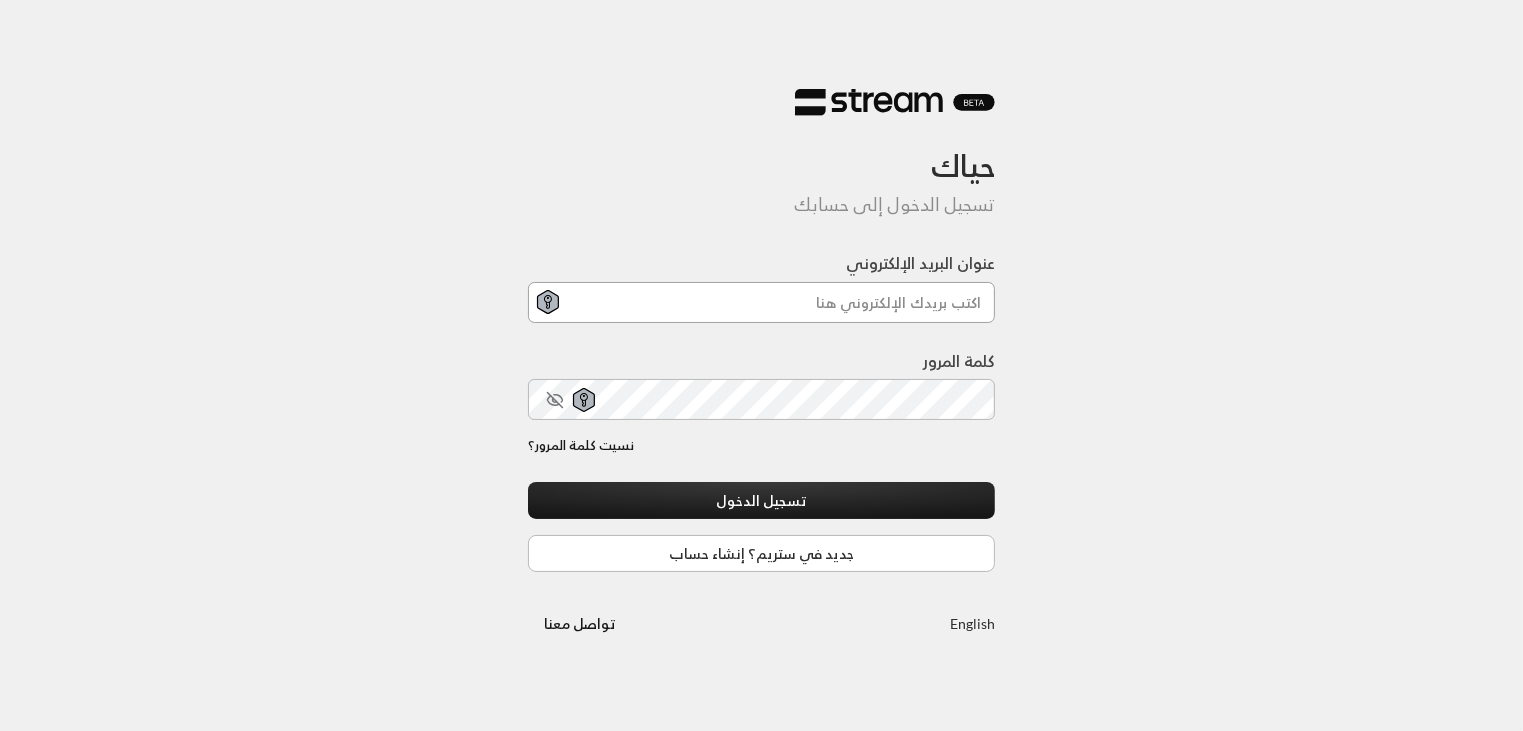 click on "عنوان البريد الإلكتروني" at bounding box center [762, 302] 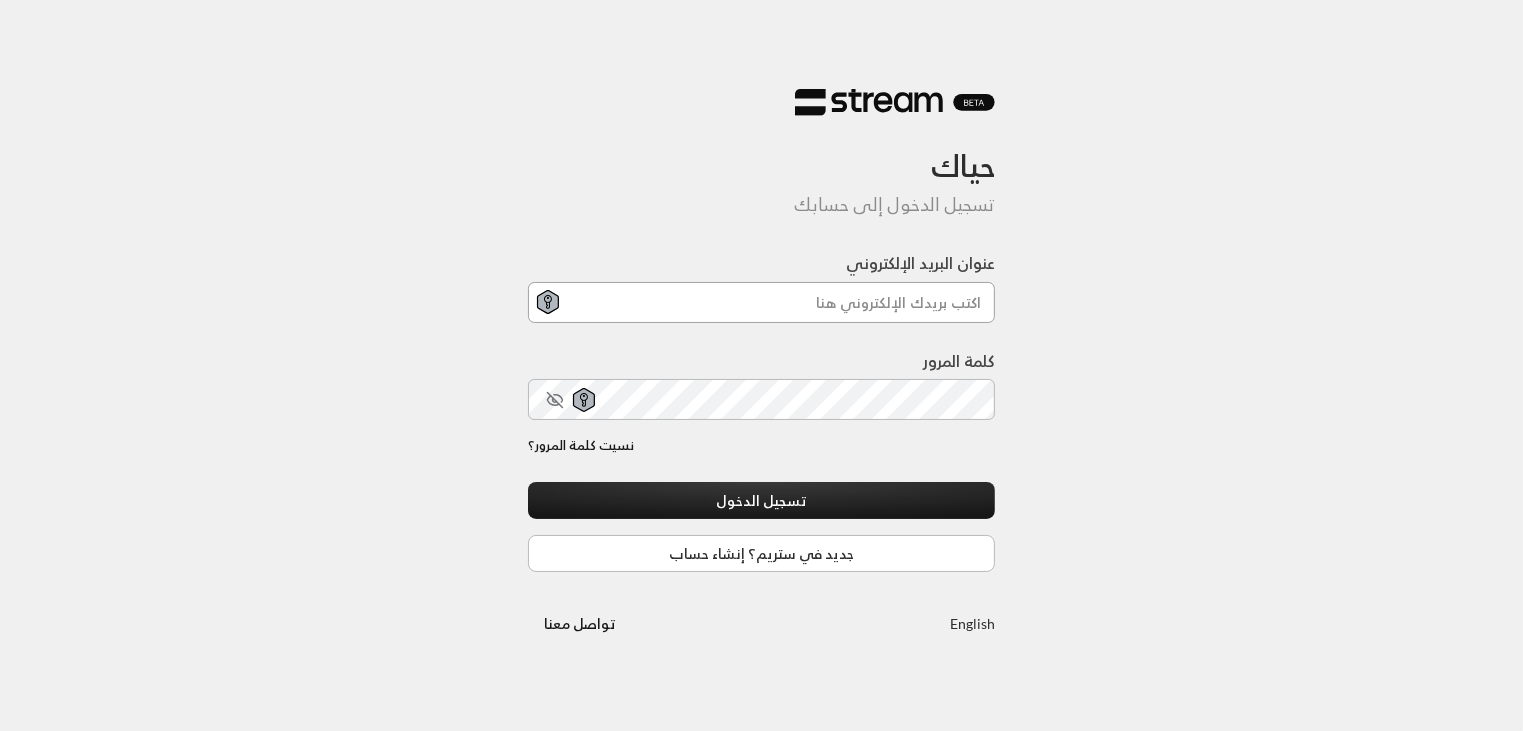 click on "عنوان البريد الإلكتروني" at bounding box center (762, 302) 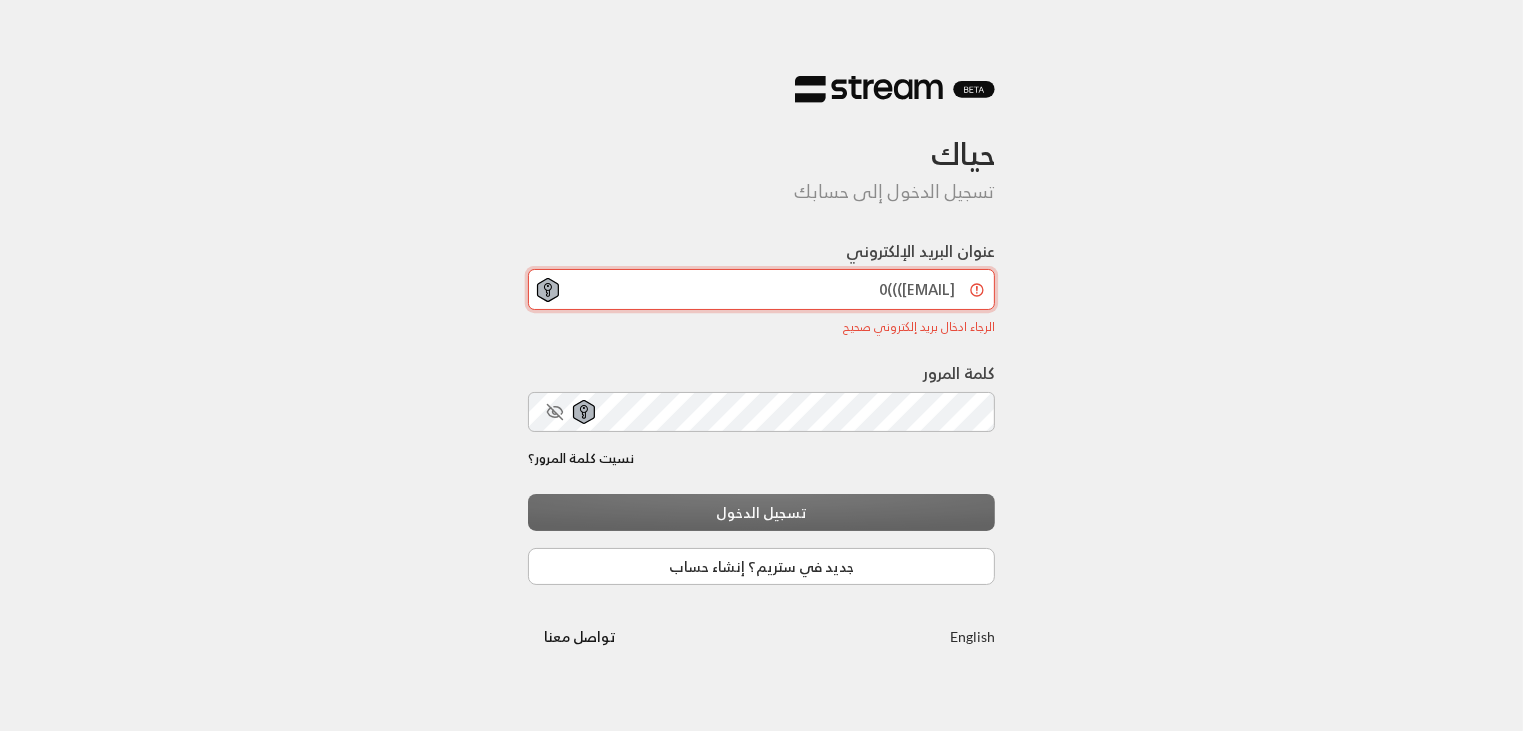 click on "beautiifulsmil22@gmal)))0" at bounding box center (762, 289) 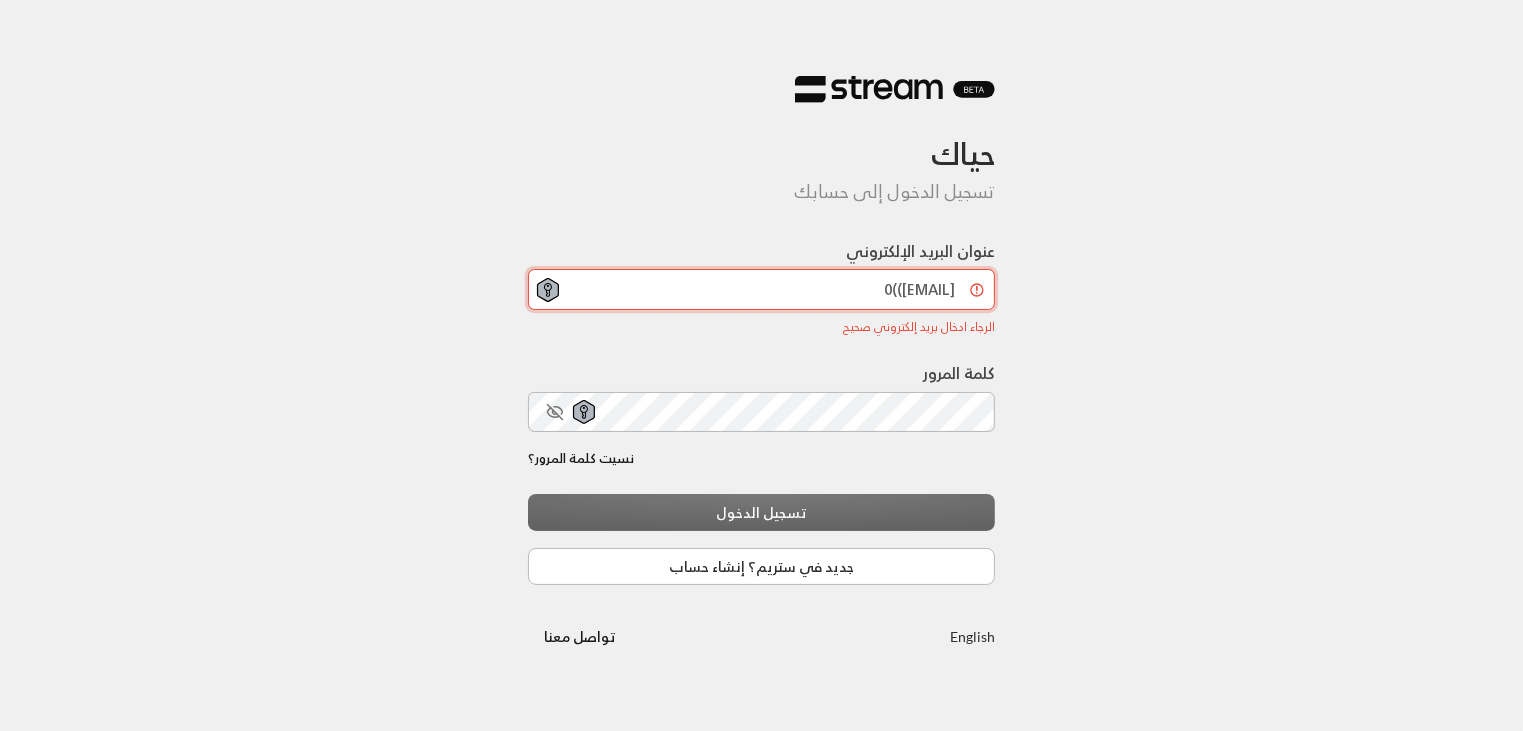 click on "beautiifulsmil2@gmal))0" at bounding box center [762, 289] 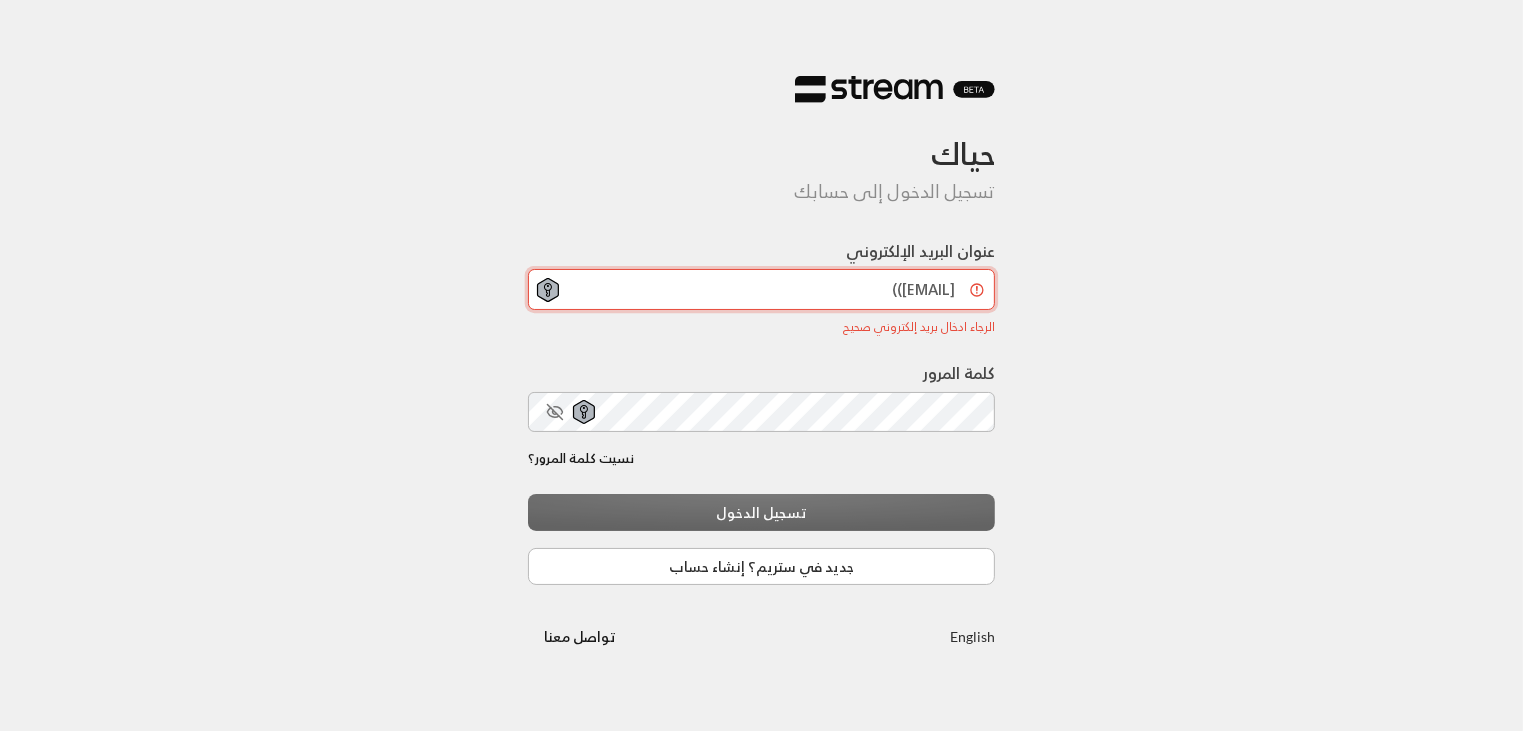 click on "beautiifulsmil2@gmal))" at bounding box center [762, 289] 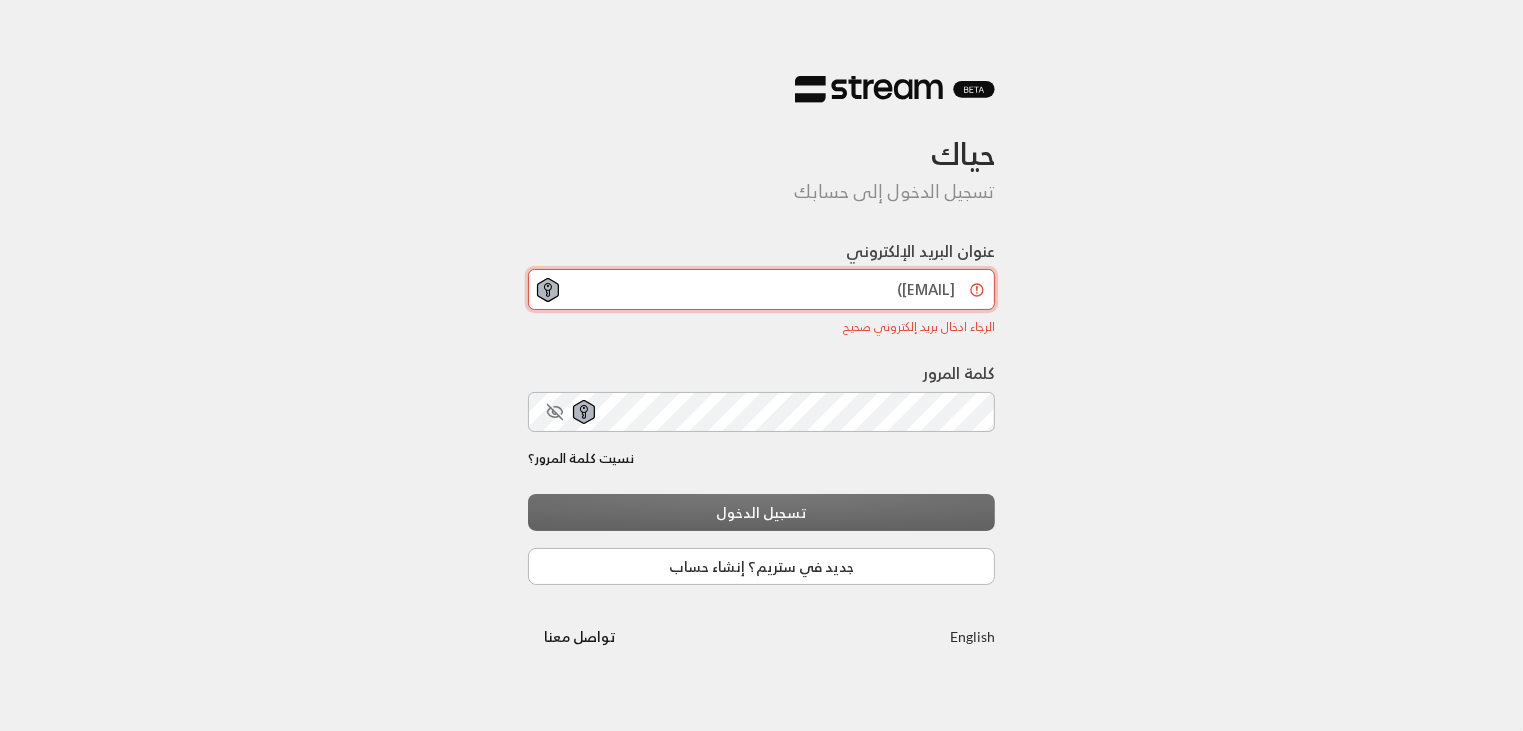 click on "beautiifulsmil2@gmal)" at bounding box center [762, 289] 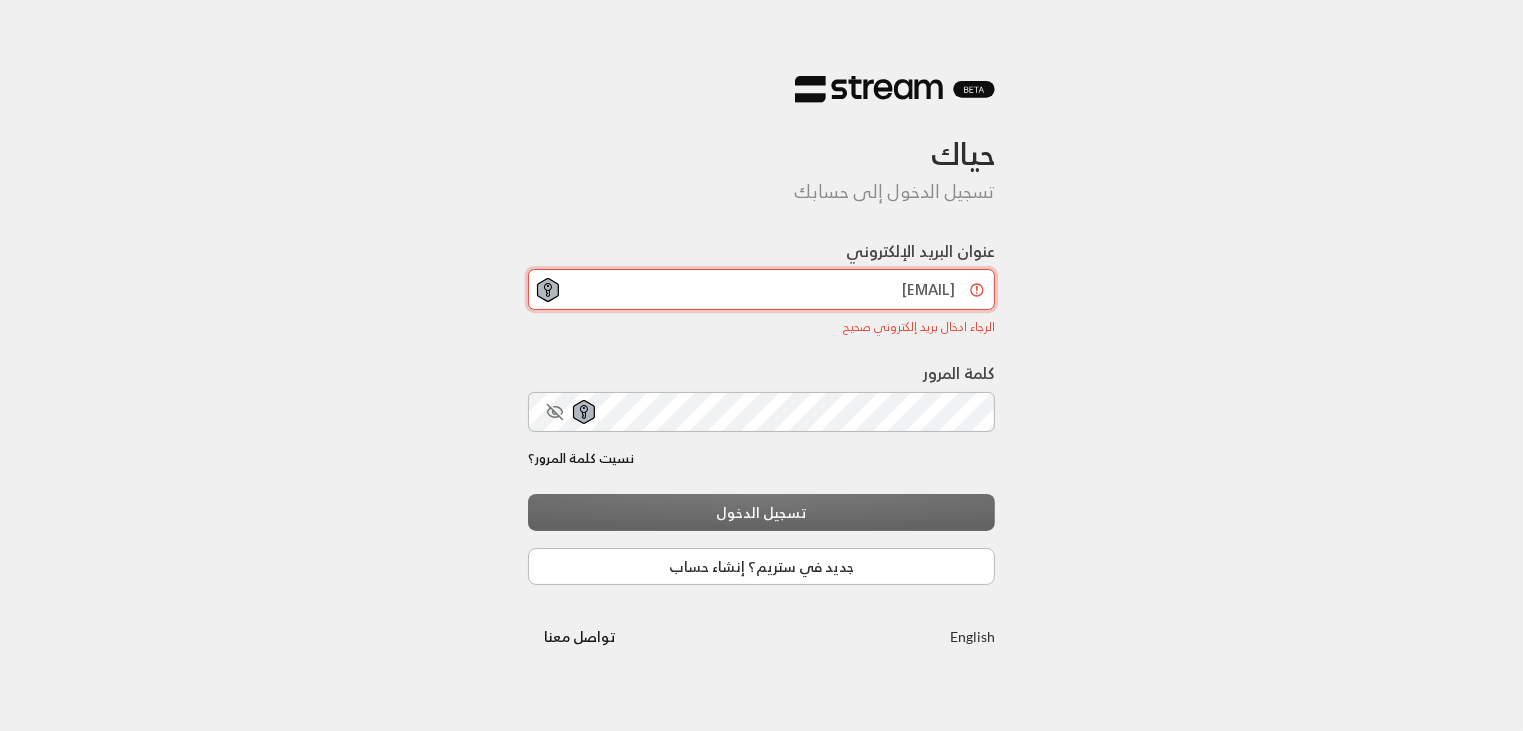 click on "beautiifulsmil2@gmal" at bounding box center (762, 289) 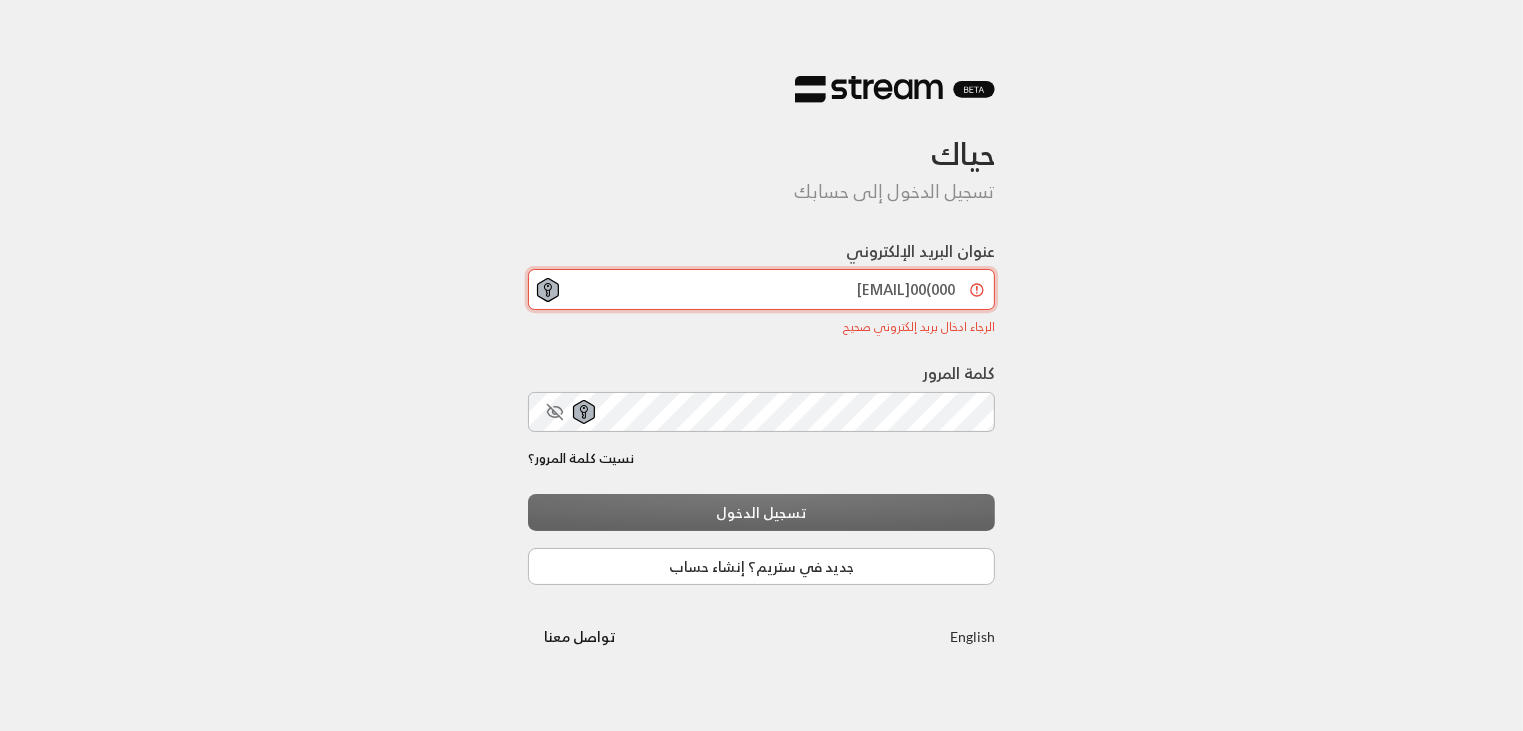 click on "000)00beautiifulsmil2@gmal" at bounding box center (762, 289) 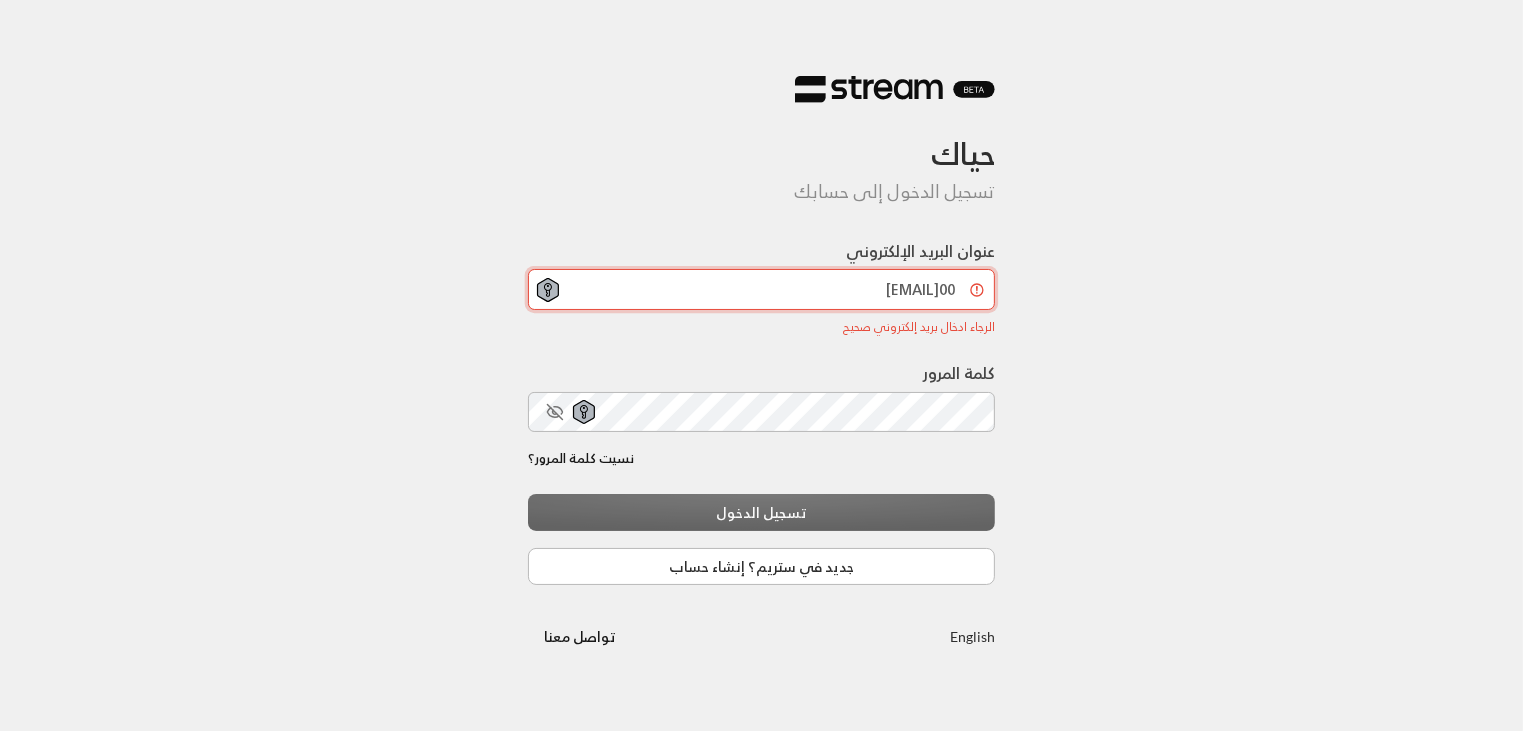click on "00beautiifulsmil2@gmal" at bounding box center [762, 289] 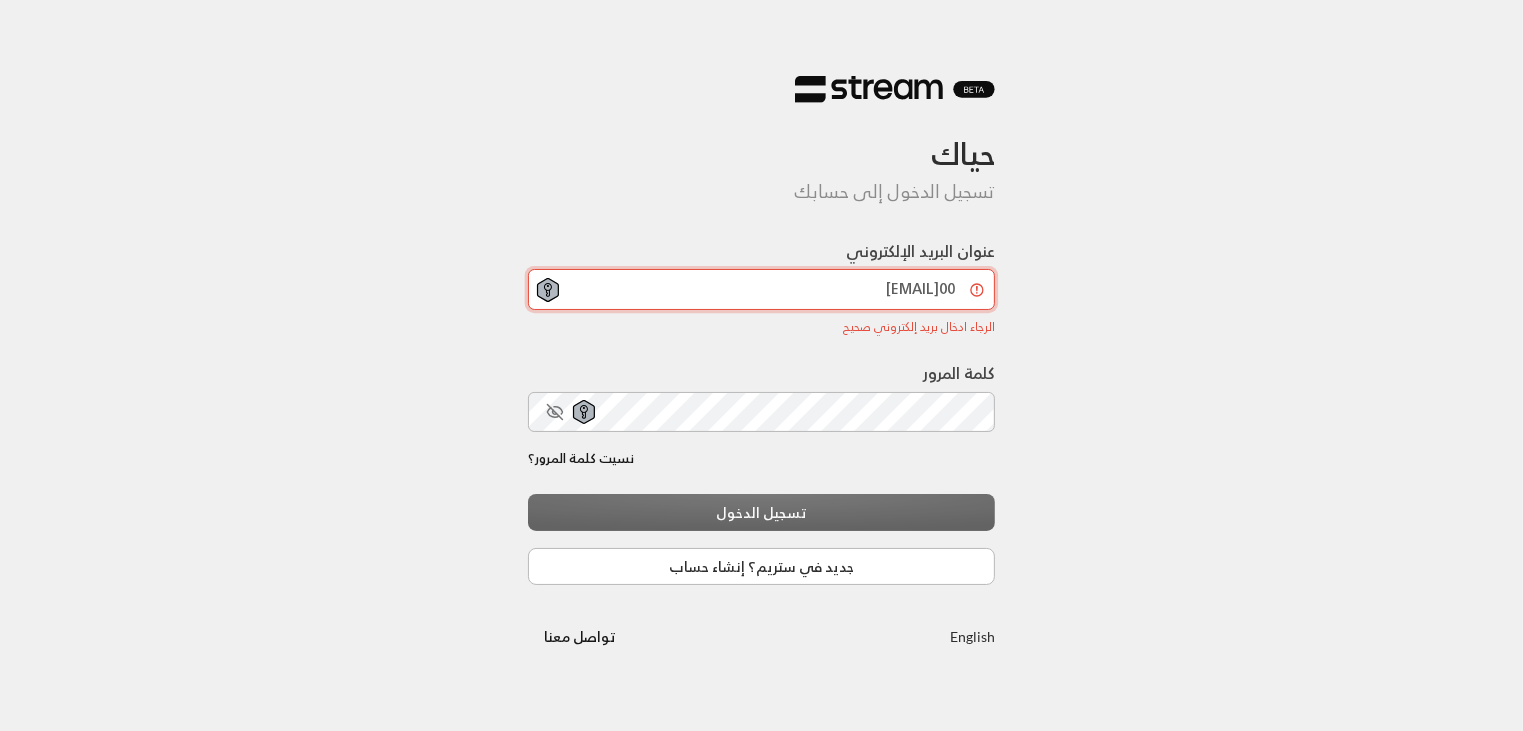 click on "00beautiifulsmil2@gmal" at bounding box center [762, 289] 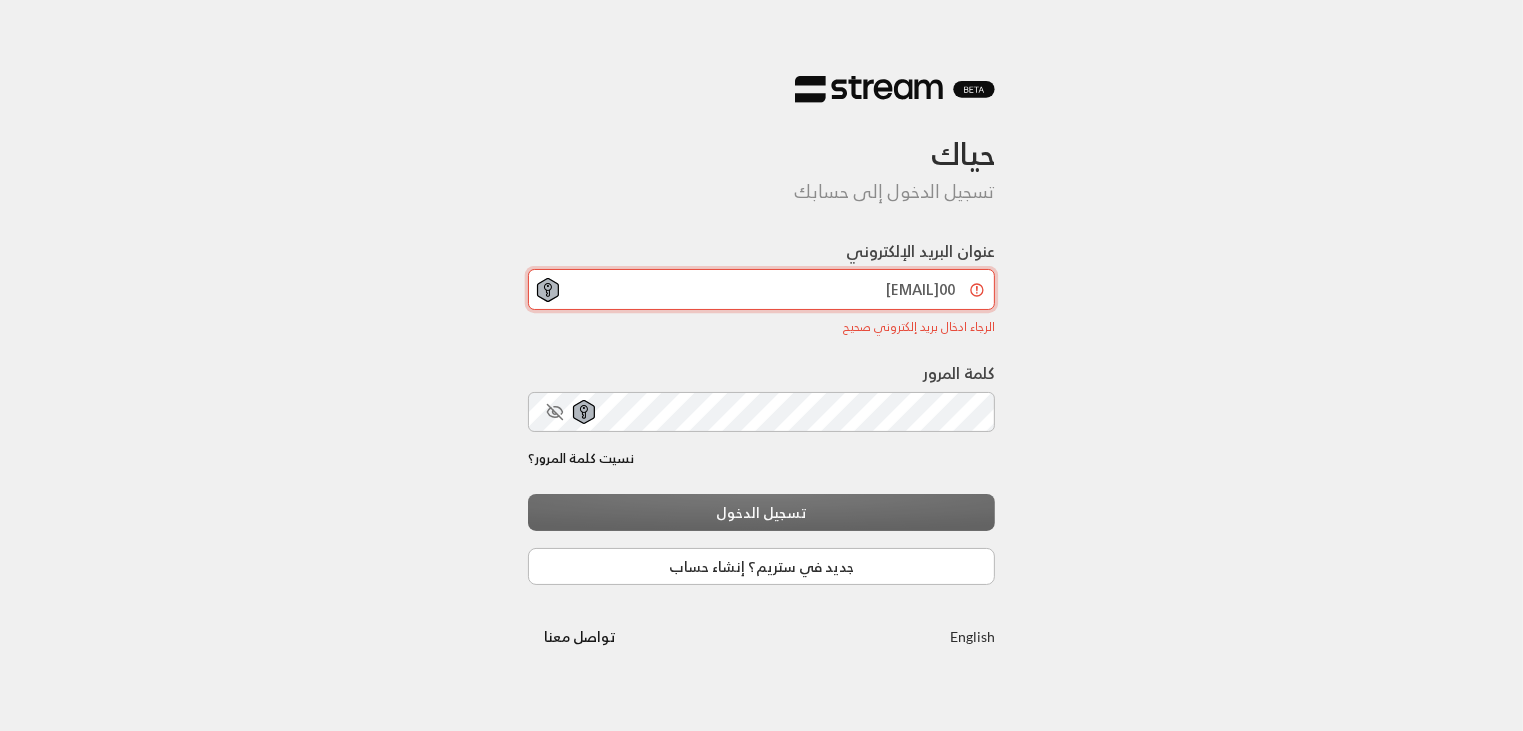 click on "00beautiifulsmil2@gmal" at bounding box center (762, 289) 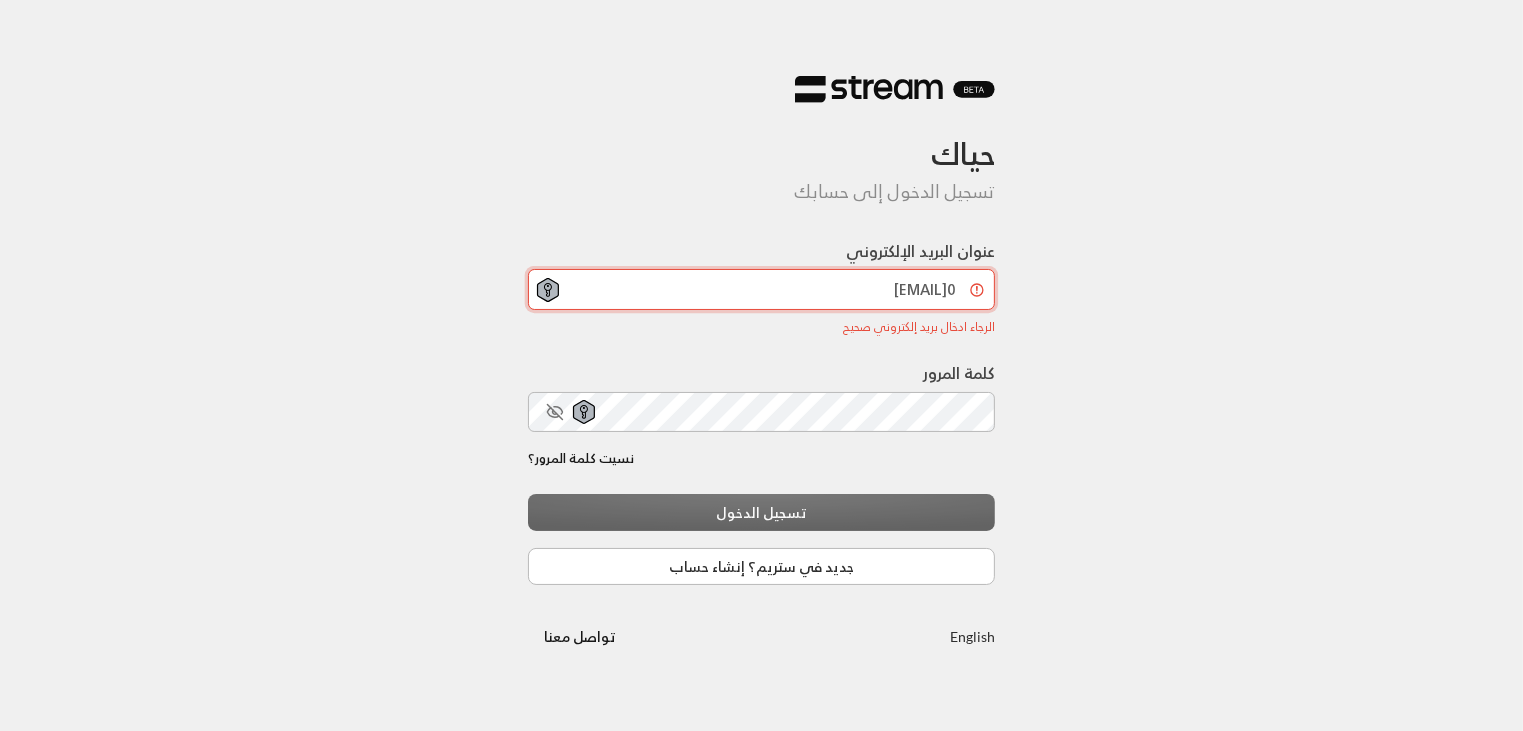click on "0beautiifulsmil2@gmal" at bounding box center [762, 289] 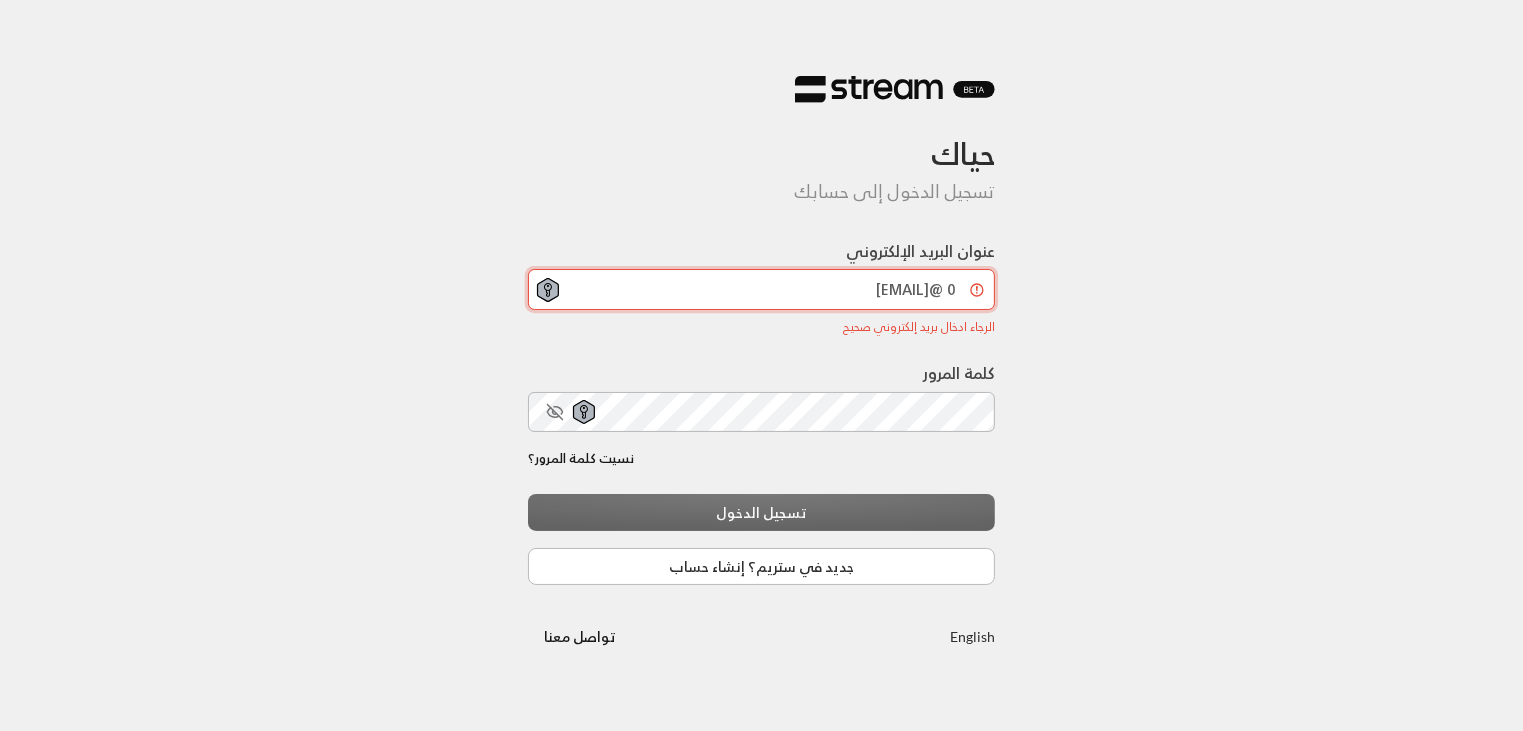 scroll, scrollTop: 1, scrollLeft: 0, axis: vertical 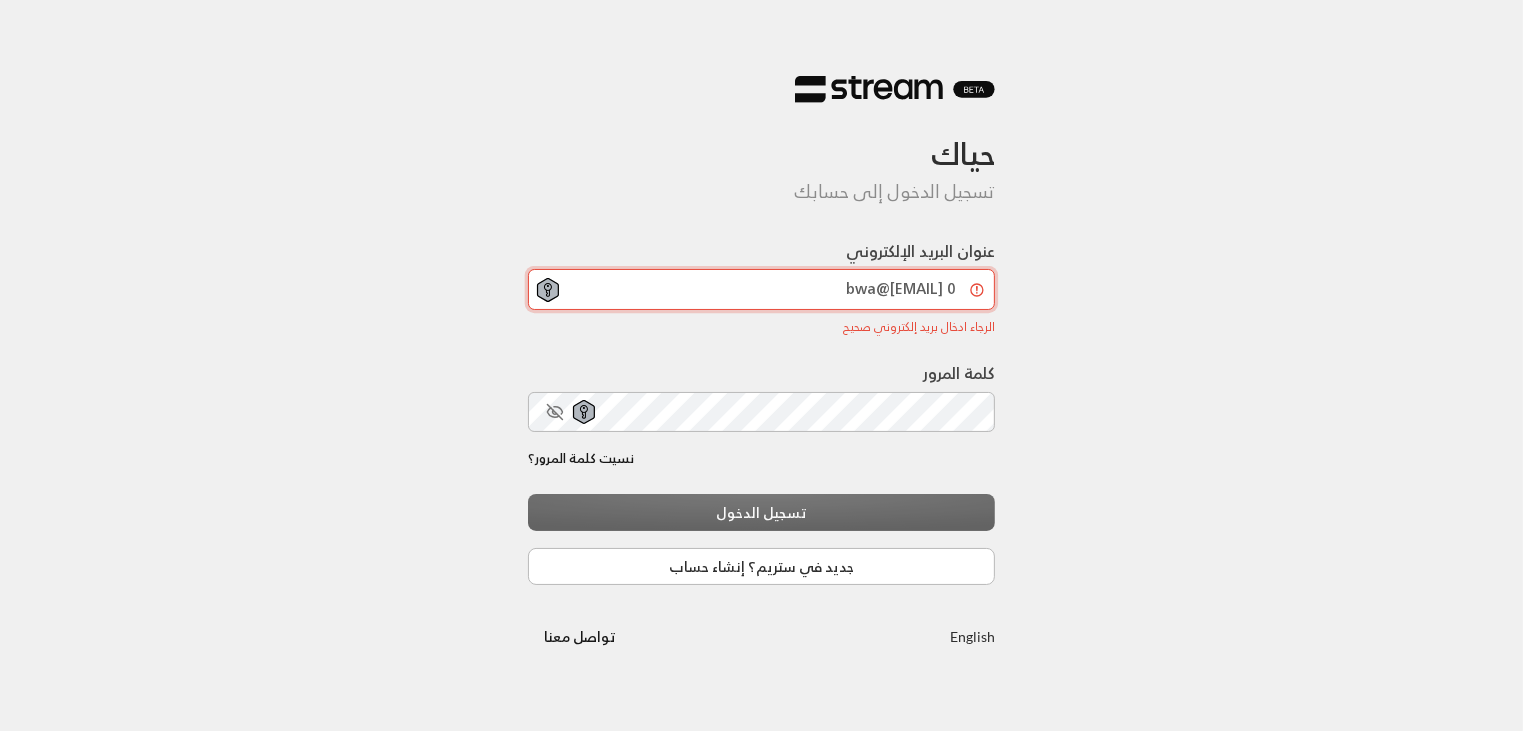 click on "0              bwa@g" at bounding box center [762, 289] 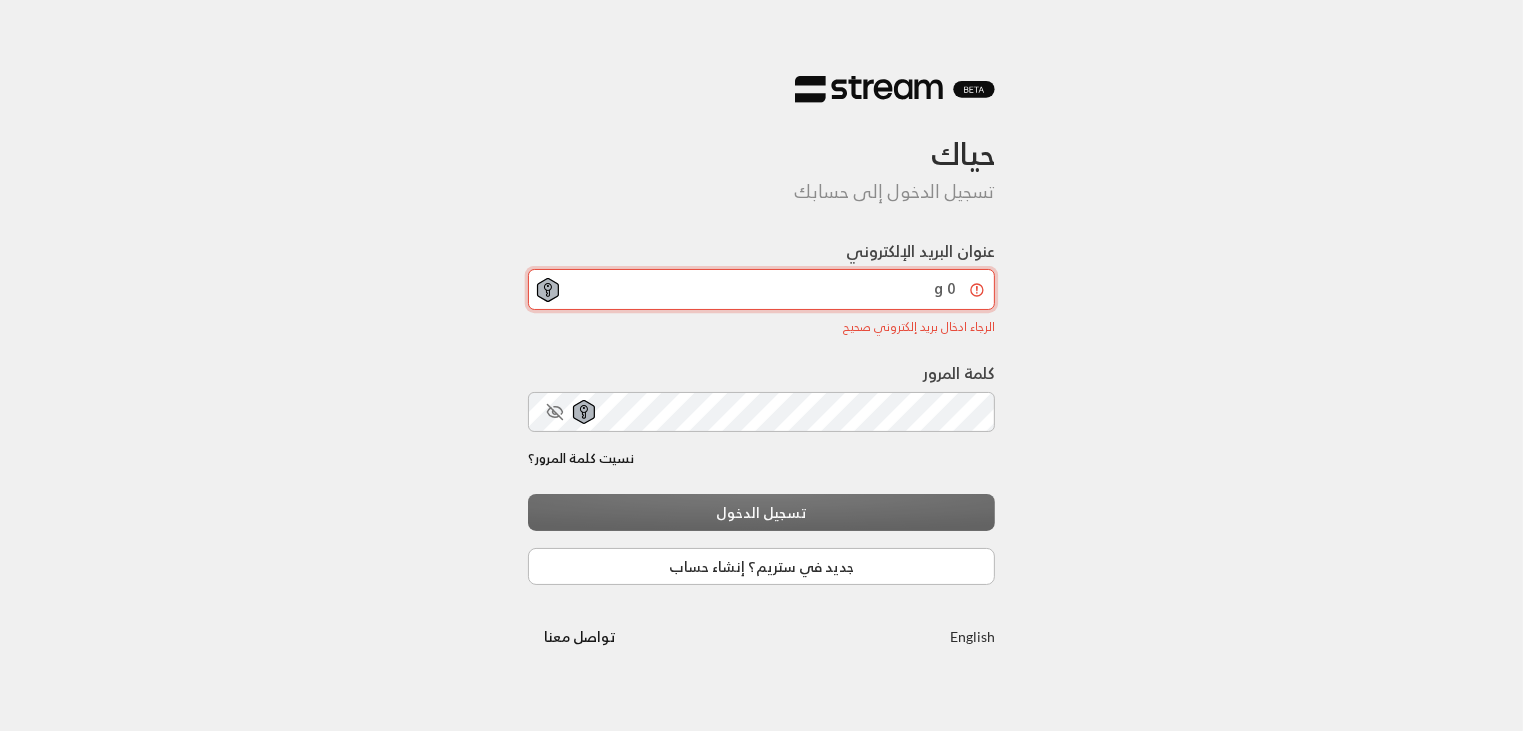 click on "0              g" at bounding box center [762, 289] 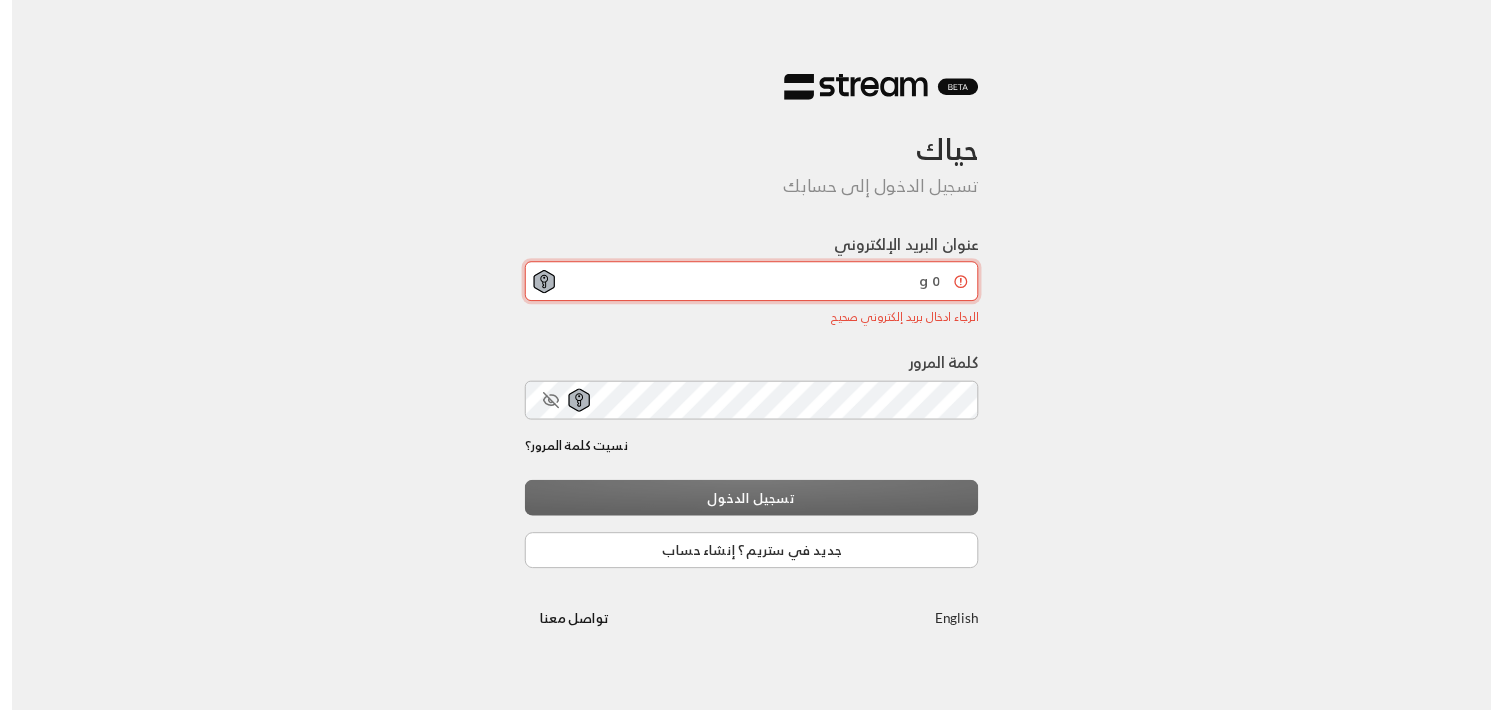 scroll, scrollTop: 0, scrollLeft: 0, axis: both 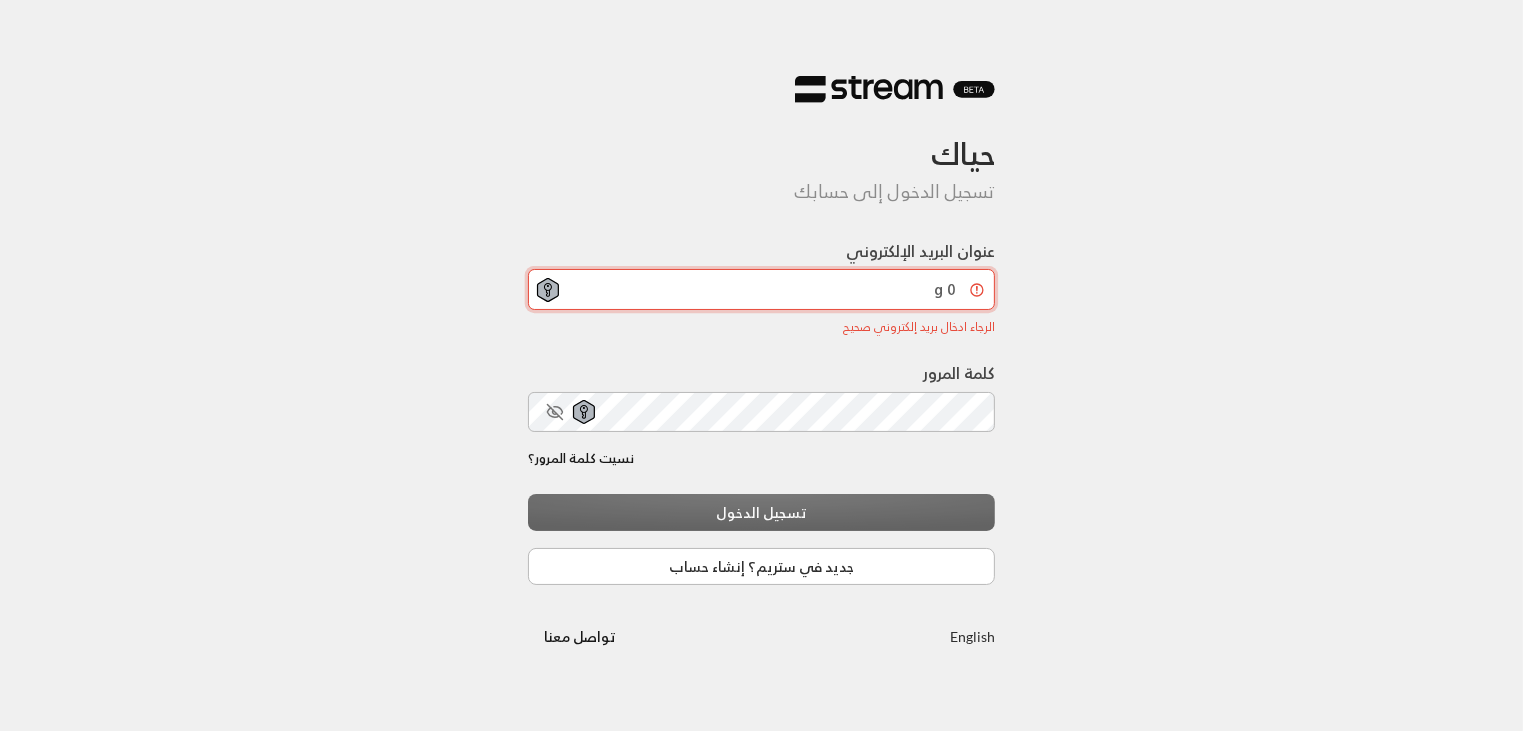 click on "0              g" at bounding box center [762, 289] 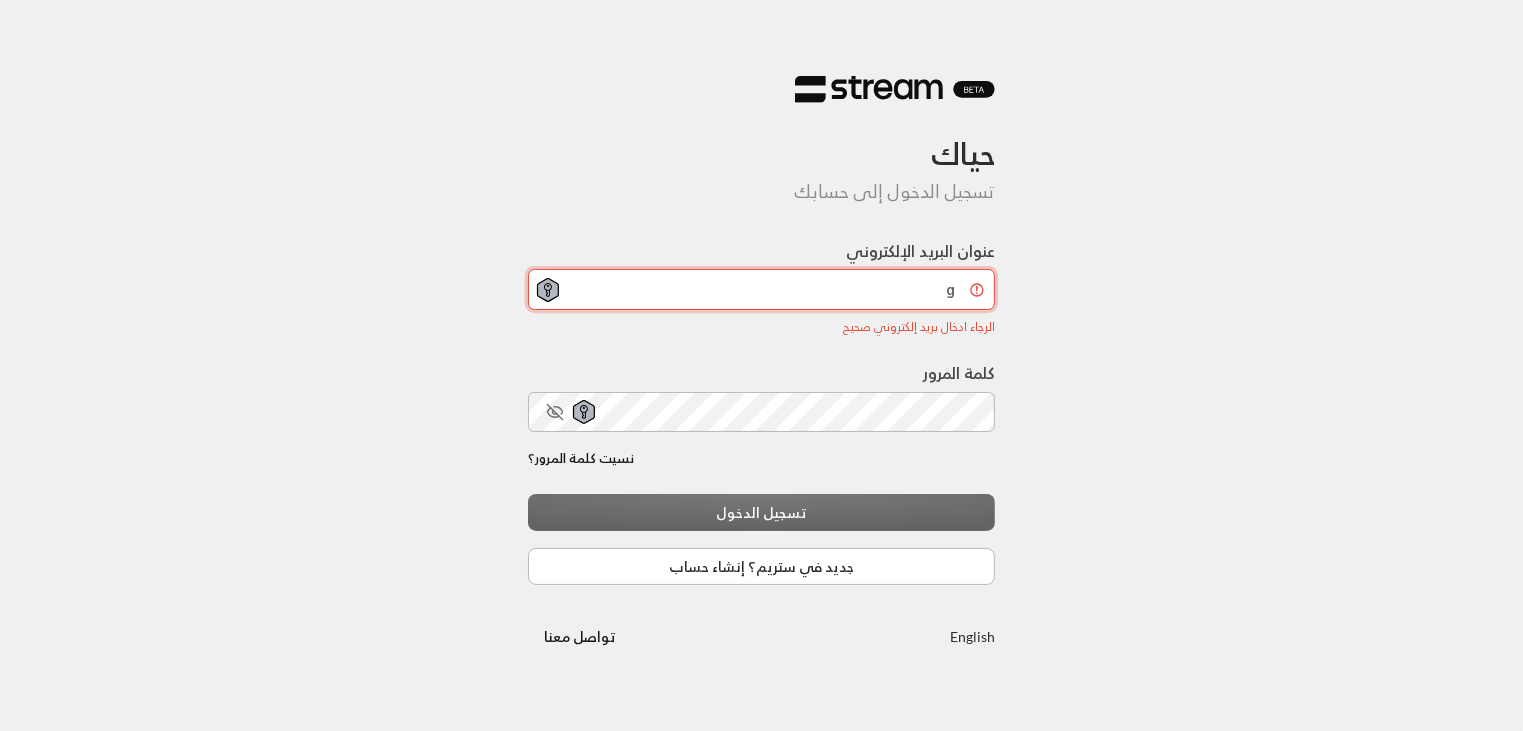 click on "g" at bounding box center (762, 289) 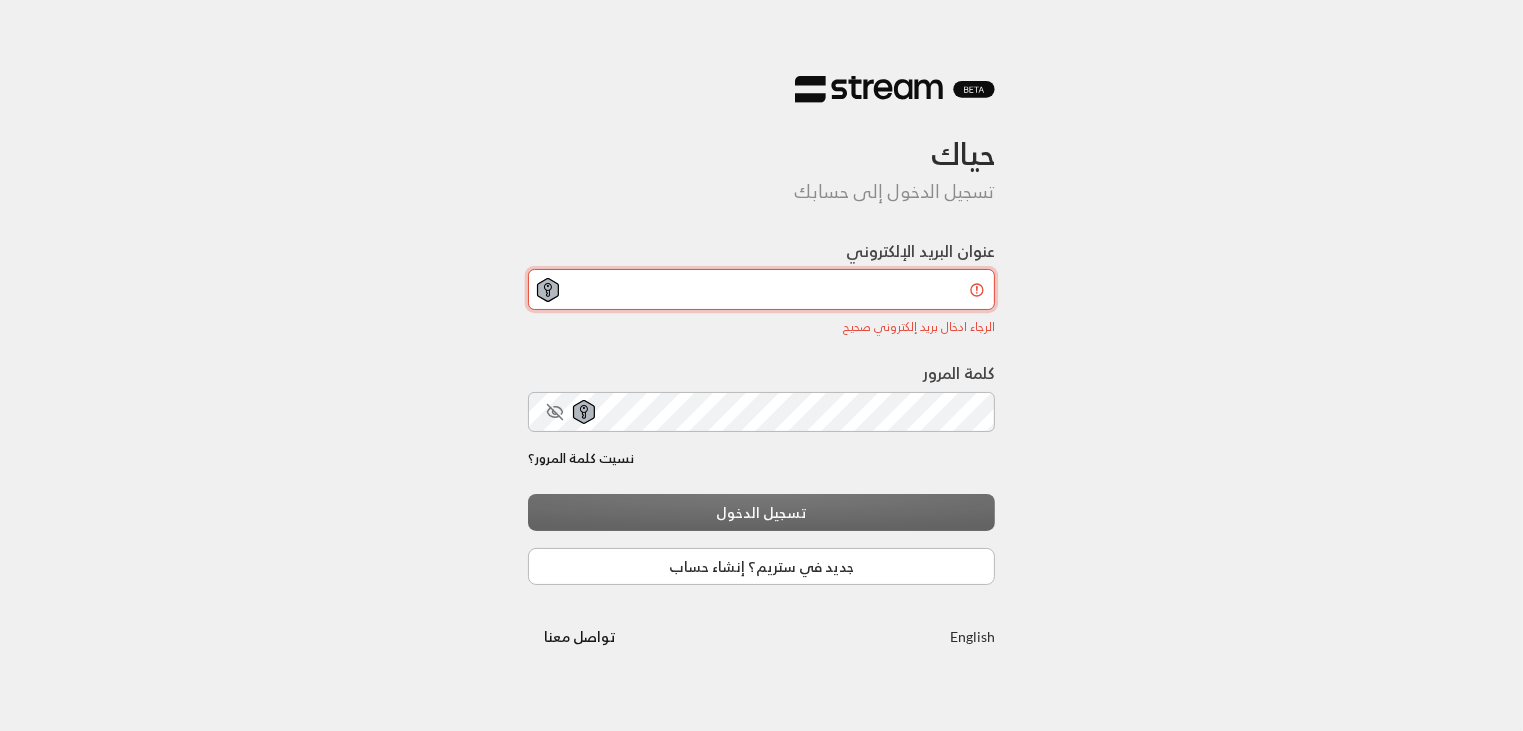 click on "عنوان البريد الإلكتروني" at bounding box center (762, 289) 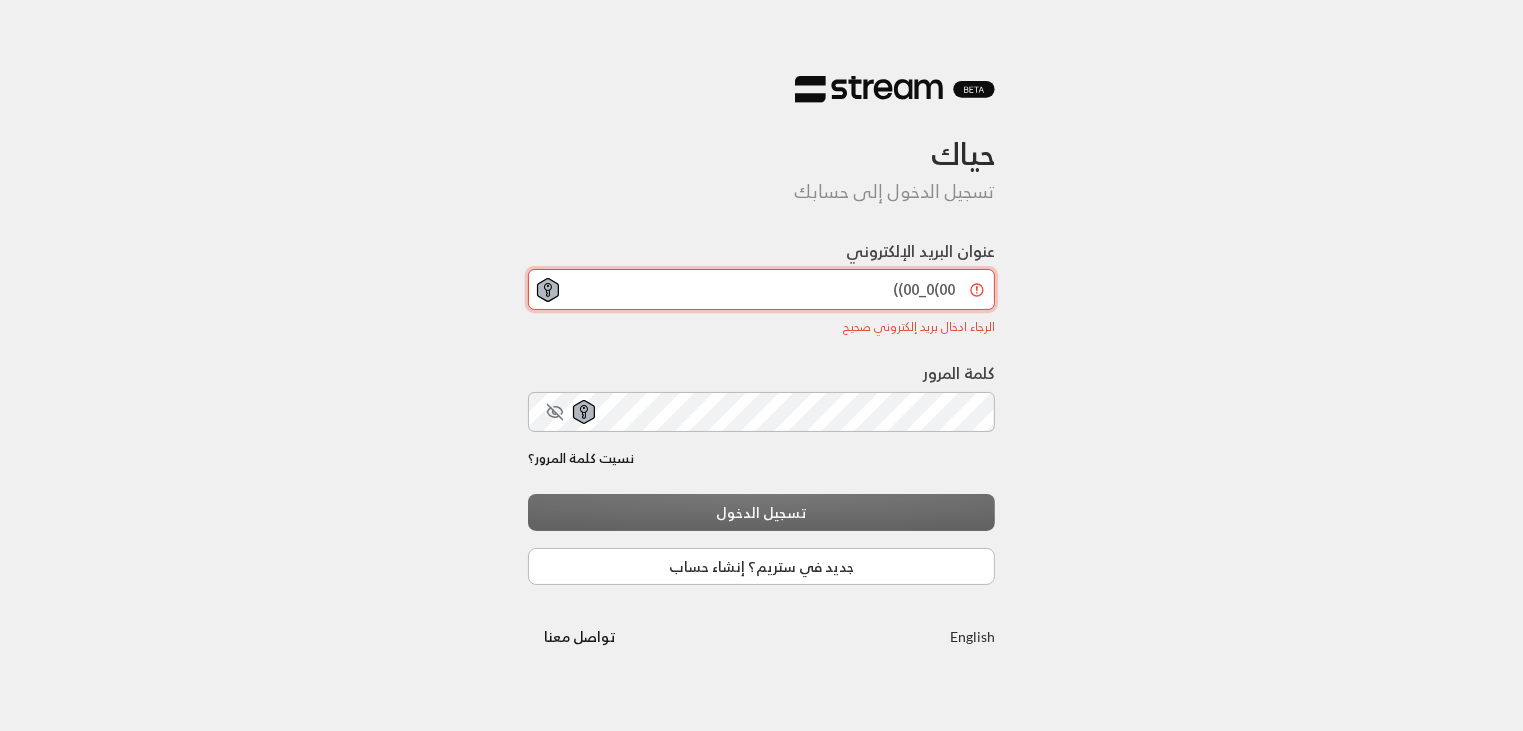 type on "00)0_00))" 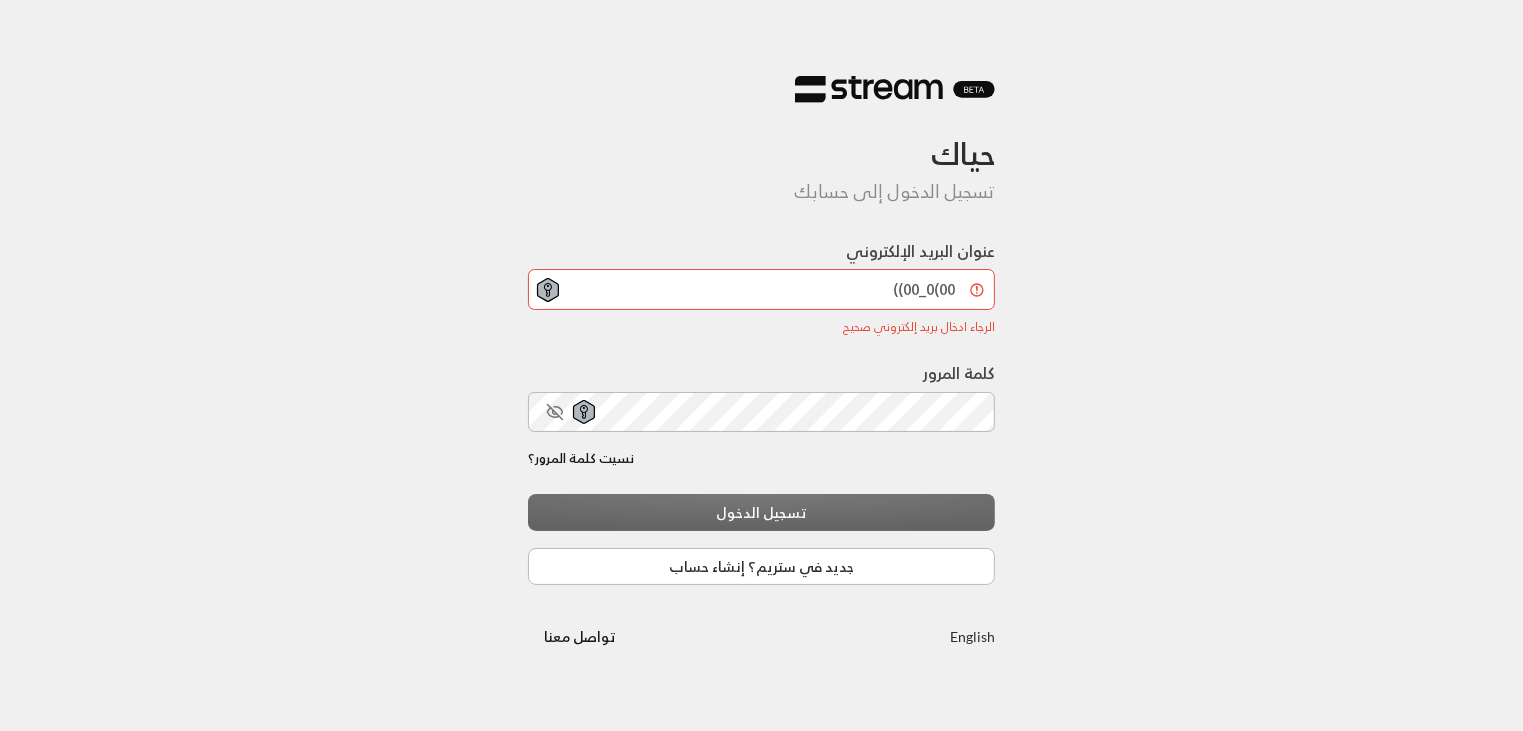 type 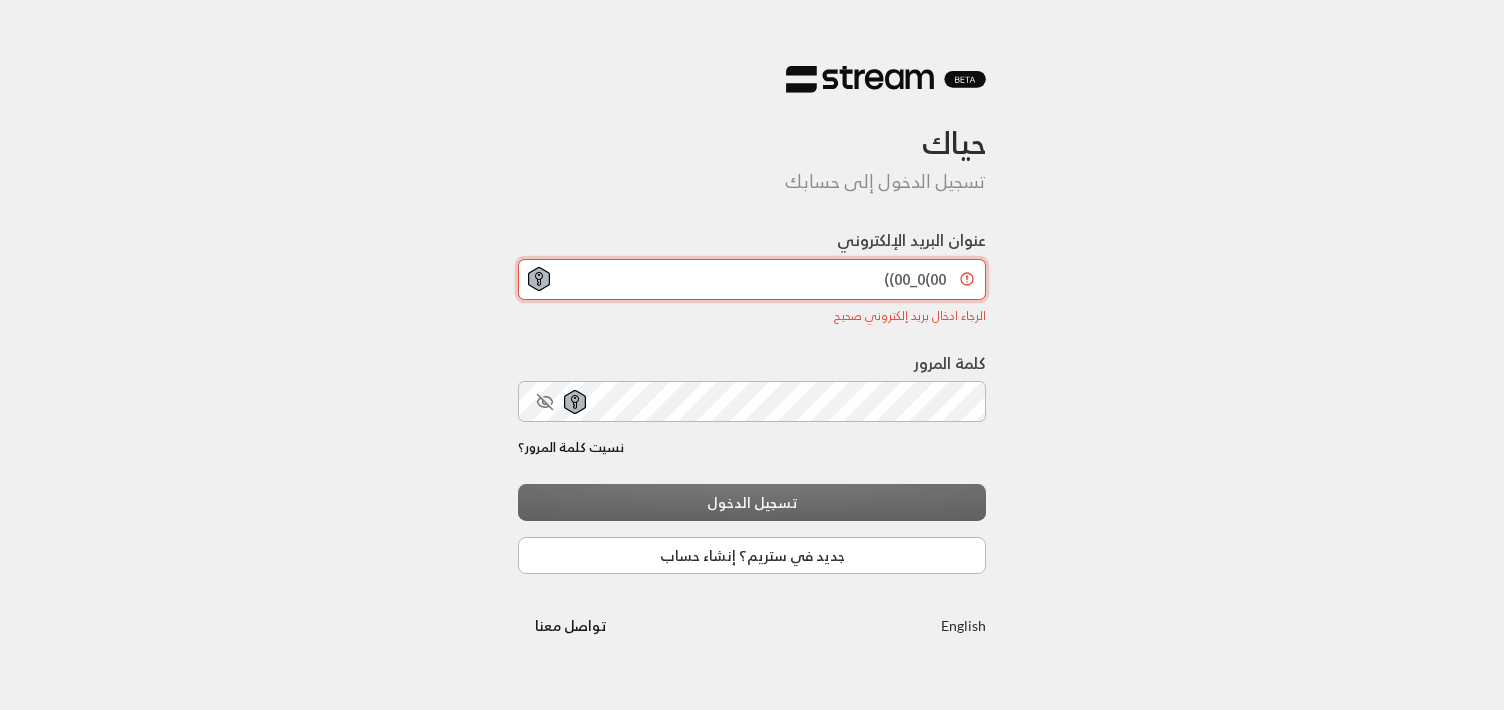 click on "00)0_00))" at bounding box center [752, 279] 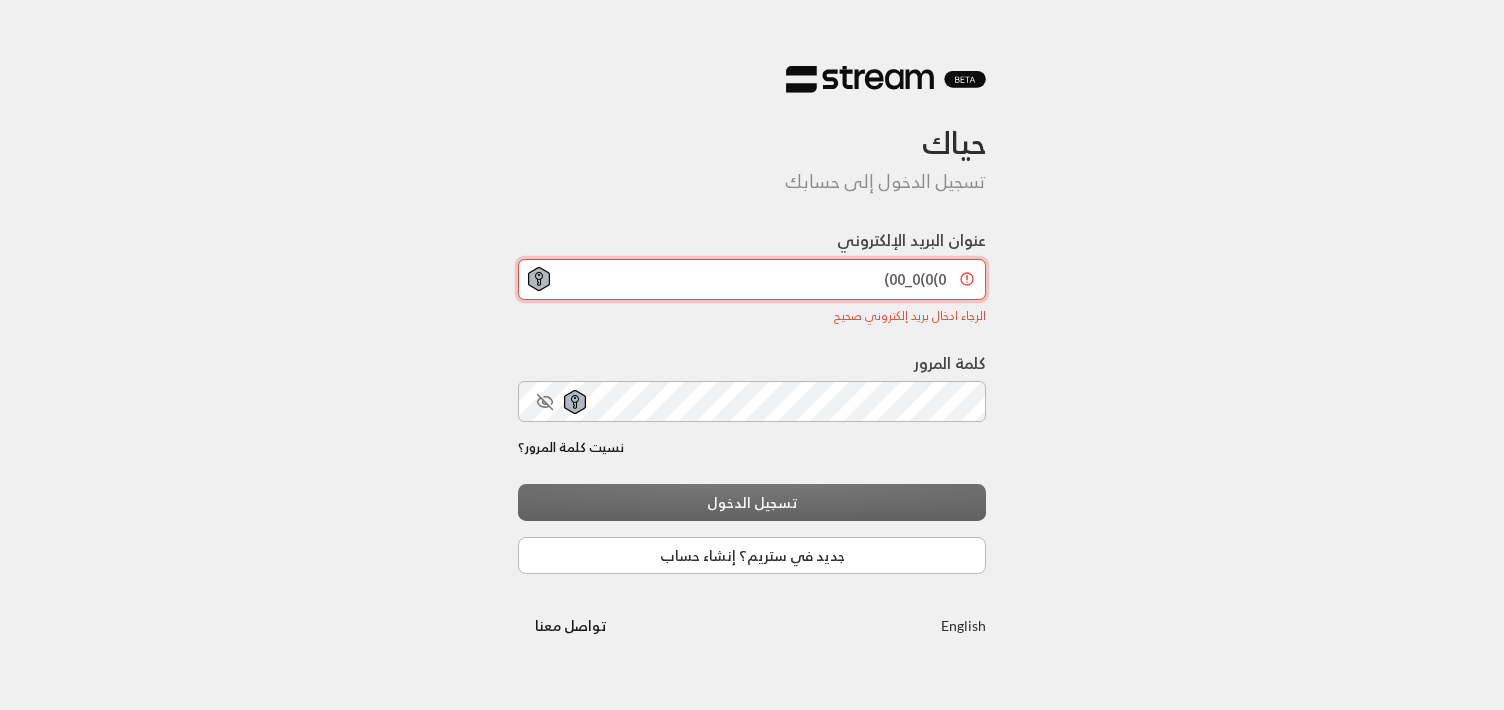 click on "0)0)0_00)" at bounding box center [752, 279] 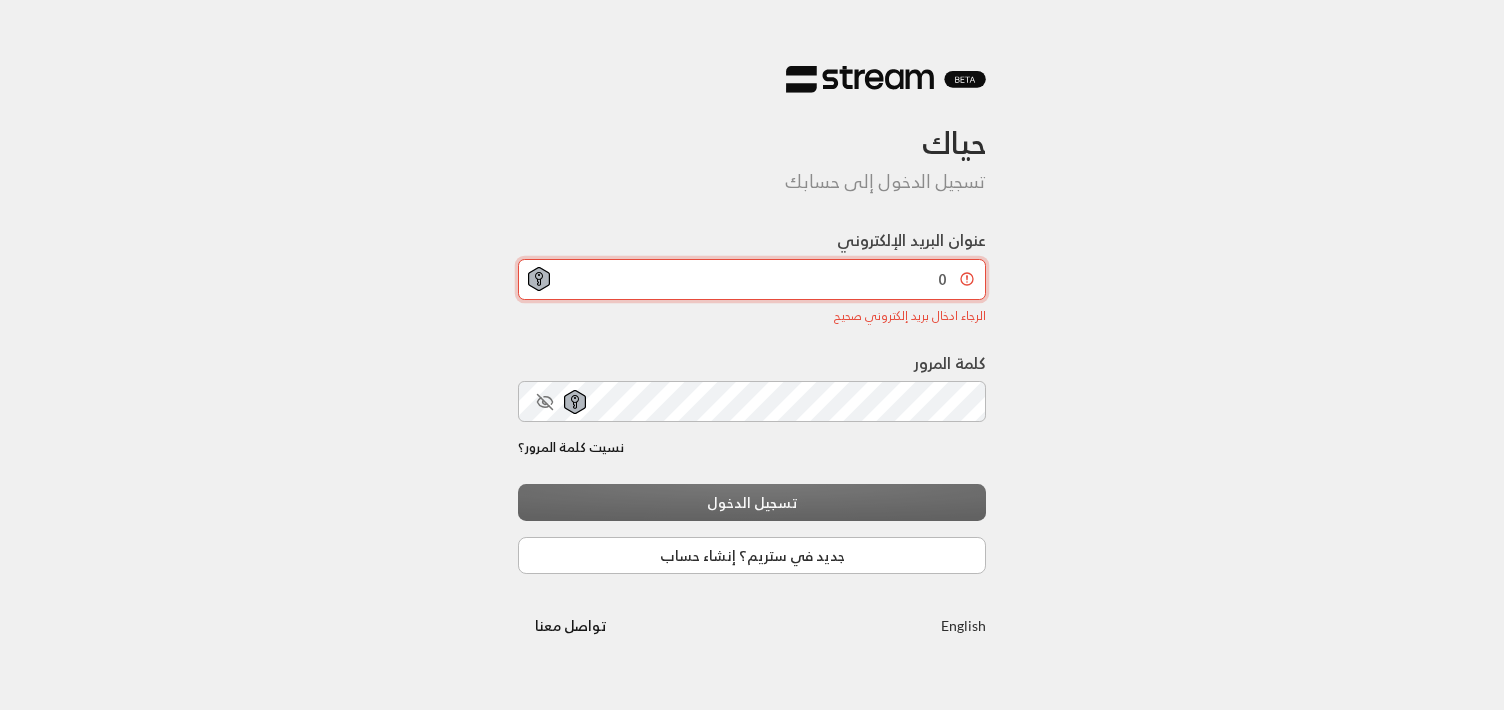 type on "0" 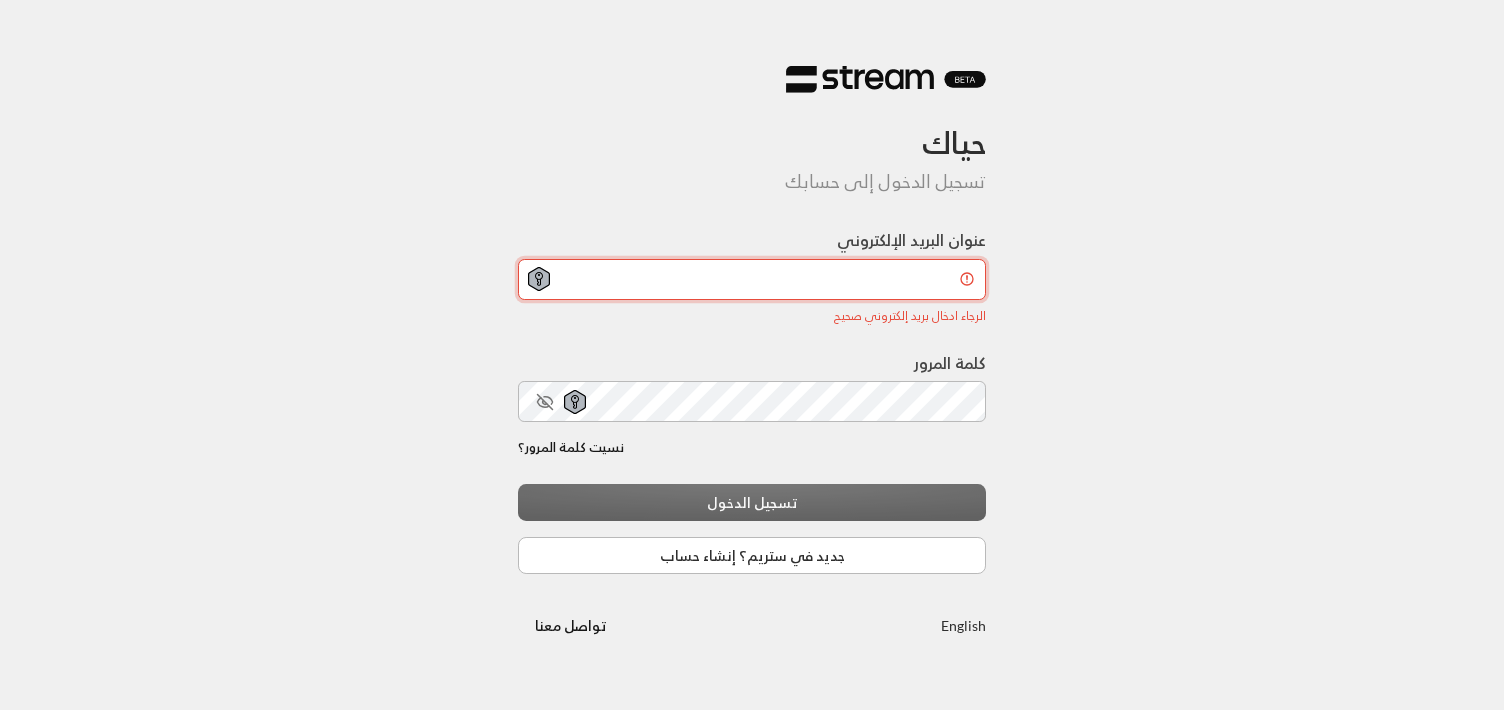 type 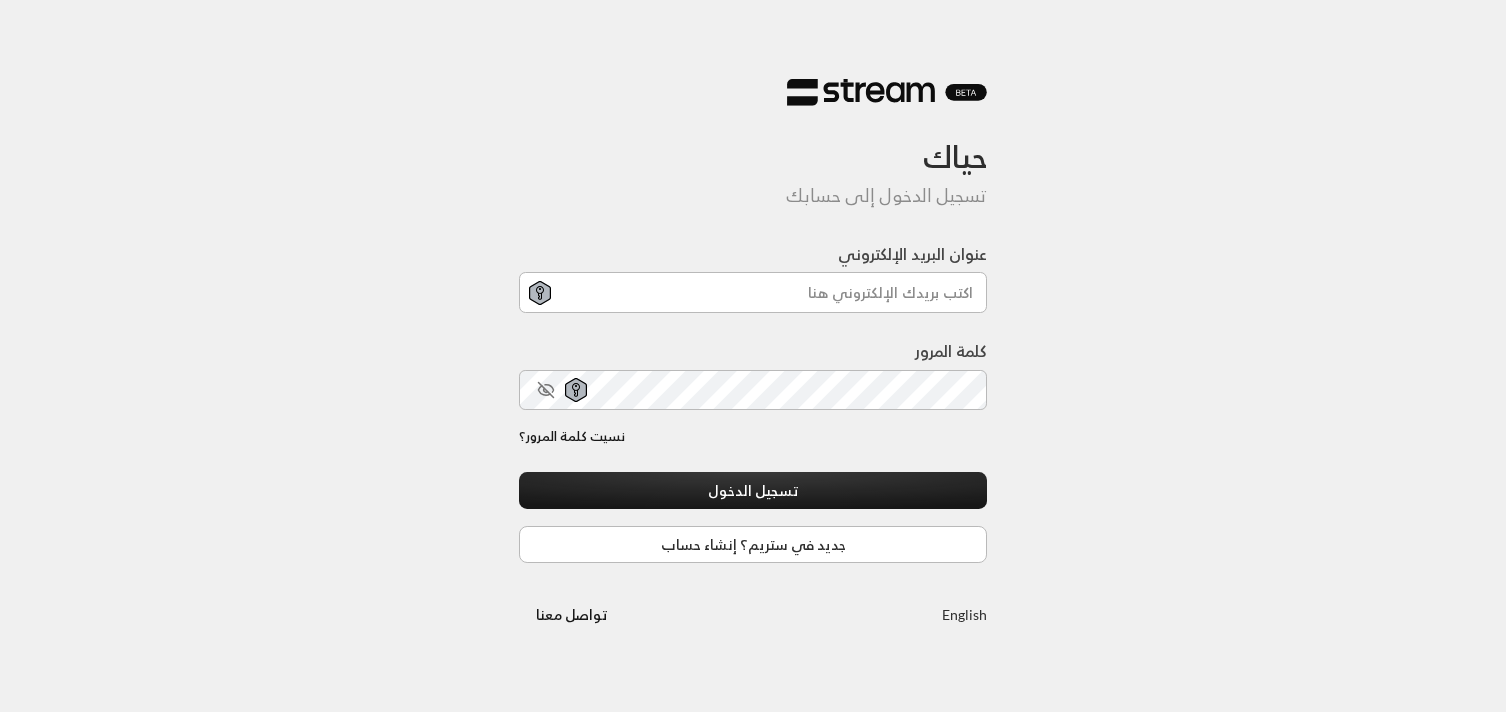 scroll, scrollTop: 0, scrollLeft: 0, axis: both 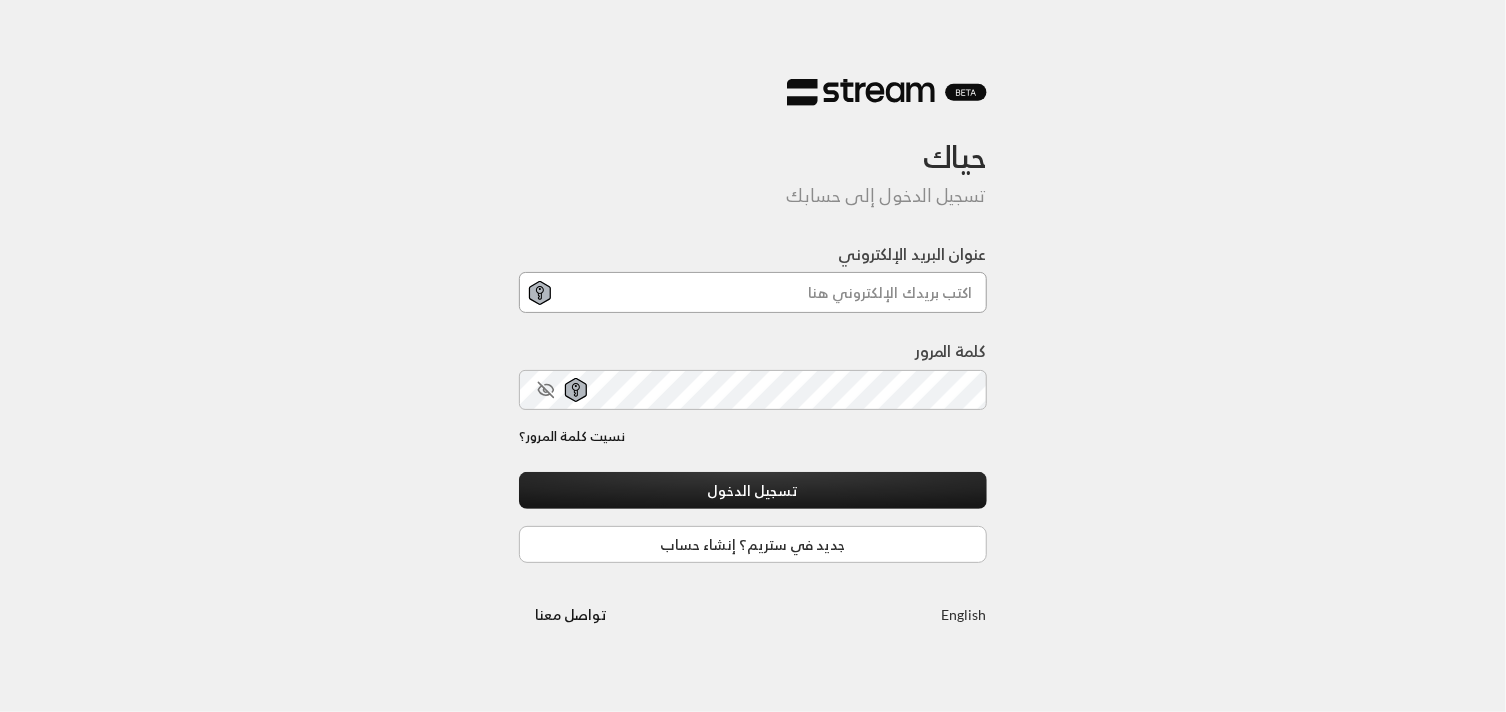 click on "عنوان البريد الإلكتروني" at bounding box center (753, 292) 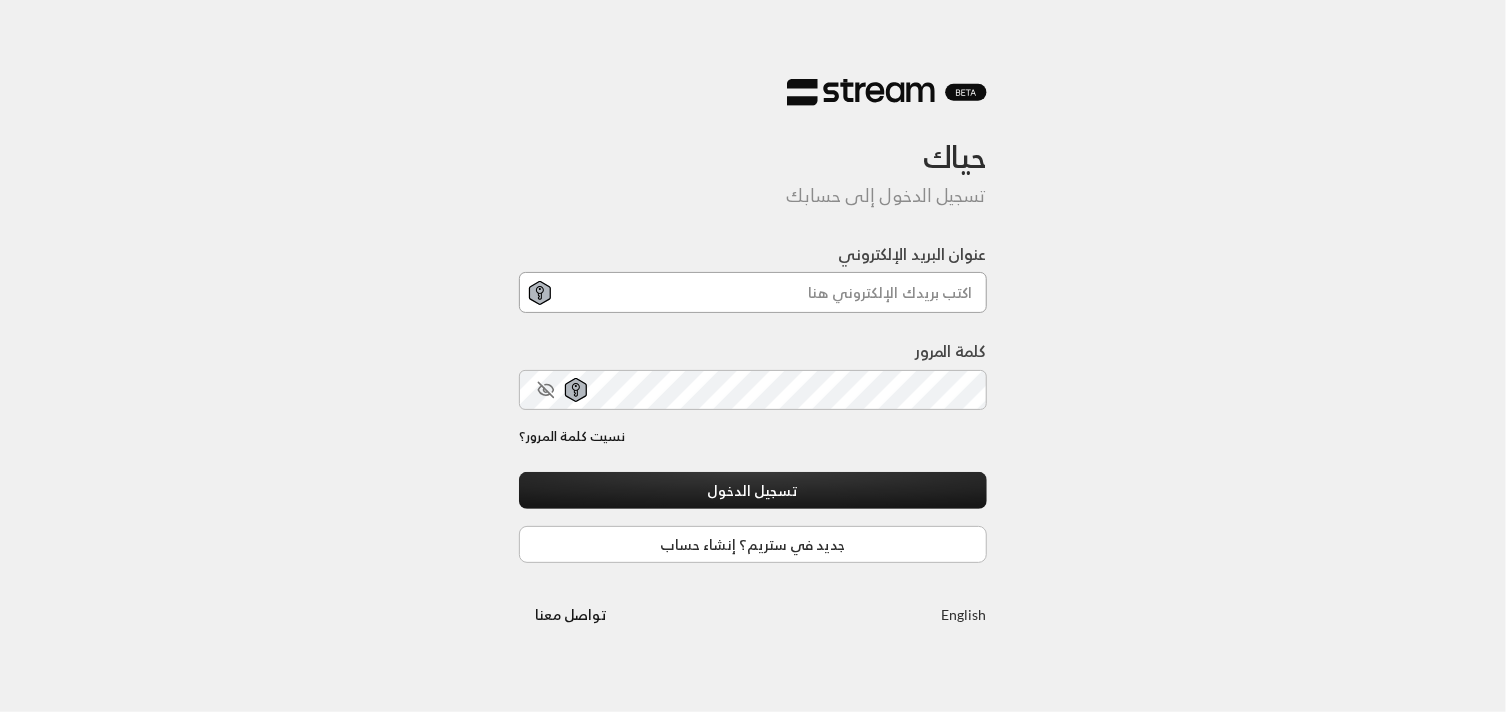 click on "عنوان البريد الإلكتروني" at bounding box center [753, 292] 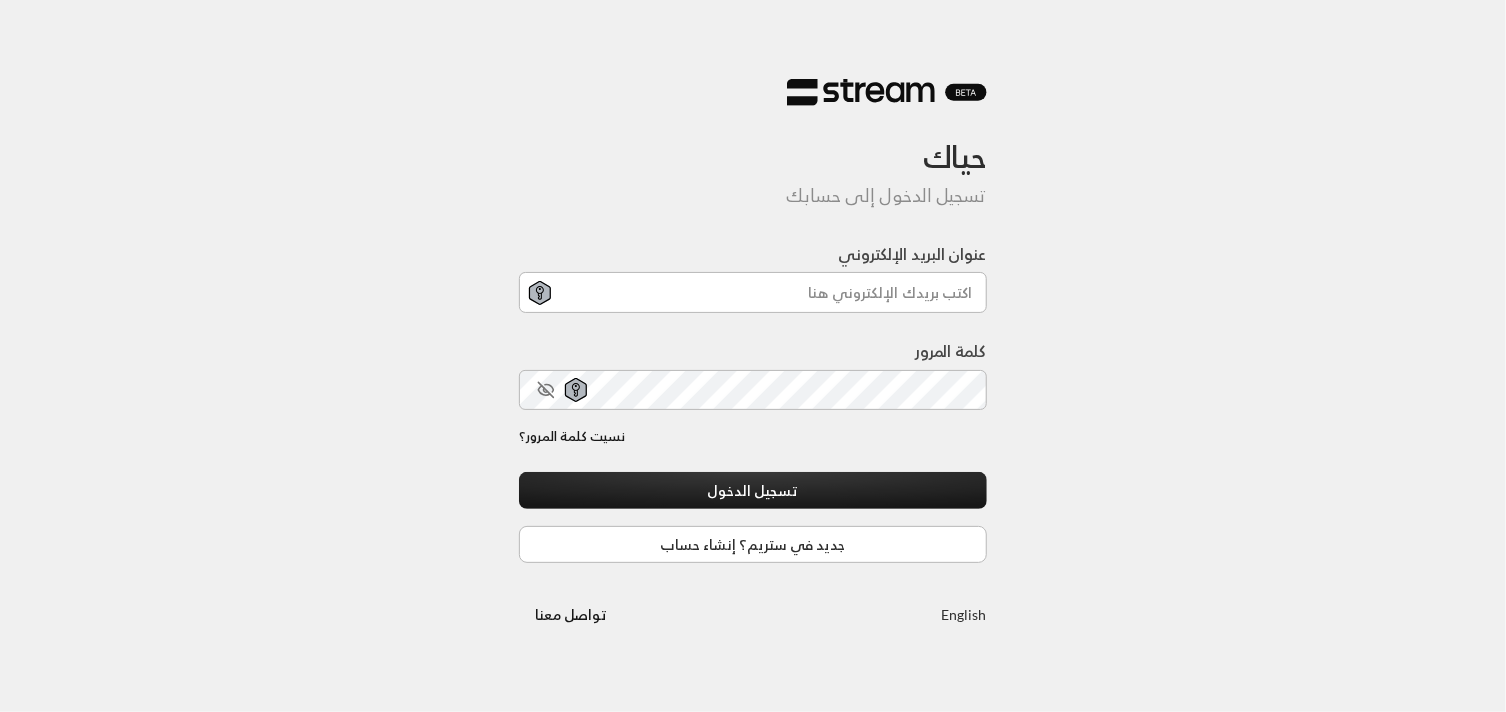 click on "حياك تسجيل الدخول إلى حسابك عنوان البريد الإلكتروني كلمة المرور نسيت كلمة المرور؟ تسجيل الدخول جديد في ستريم؟ إنشاء حساب English     تواصل معنا" at bounding box center [753, 356] 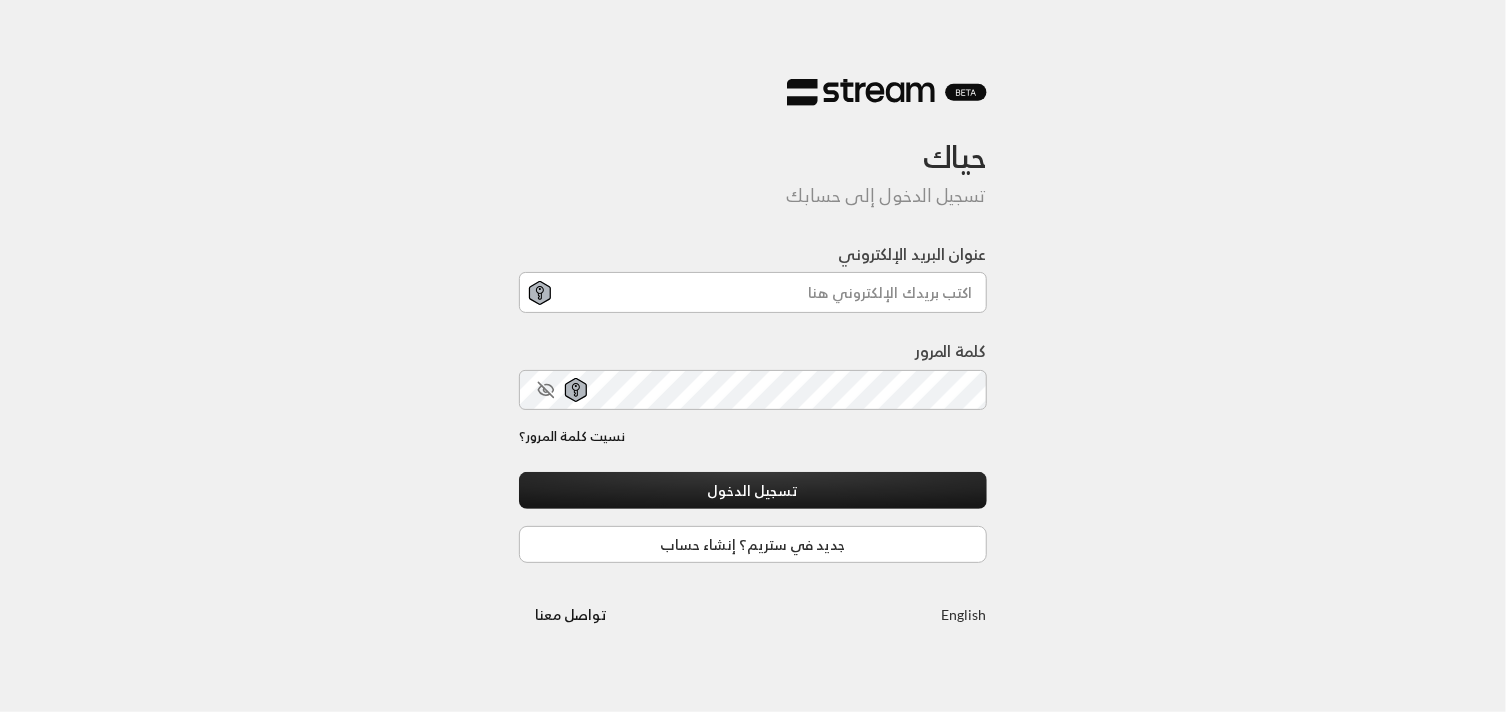 click on "حياك تسجيل الدخول إلى حسابك عنوان البريد الإلكتروني كلمة المرور نسيت كلمة المرور؟ تسجيل الدخول جديد في ستريم؟ إنشاء حساب English     تواصل معنا" at bounding box center (753, 356) 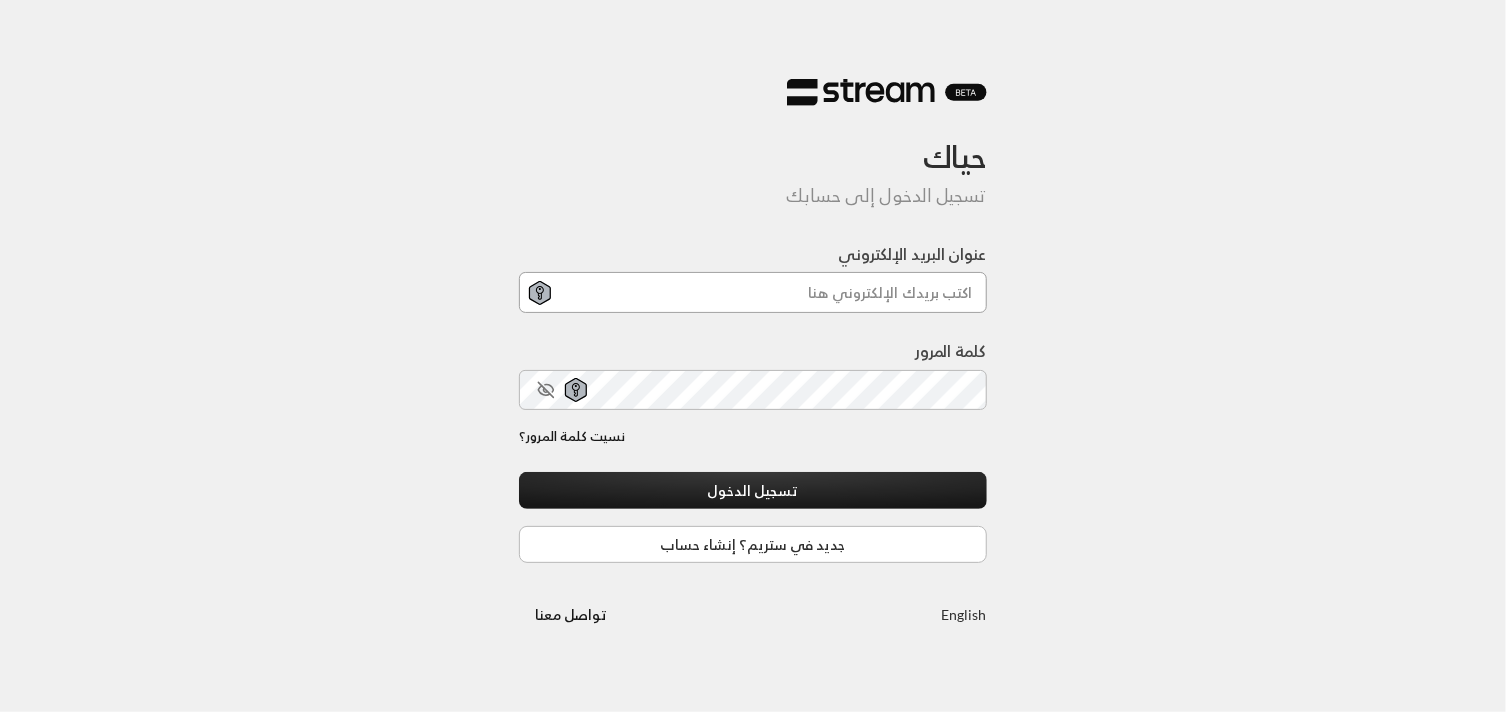 click on "عنوان البريد الإلكتروني" at bounding box center (753, 292) 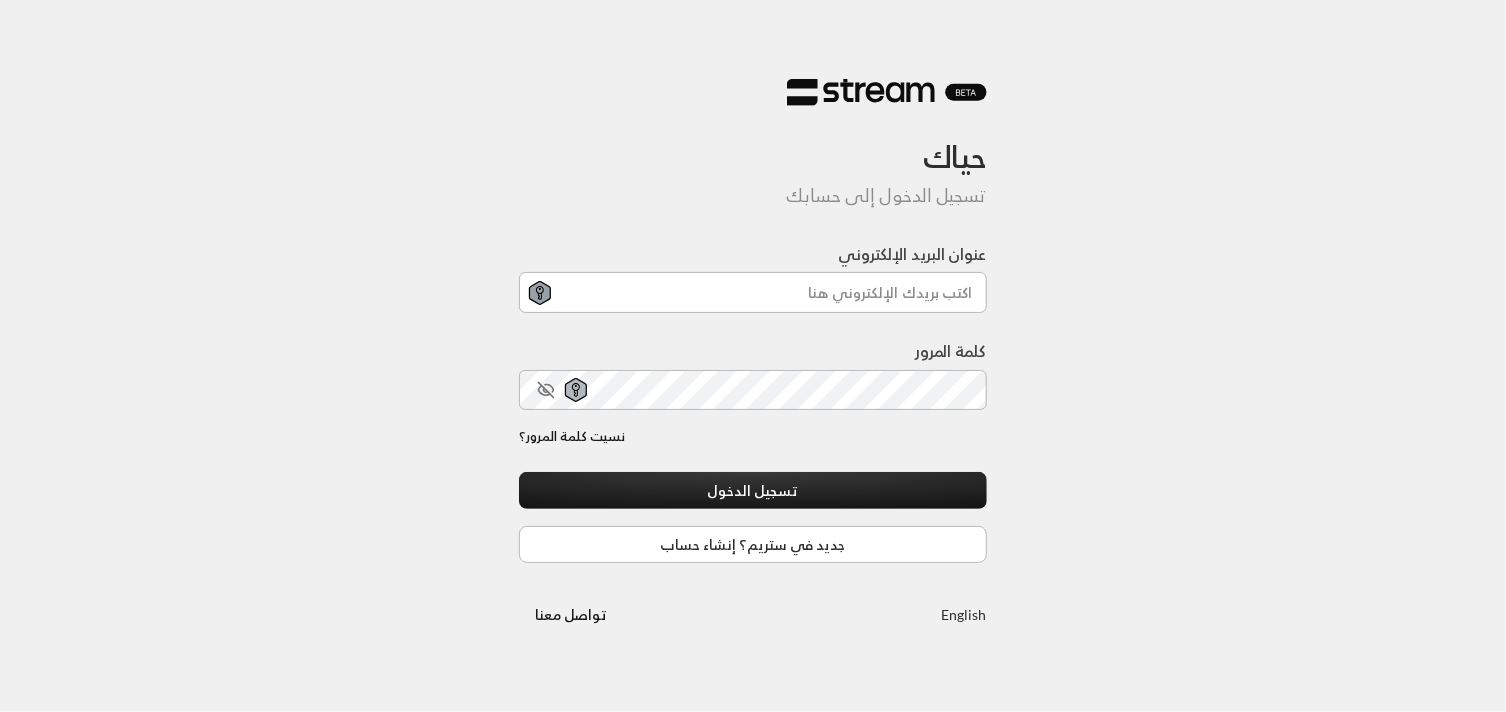 click 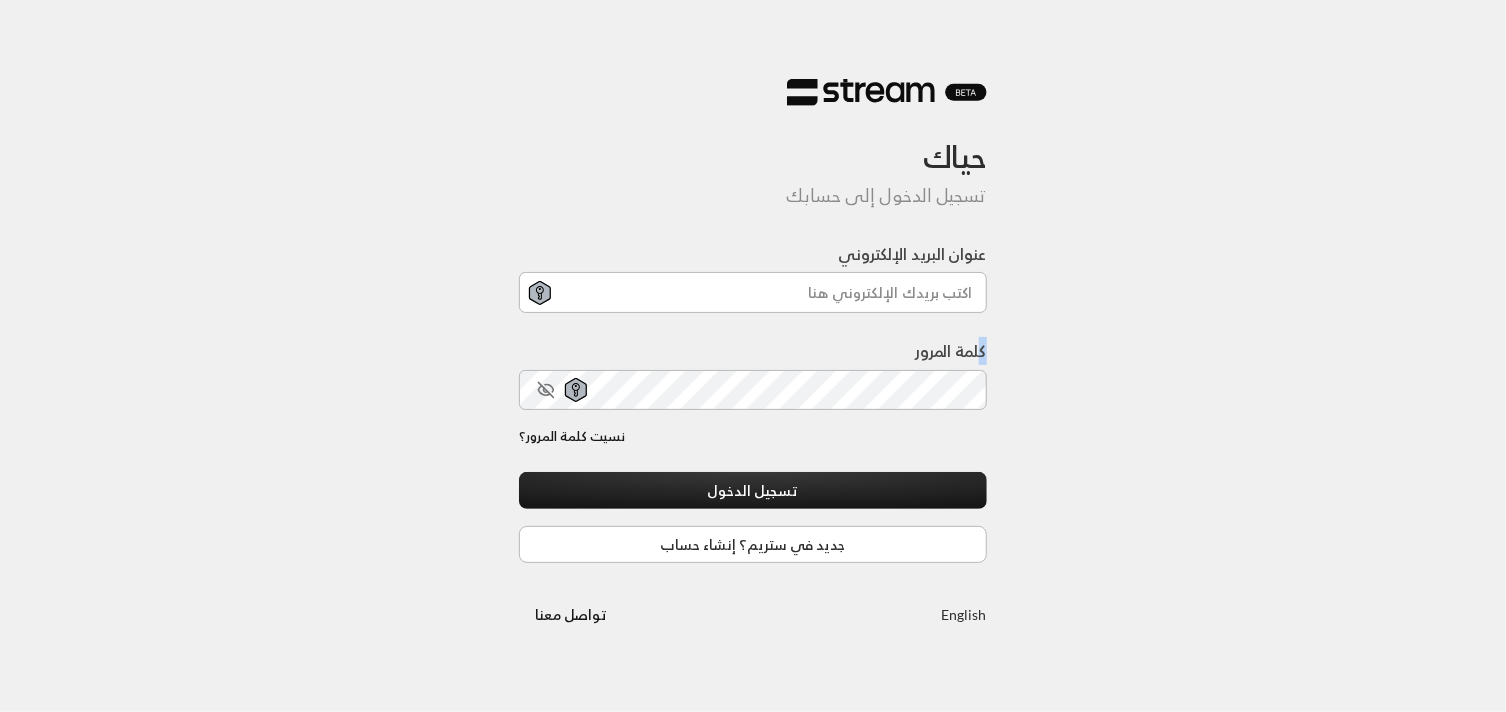 click at bounding box center [540, 293] 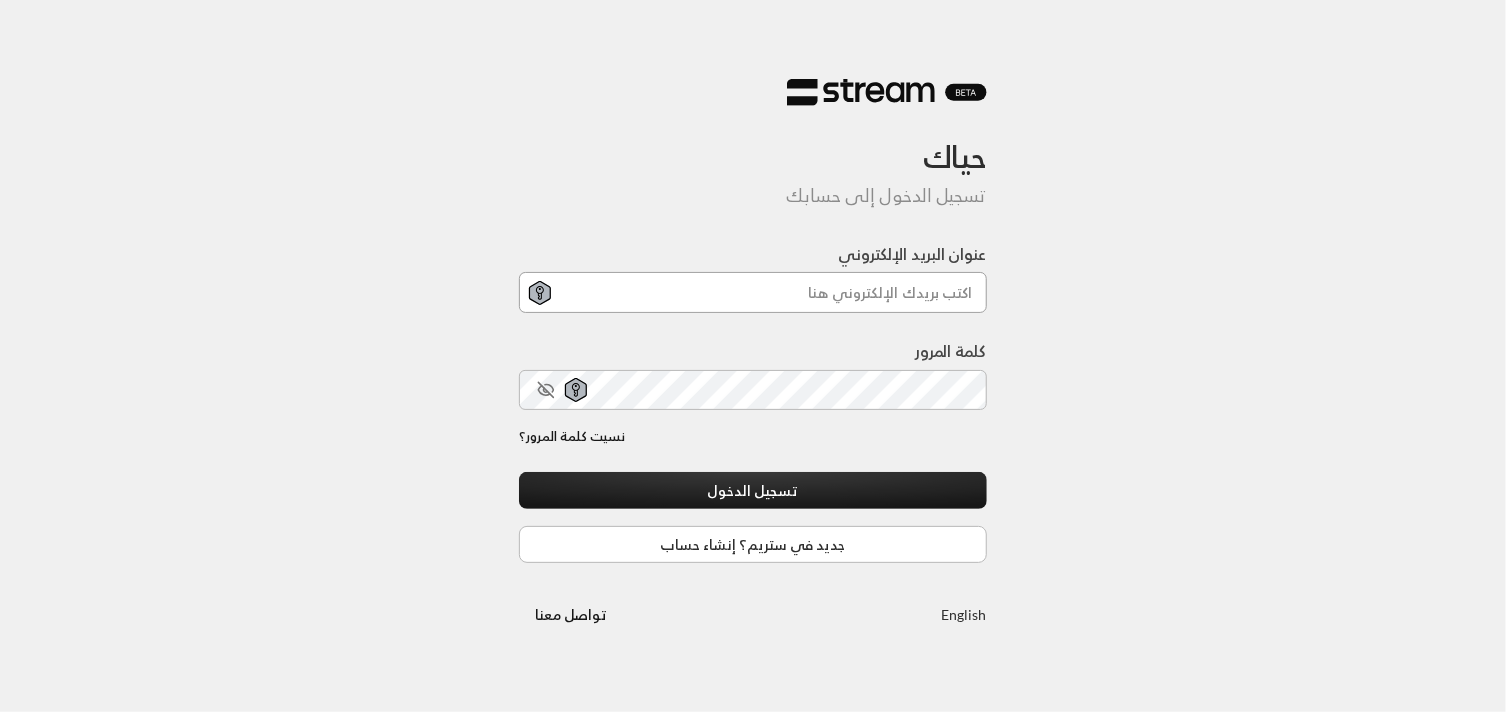 click on "عنوان البريد الإلكتروني" at bounding box center (753, 292) 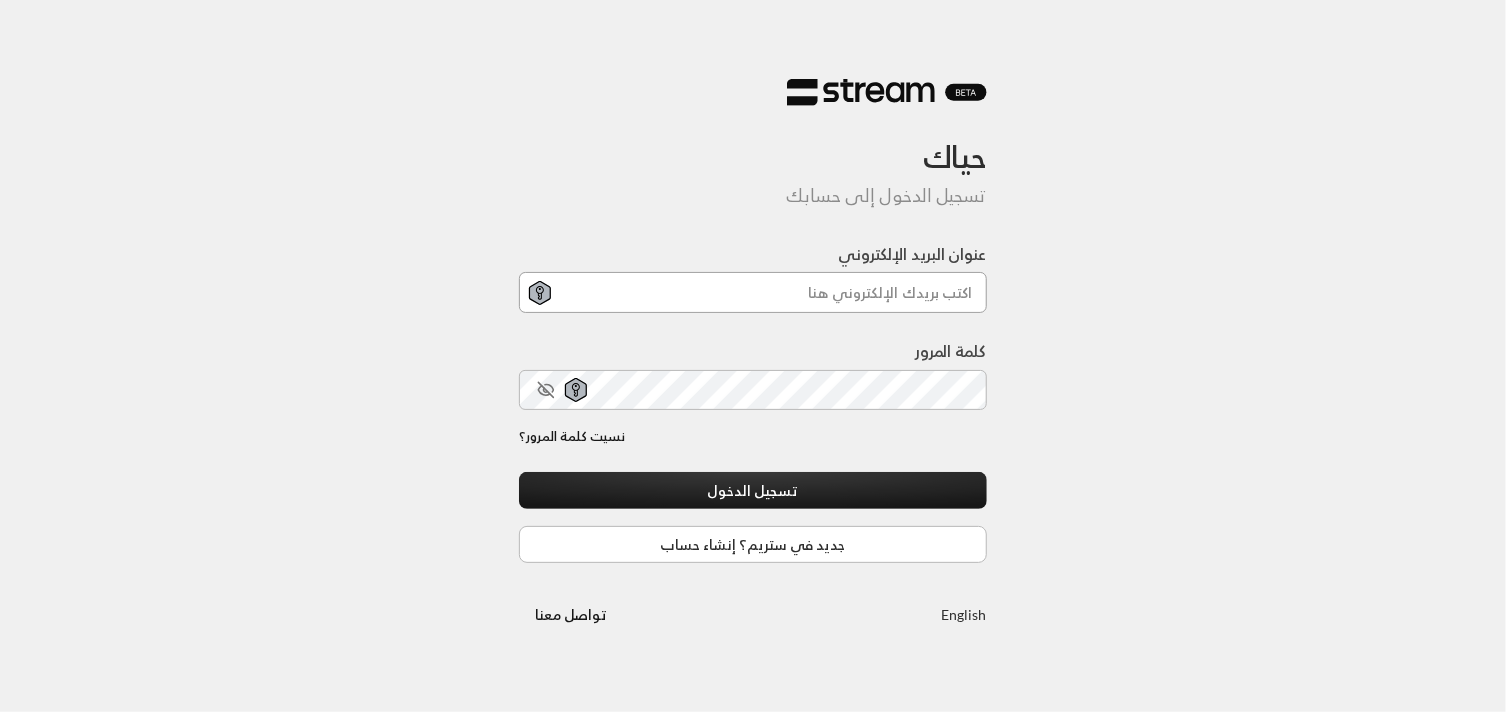 click on "عنوان البريد الإلكتروني" at bounding box center [753, 292] 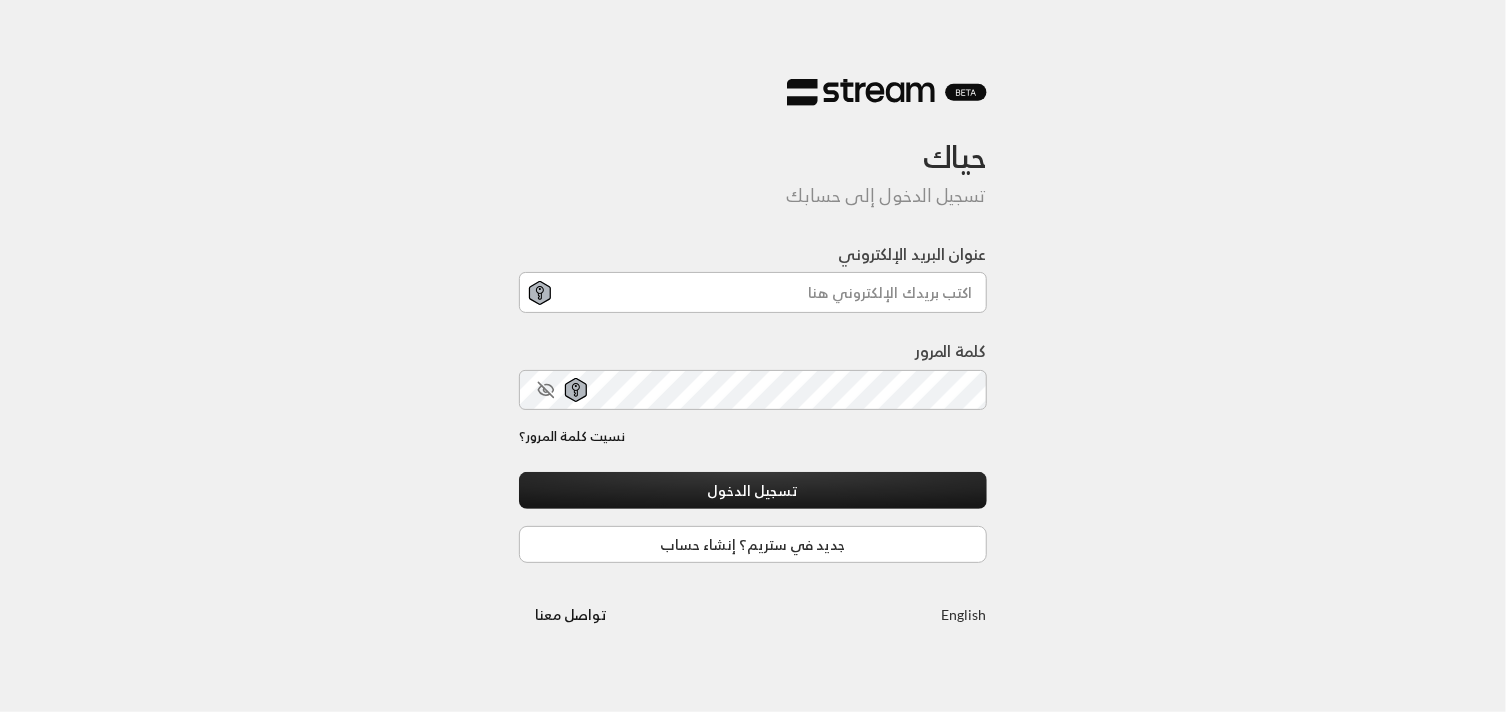 click on "حياك تسجيل الدخول إلى حسابك عنوان البريد الإلكتروني كلمة المرور نسيت كلمة المرور؟ تسجيل الدخول جديد في ستريم؟ إنشاء حساب English     تواصل معنا" at bounding box center [753, 356] 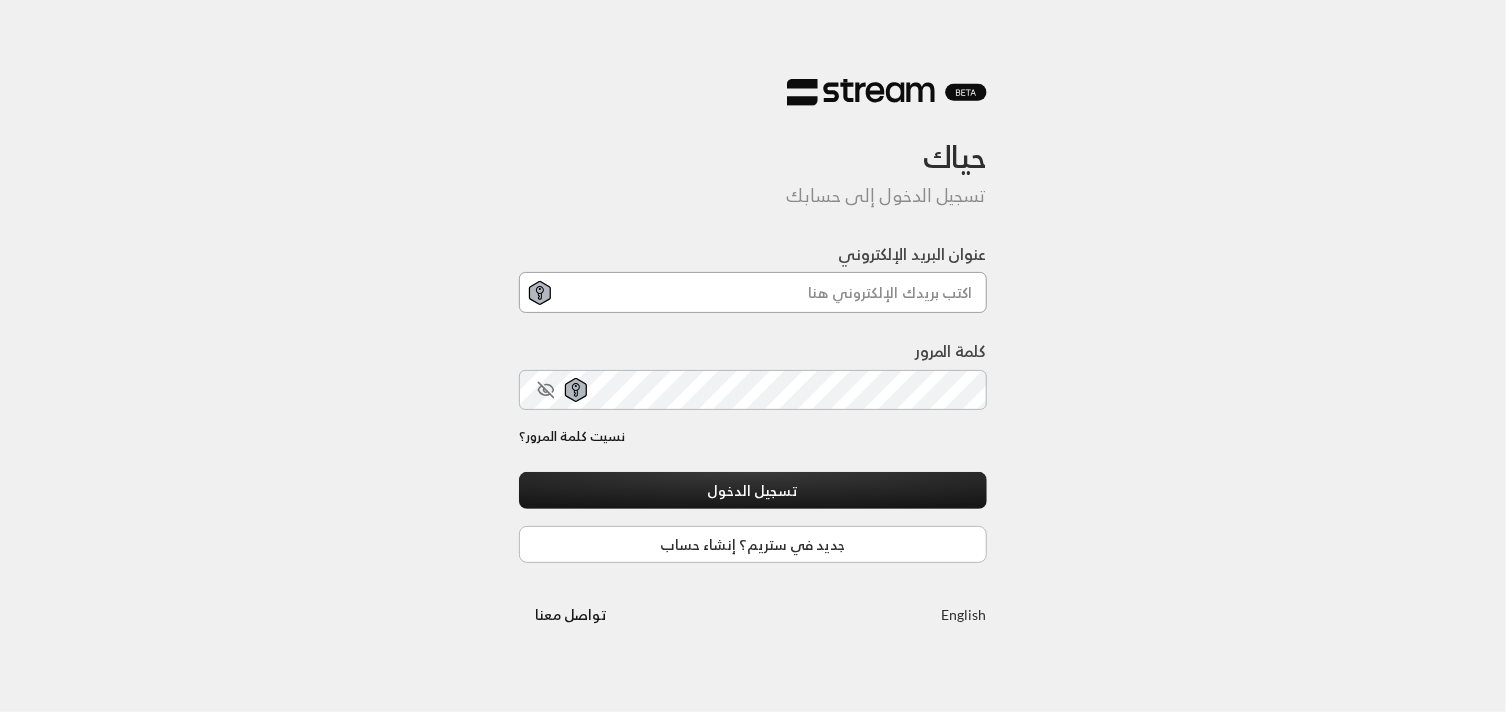 click on "عنوان البريد الإلكتروني" at bounding box center [753, 292] 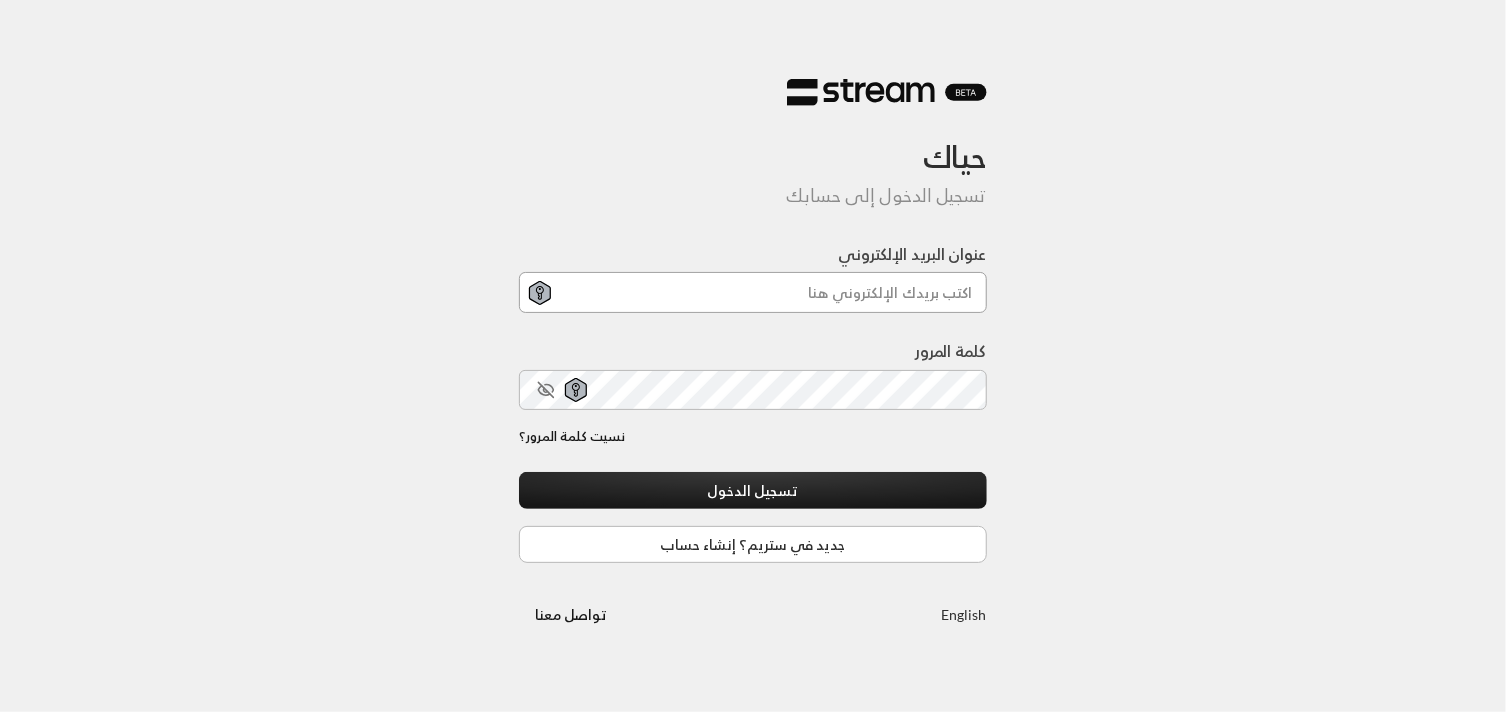click on "عنوان البريد الإلكتروني" at bounding box center [753, 292] 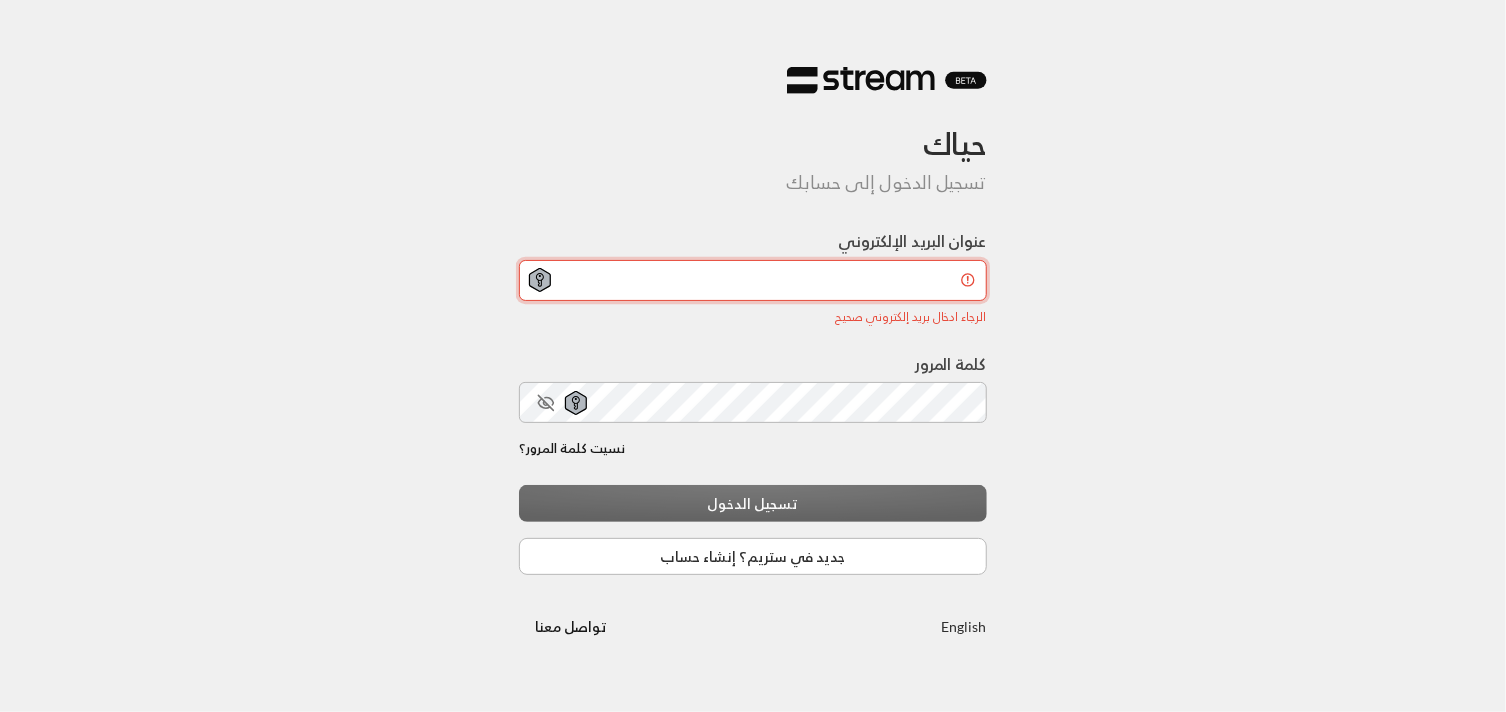 click on "عنوان البريد الإلكتروني" at bounding box center (753, 280) 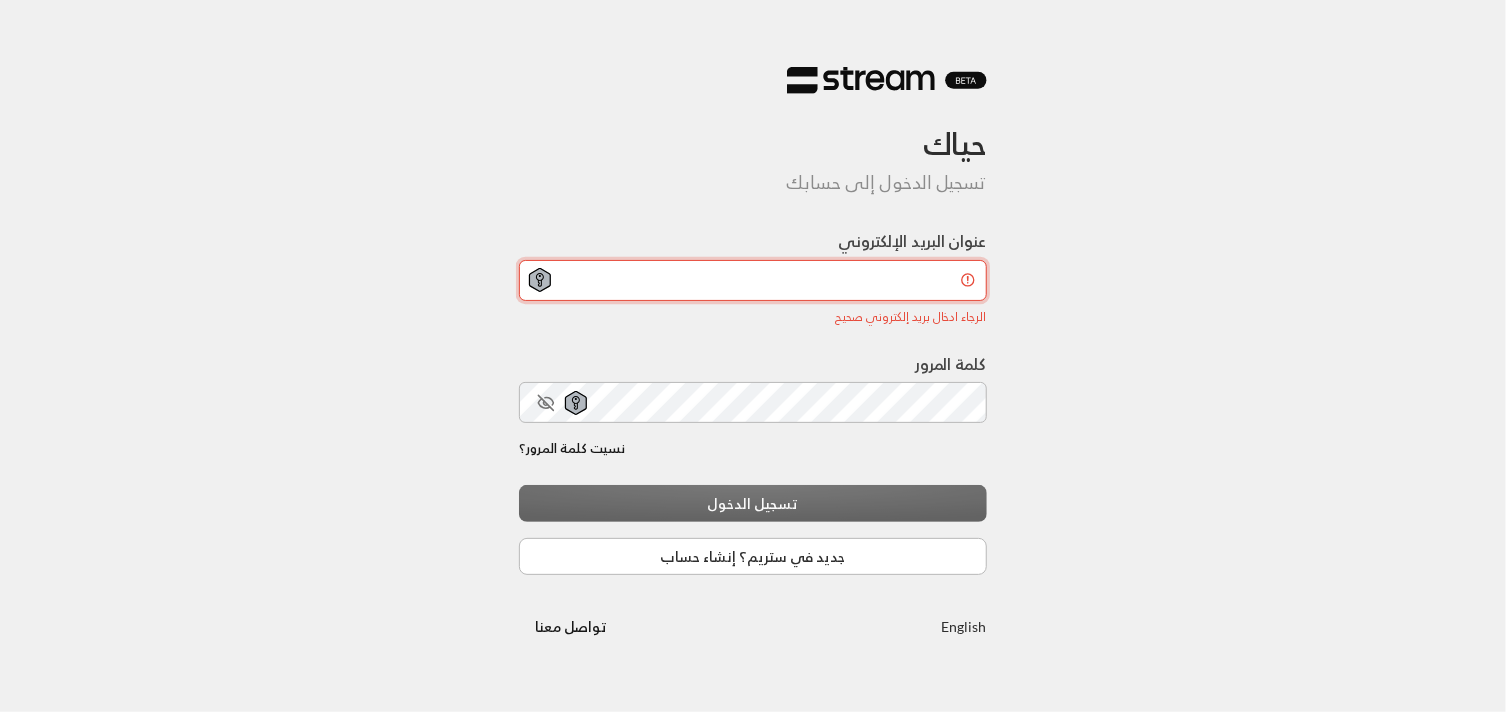 scroll, scrollTop: 1, scrollLeft: 0, axis: vertical 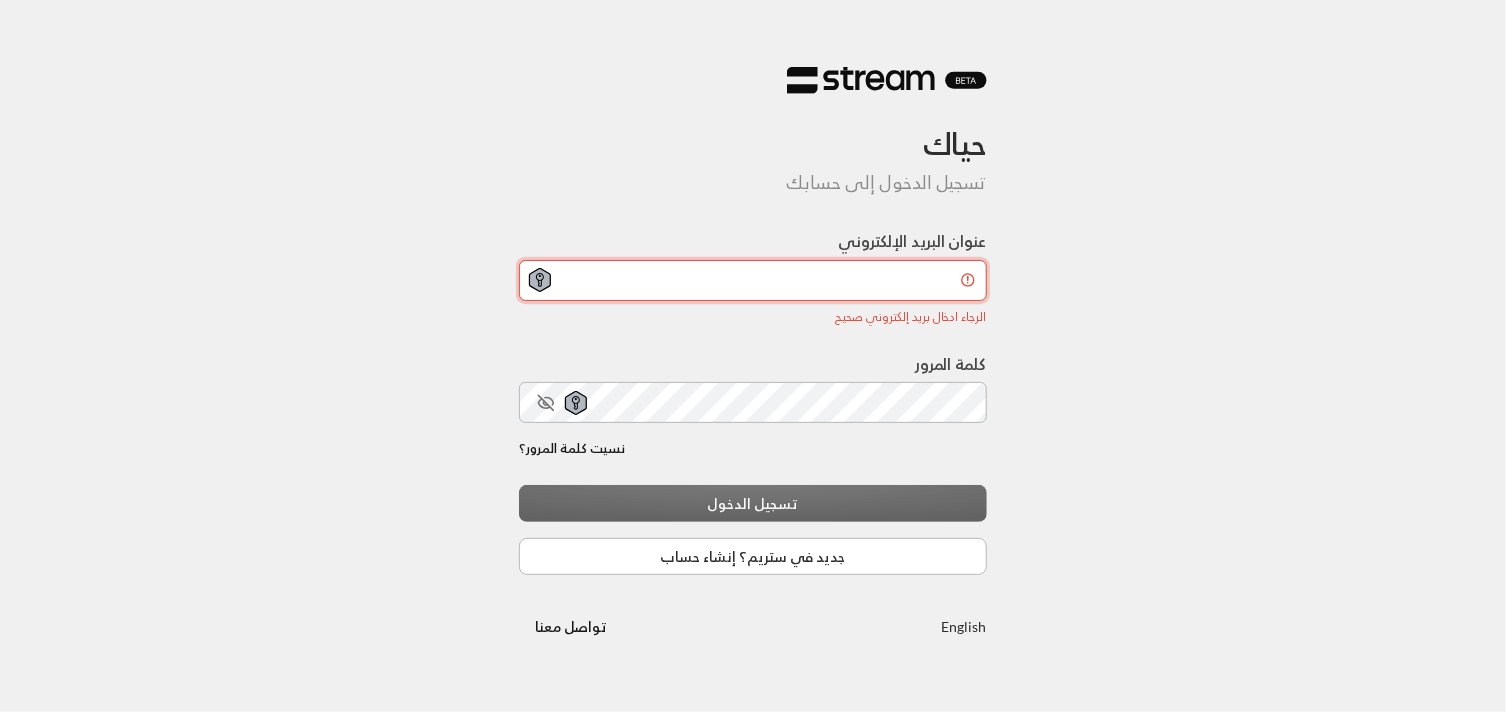 click on "عنوان البريد الإلكتروني الرجاء ادخال بريد إلكتروني صحيح الرجاء ادخال بريد إلكتروني صحيح كلمة المرور نسيت كلمة المرور؟ تسجيل الدخول جديد في ستريم؟ إنشاء حساب" at bounding box center [753, 402] 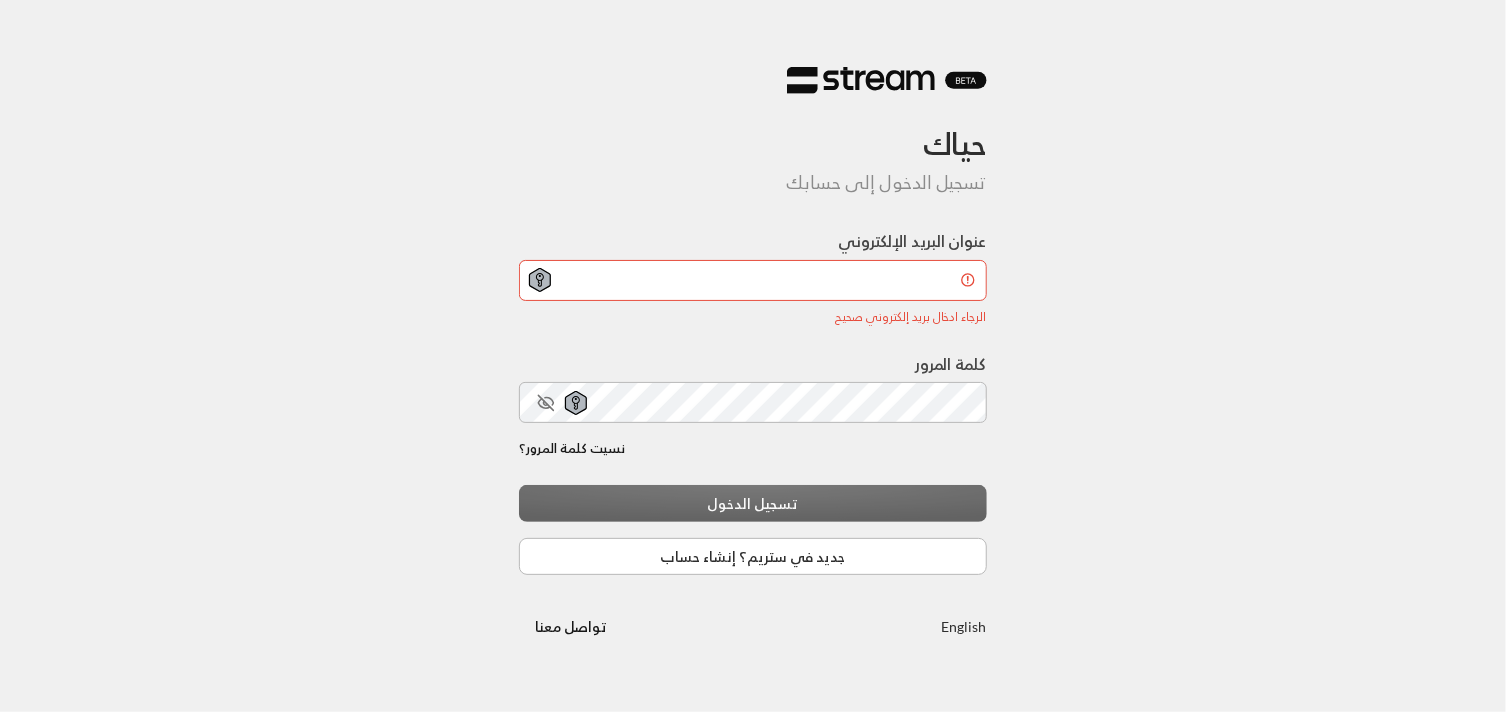 scroll, scrollTop: 0, scrollLeft: 0, axis: both 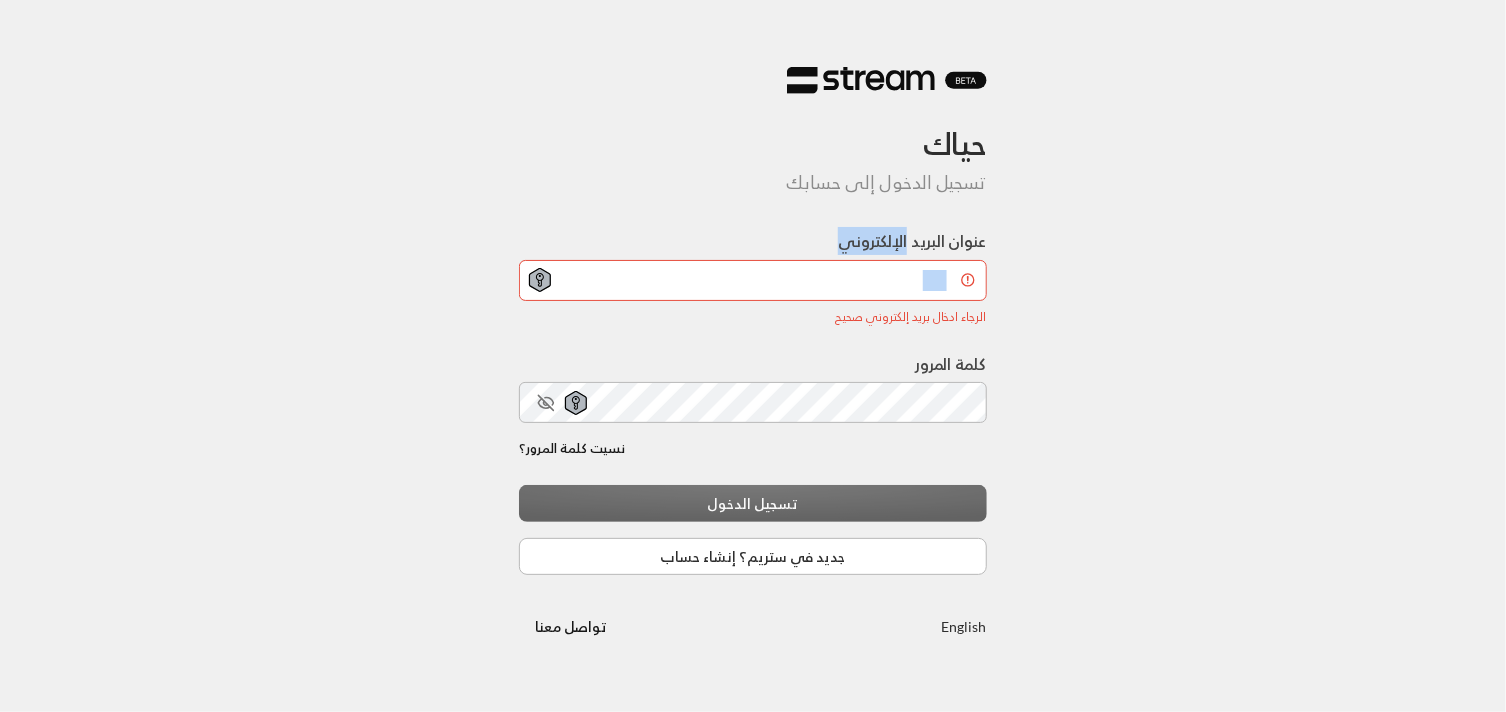 click on "حياك تسجيل الدخول إلى حسابك عنوان البريد الإلكتروني الرجاء ادخال بريد إلكتروني صحيح الرجاء ادخال بريد إلكتروني صحيح كلمة المرور نسيت كلمة المرور؟ تسجيل الدخول جديد في ستريم؟ إنشاء حساب English     تواصل معنا" at bounding box center [753, 356] 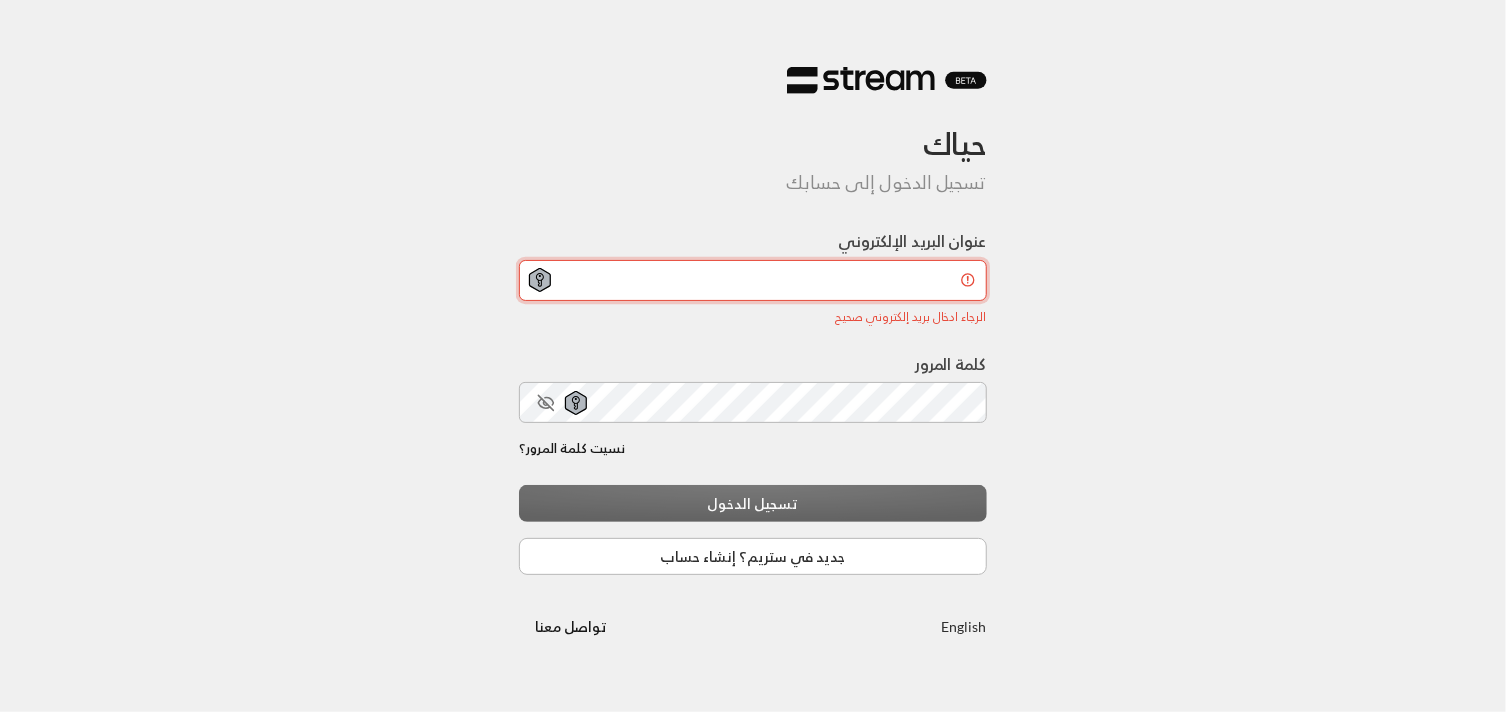 click on "عنوان البريد الإلكتروني" at bounding box center [753, 280] 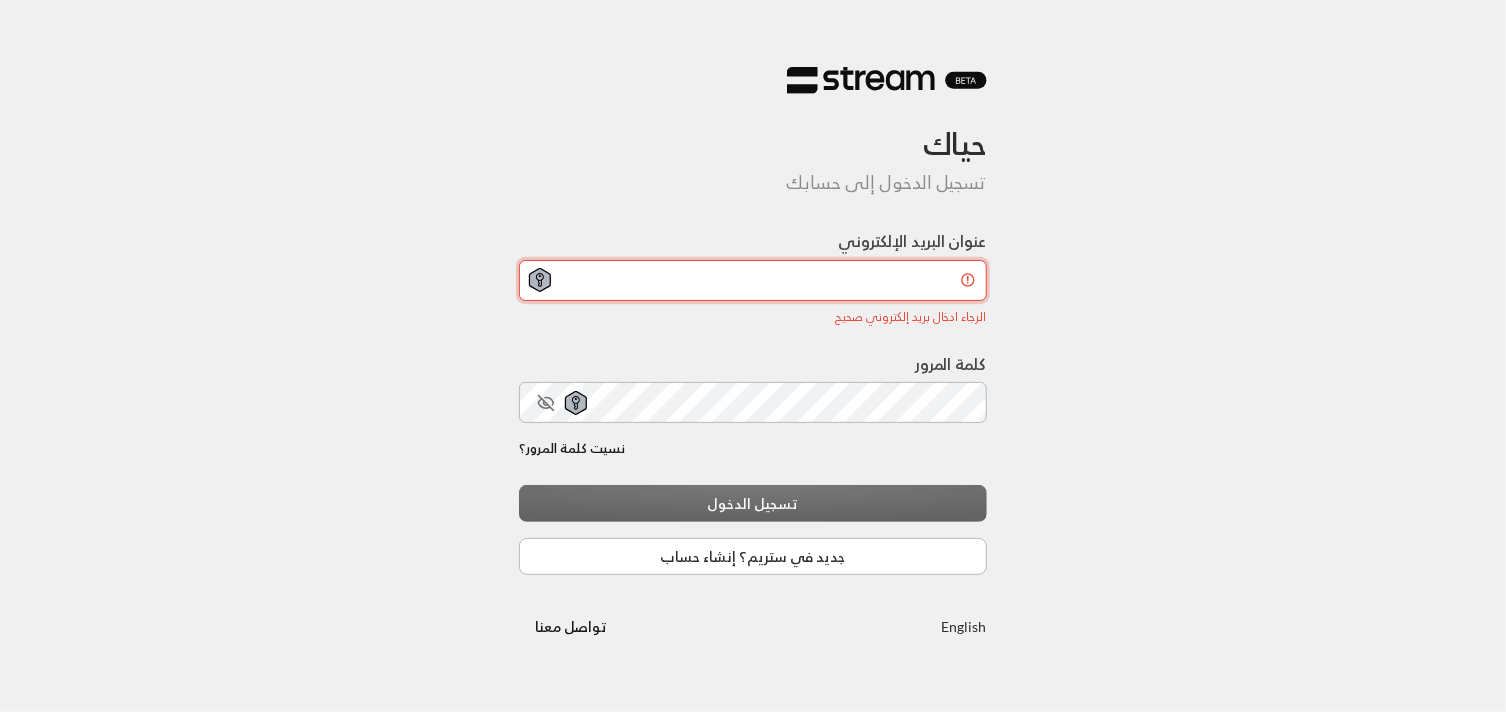 drag, startPoint x: 943, startPoint y: 281, endPoint x: 841, endPoint y: 286, distance: 102.122475 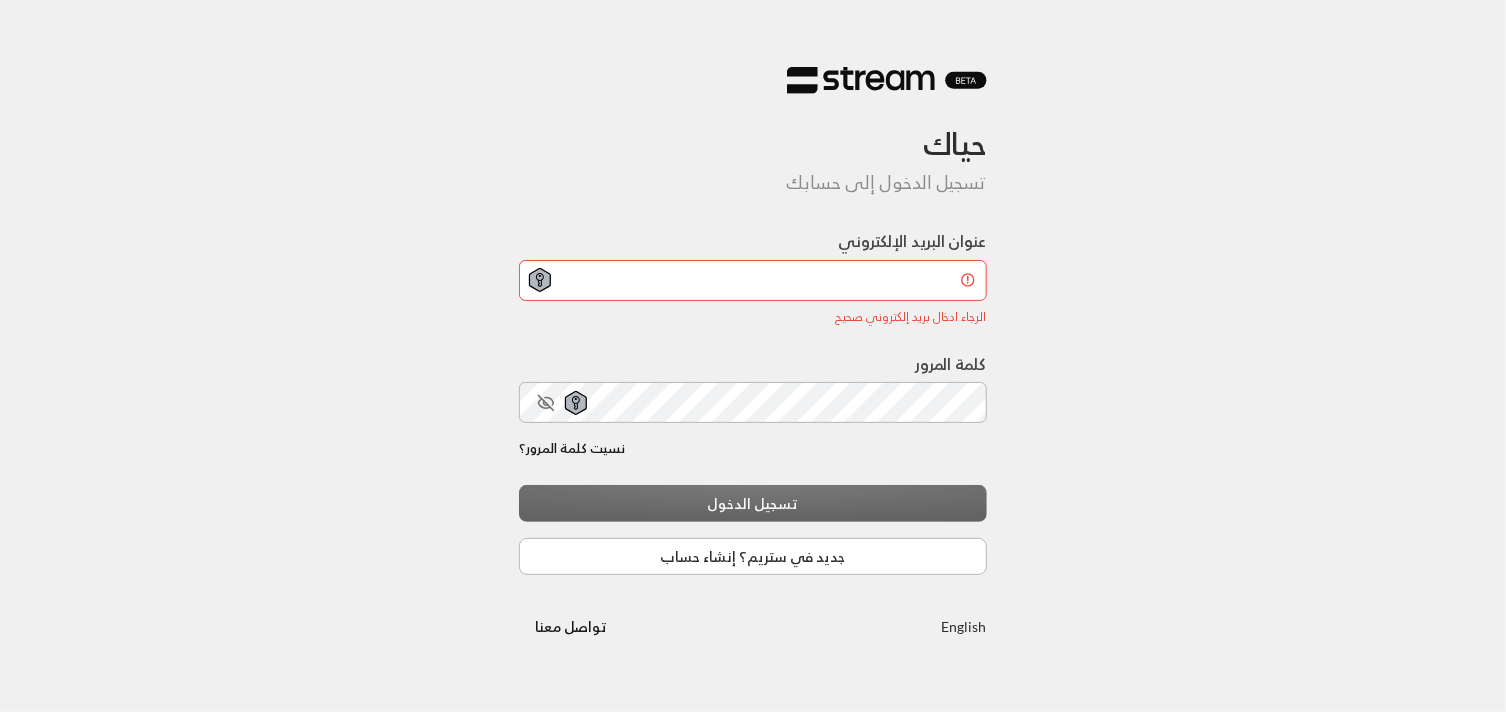 click on "عنوان البريد الإلكتروني" at bounding box center (912, 241) 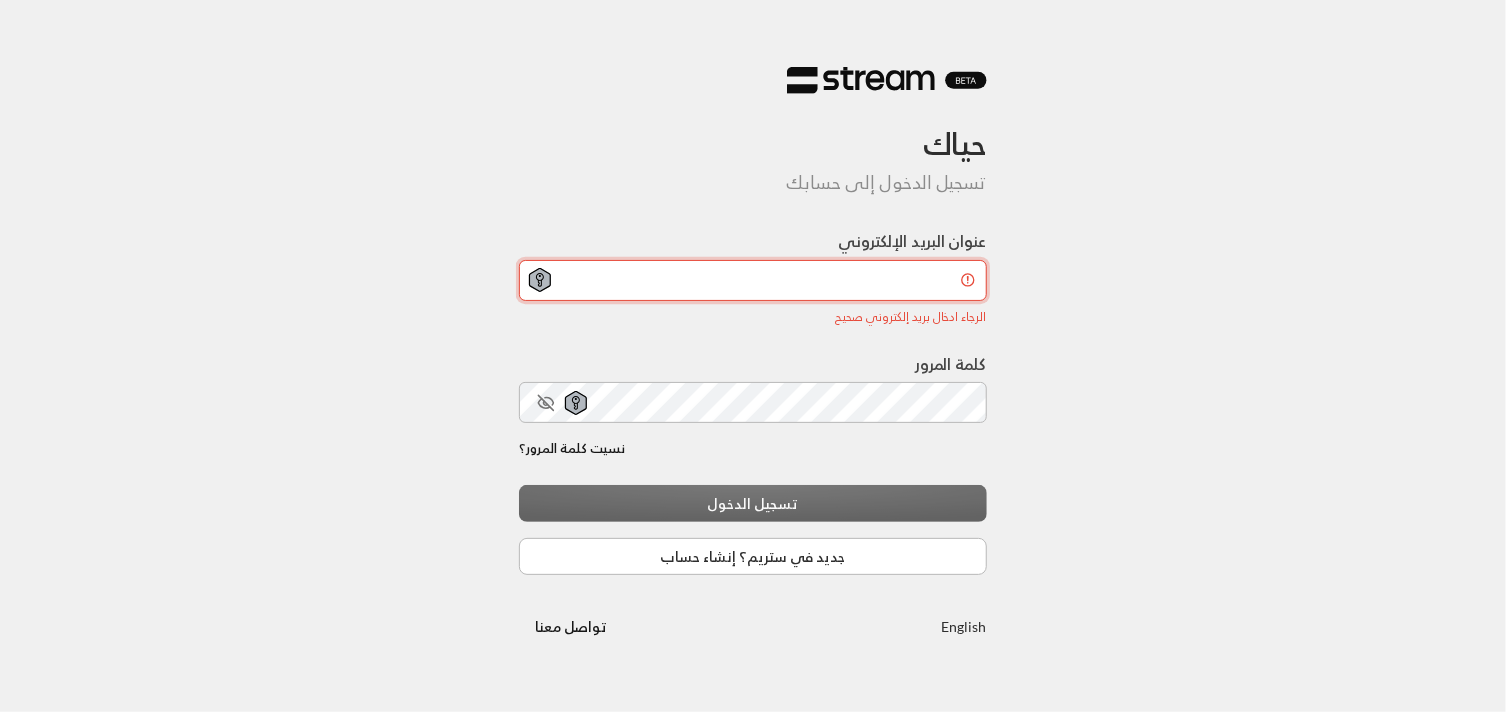 click on "عنوان البريد الإلكتروني" at bounding box center (753, 280) 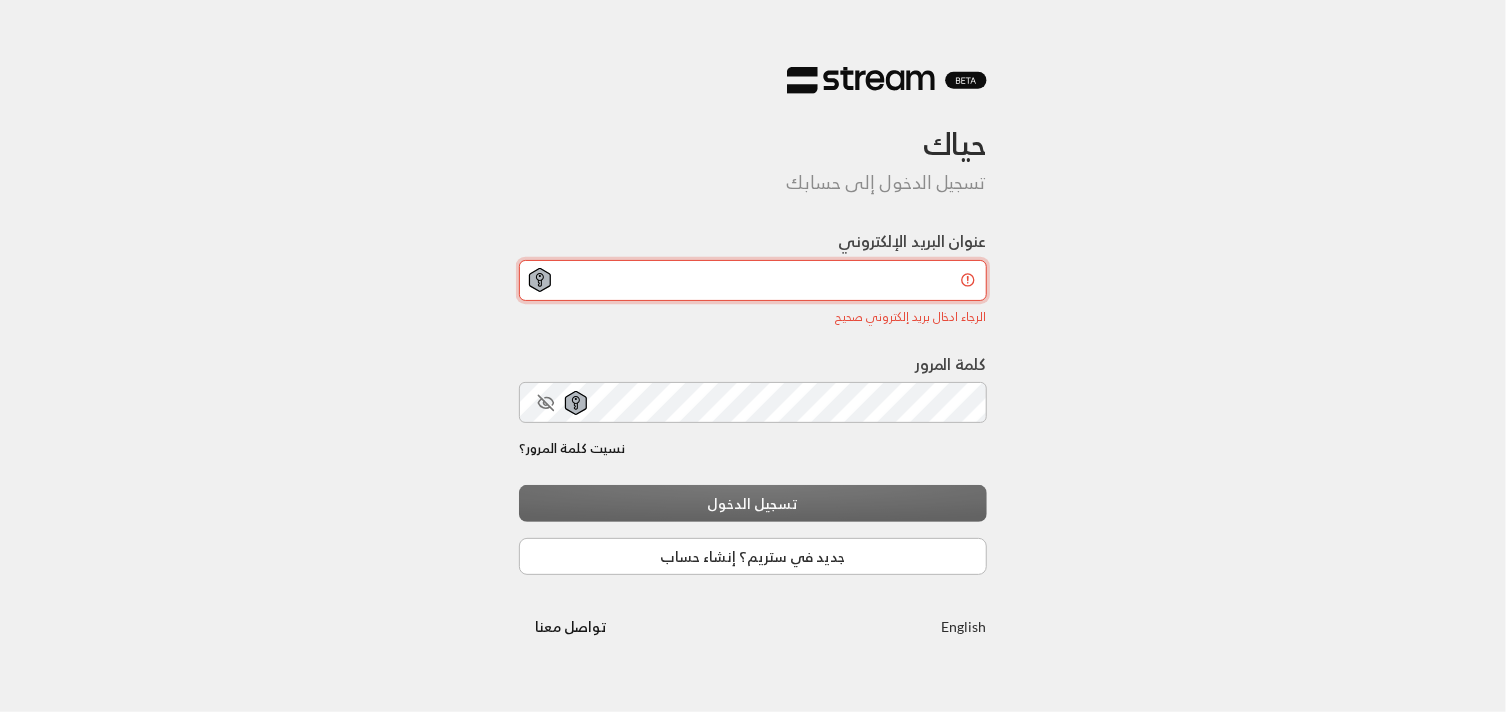 click on "عنوان البريد الإلكتروني" at bounding box center (753, 280) 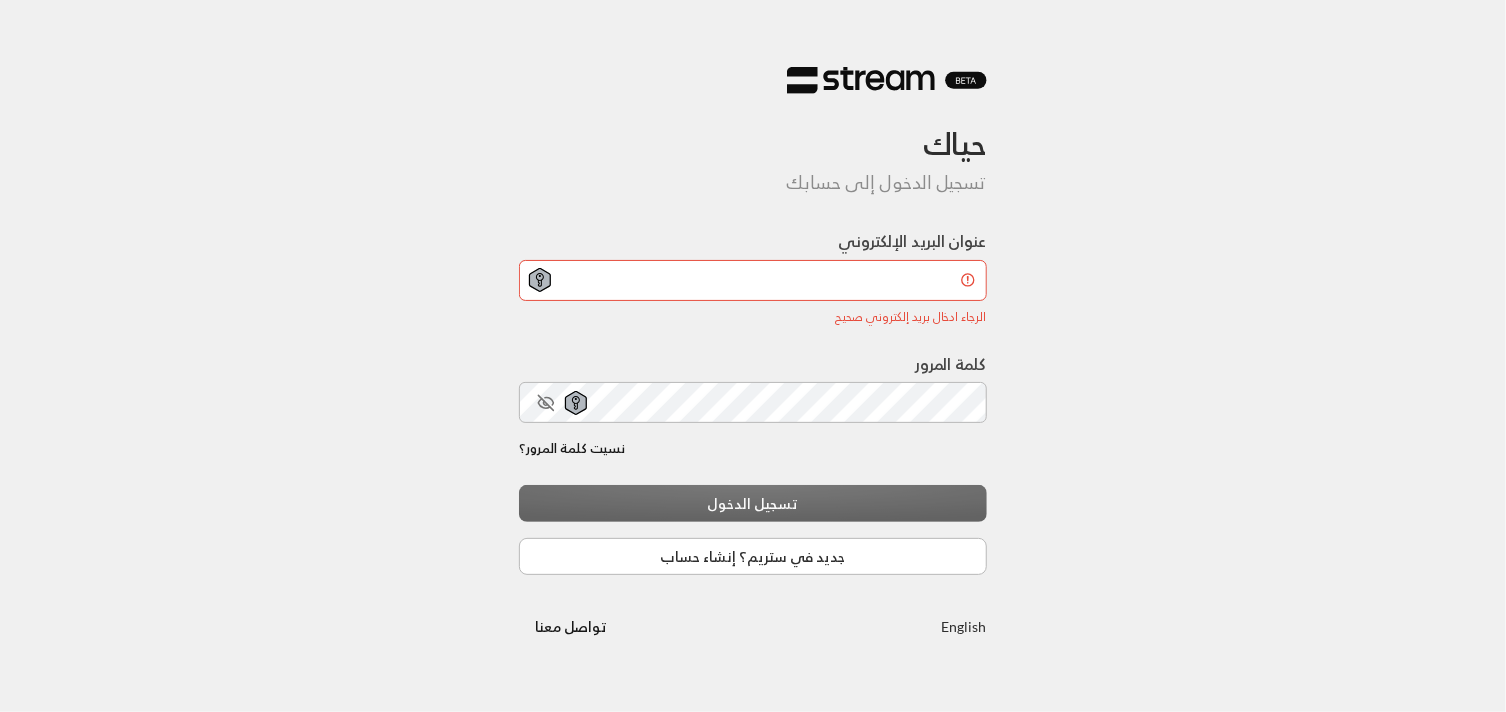 click on "تسجيل الدخول جديد في ستريم؟ إنشاء حساب" at bounding box center [753, 530] 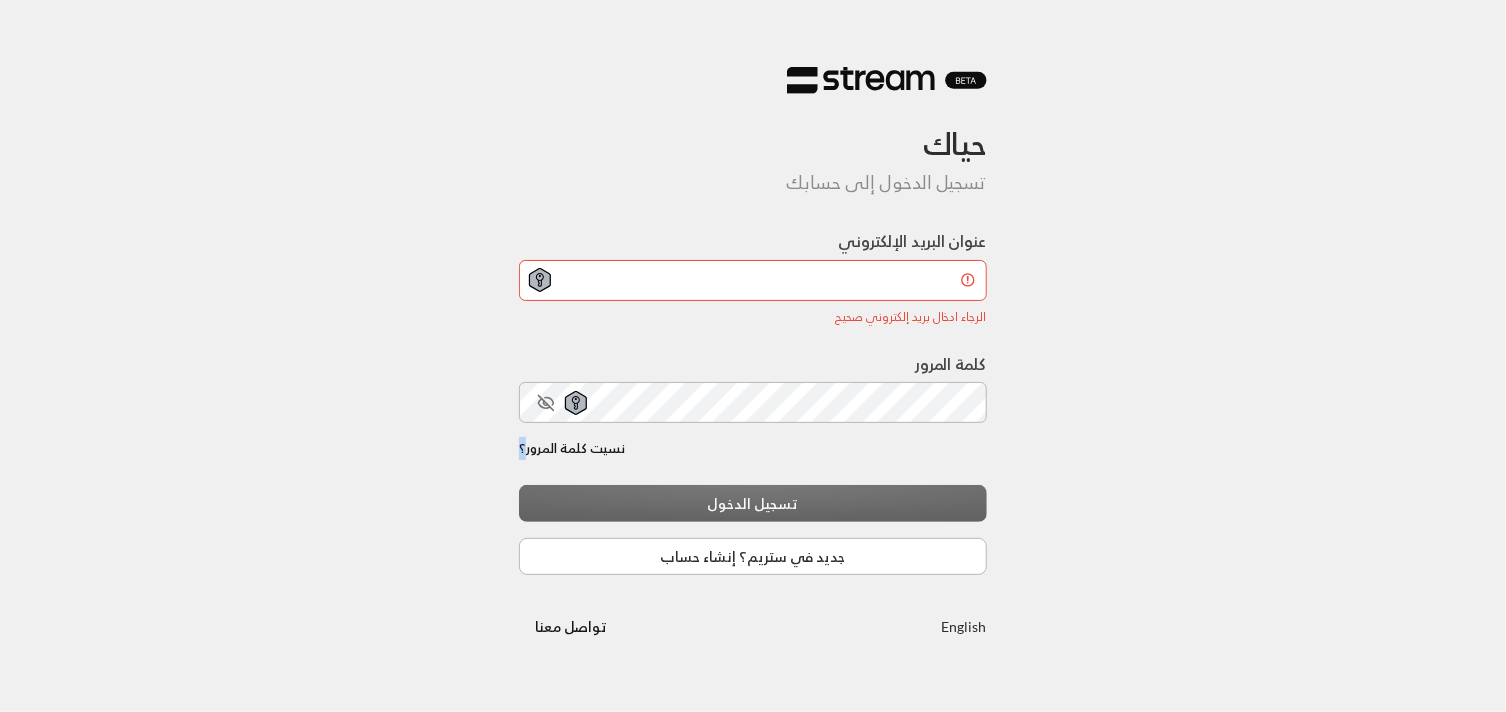 click on "تسجيل الدخول جديد في ستريم؟ إنشاء حساب" at bounding box center (753, 530) 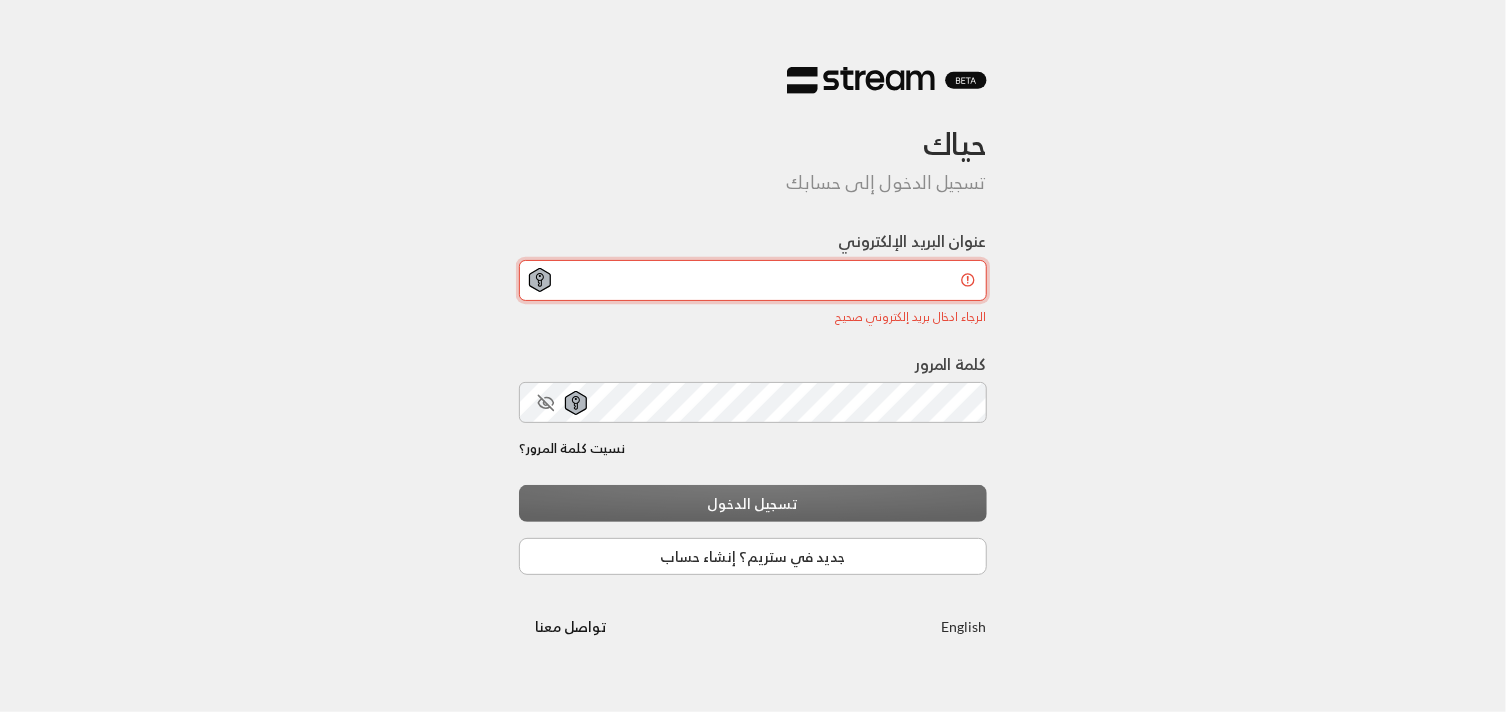 click on "عنوان البريد الإلكتروني" at bounding box center (753, 280) 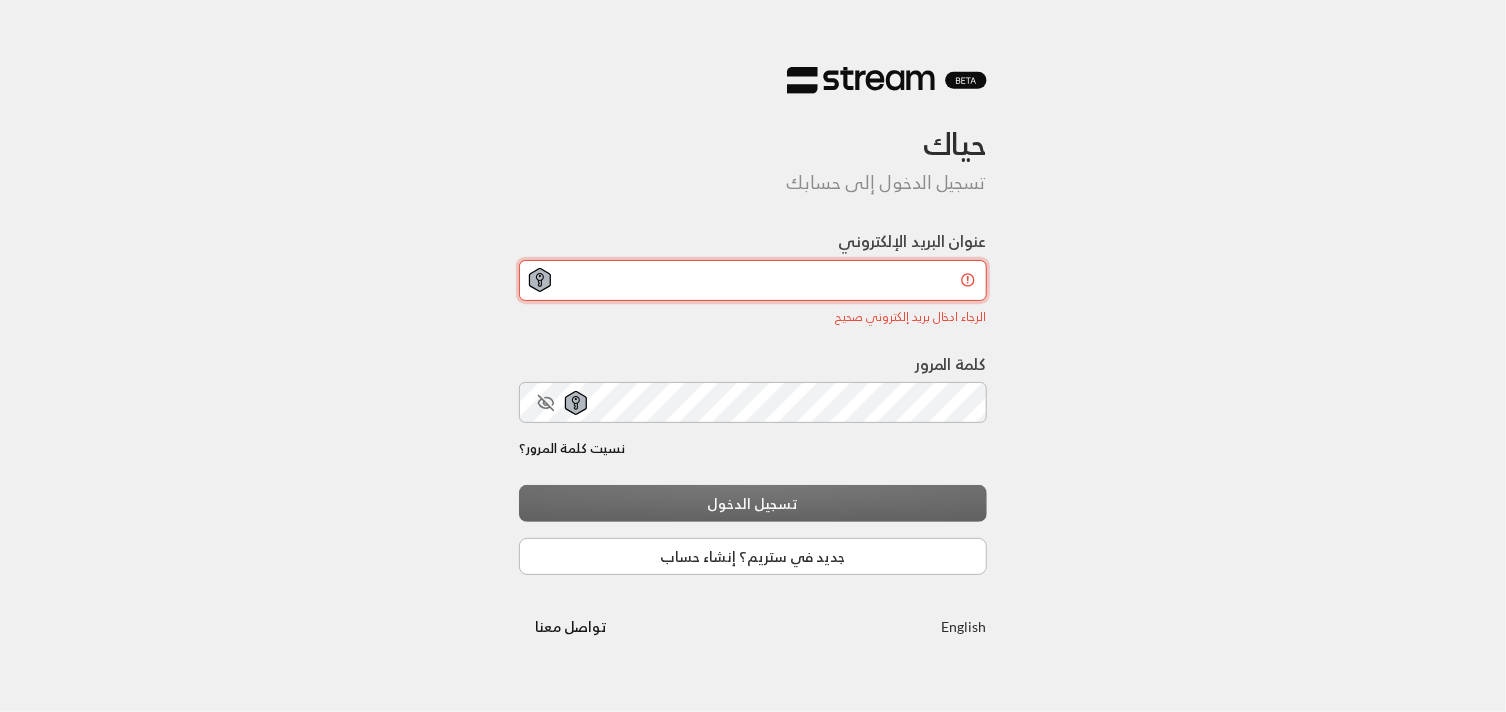 scroll, scrollTop: 0, scrollLeft: 0, axis: both 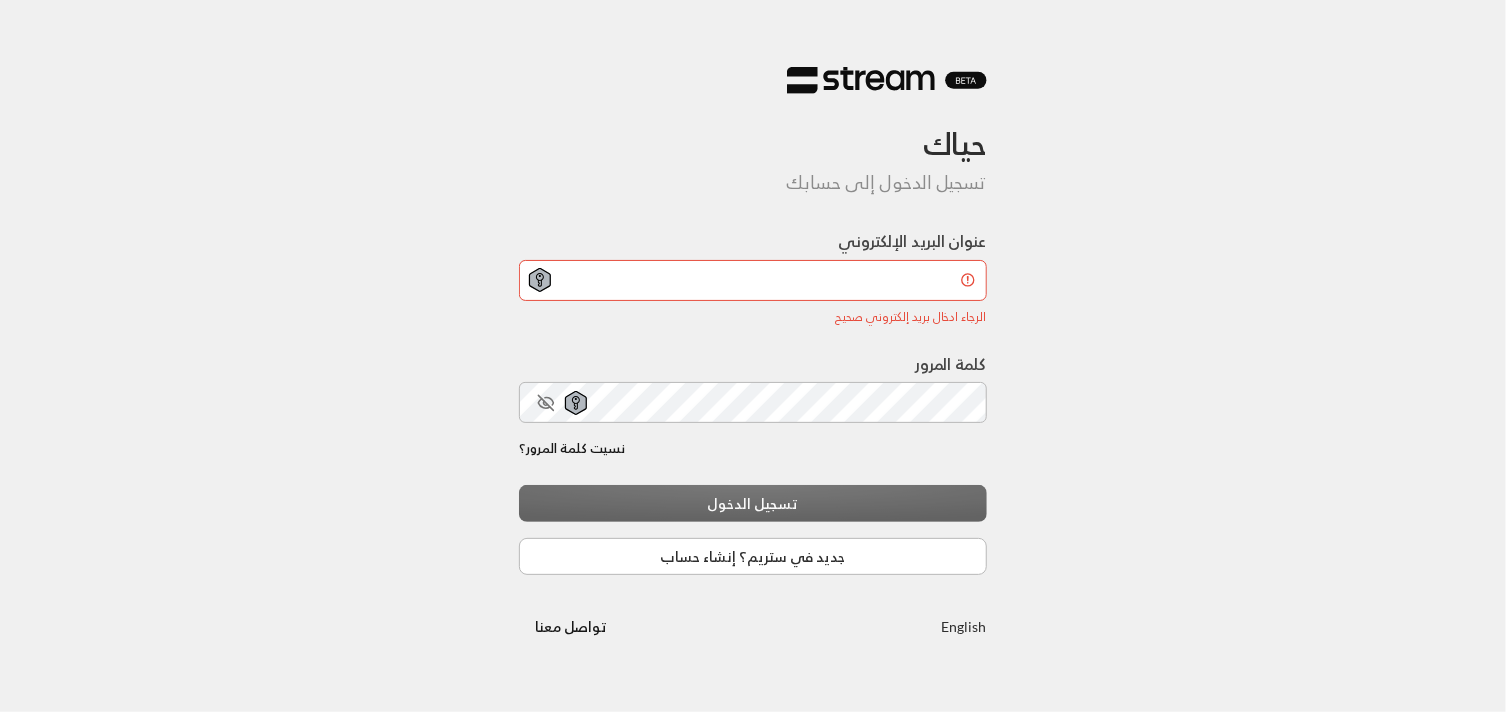click on "الرجاء ادخال بريد إلكتروني صحيح" at bounding box center [753, 293] 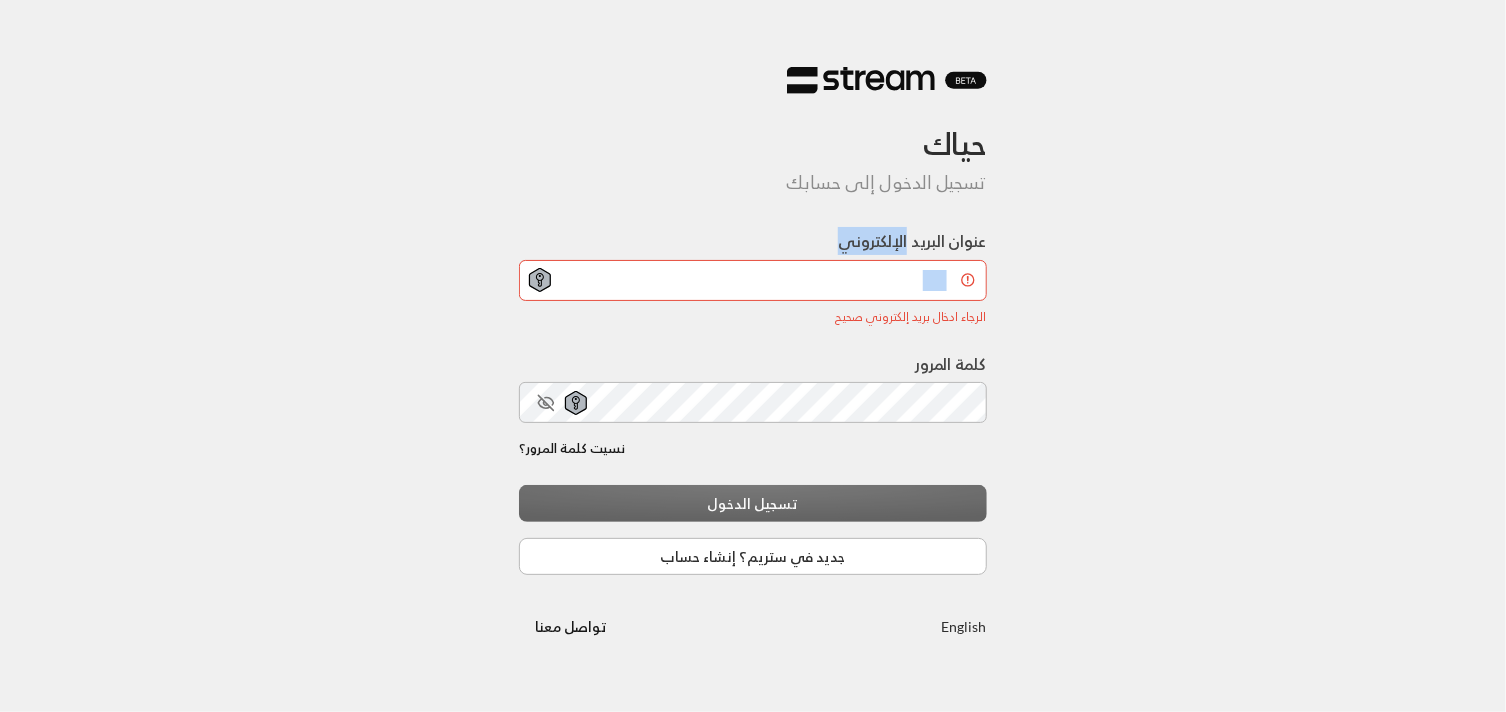 click on "الرجاء ادخال بريد إلكتروني صحيح" at bounding box center (753, 293) 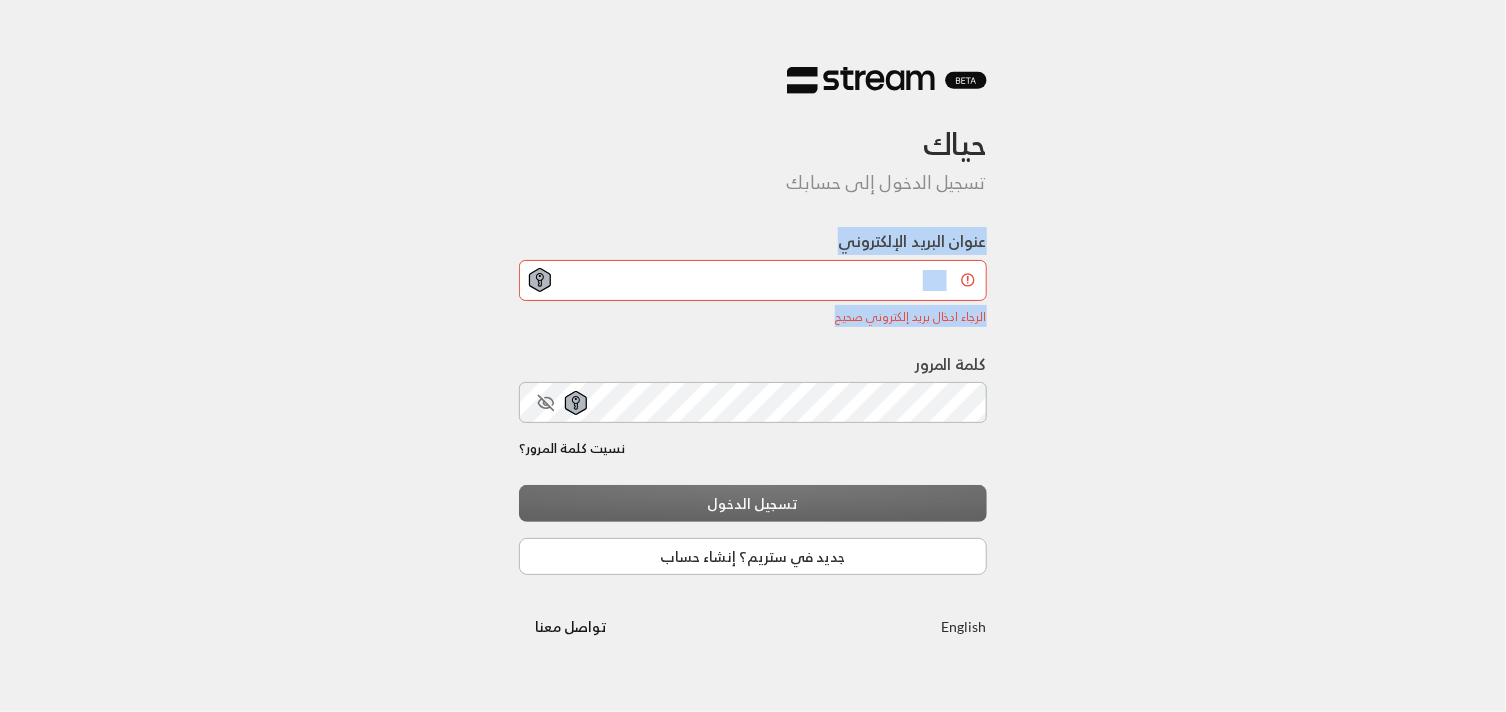 drag, startPoint x: 980, startPoint y: 302, endPoint x: 888, endPoint y: 324, distance: 94.59387 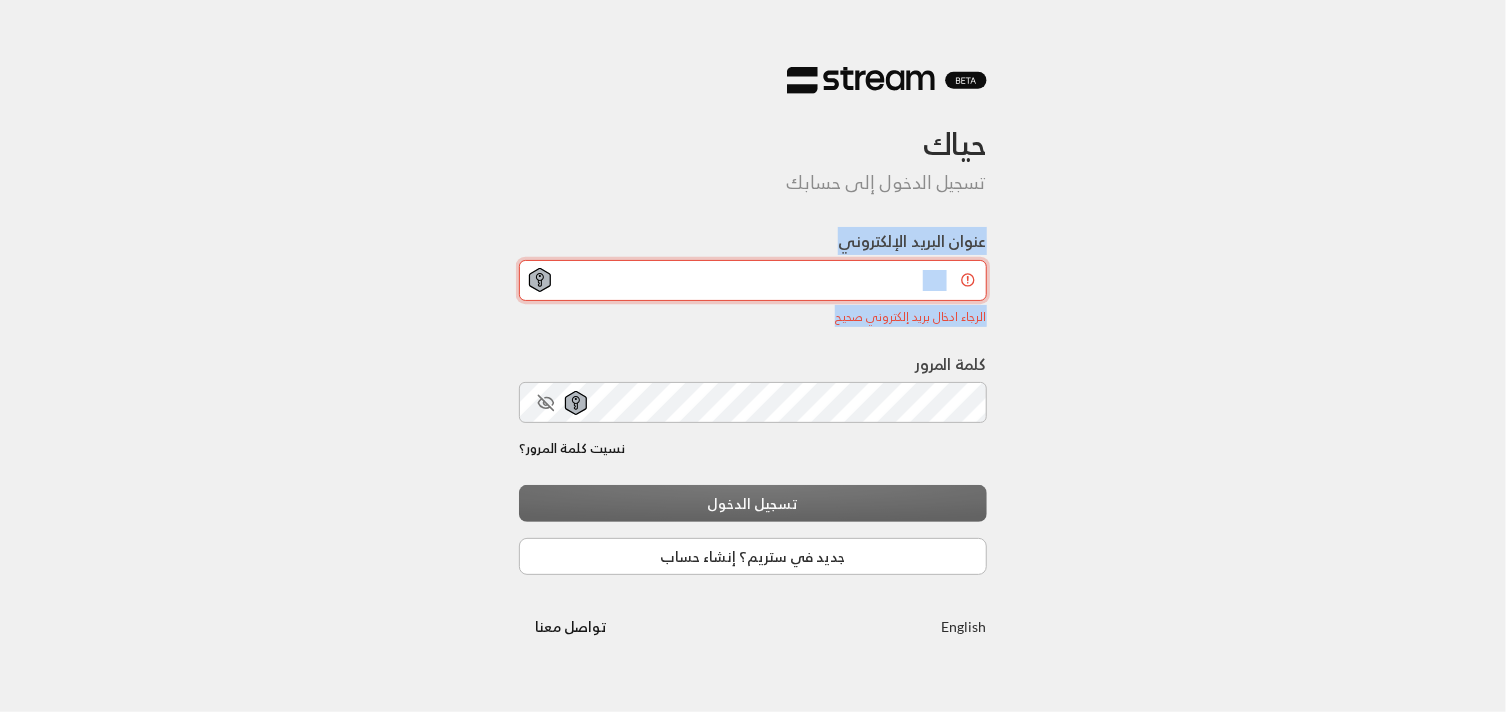 click on "عنوان البريد الإلكتروني" at bounding box center (753, 280) 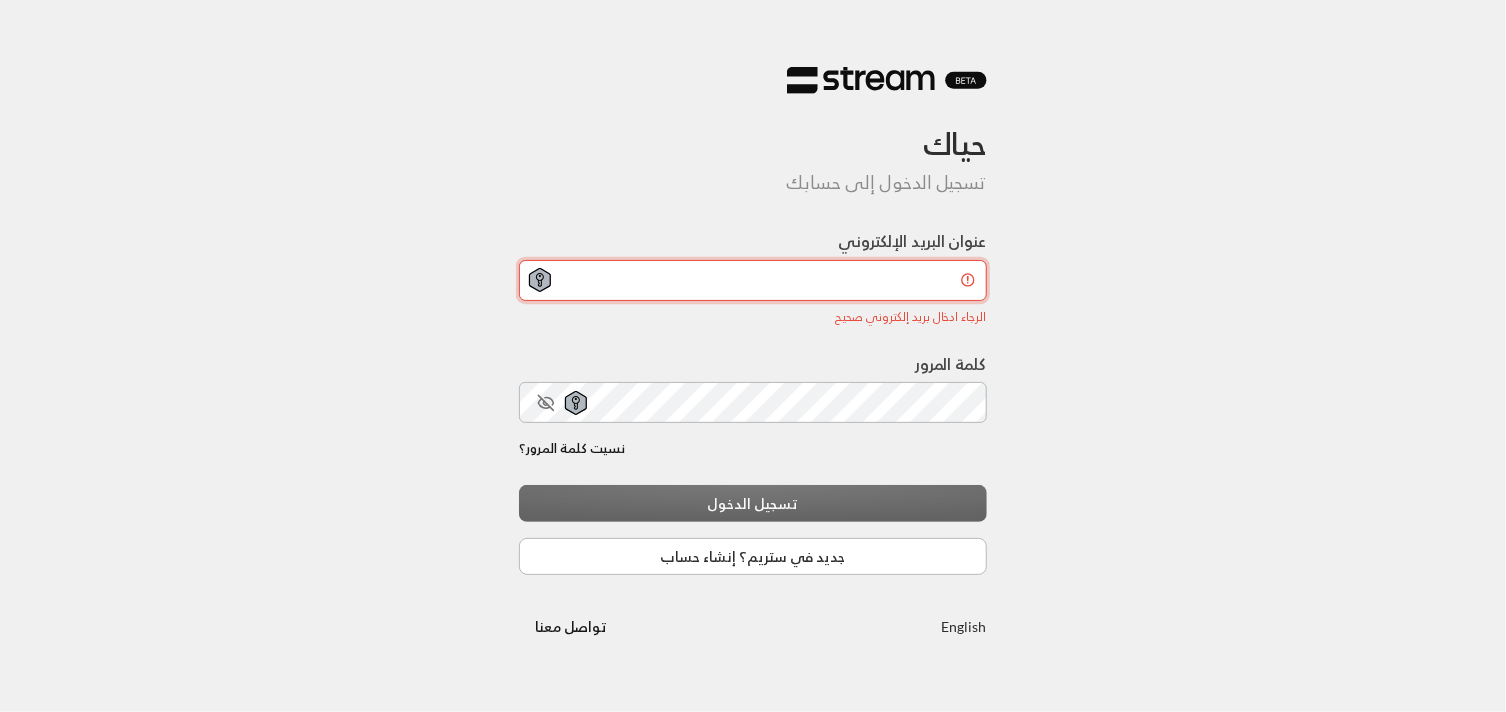 click on "عنوان البريد الإلكتروني" at bounding box center [753, 280] 